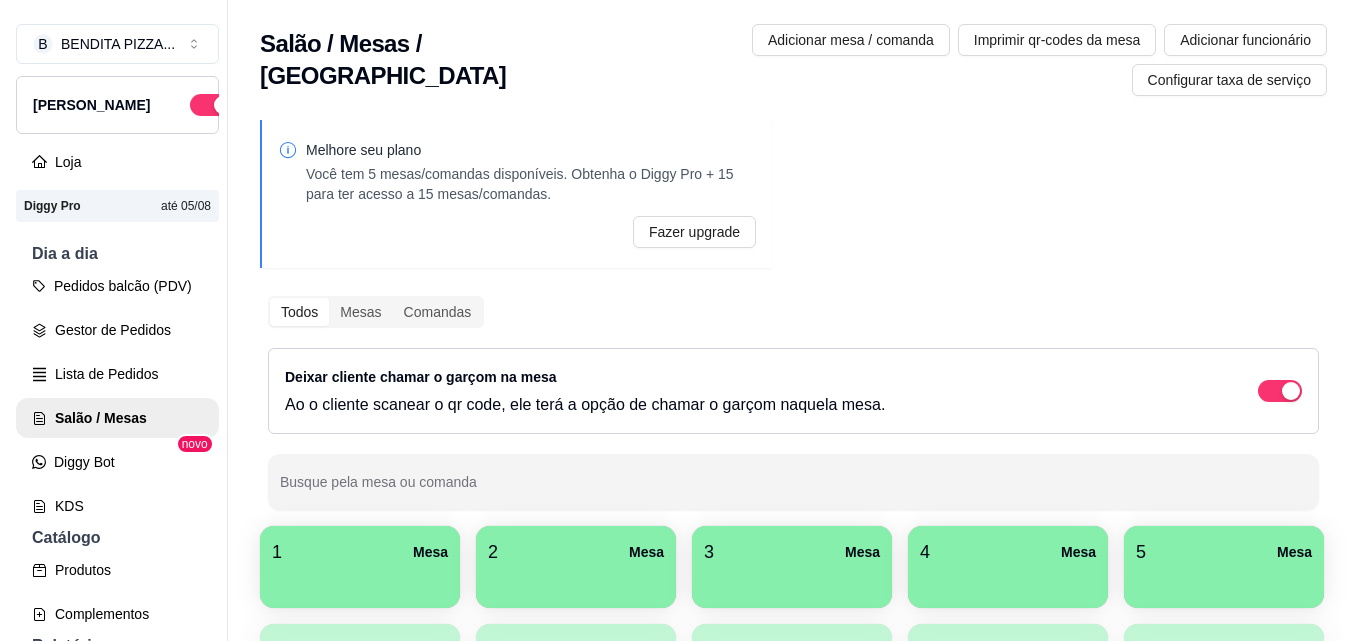 scroll, scrollTop: 0, scrollLeft: 0, axis: both 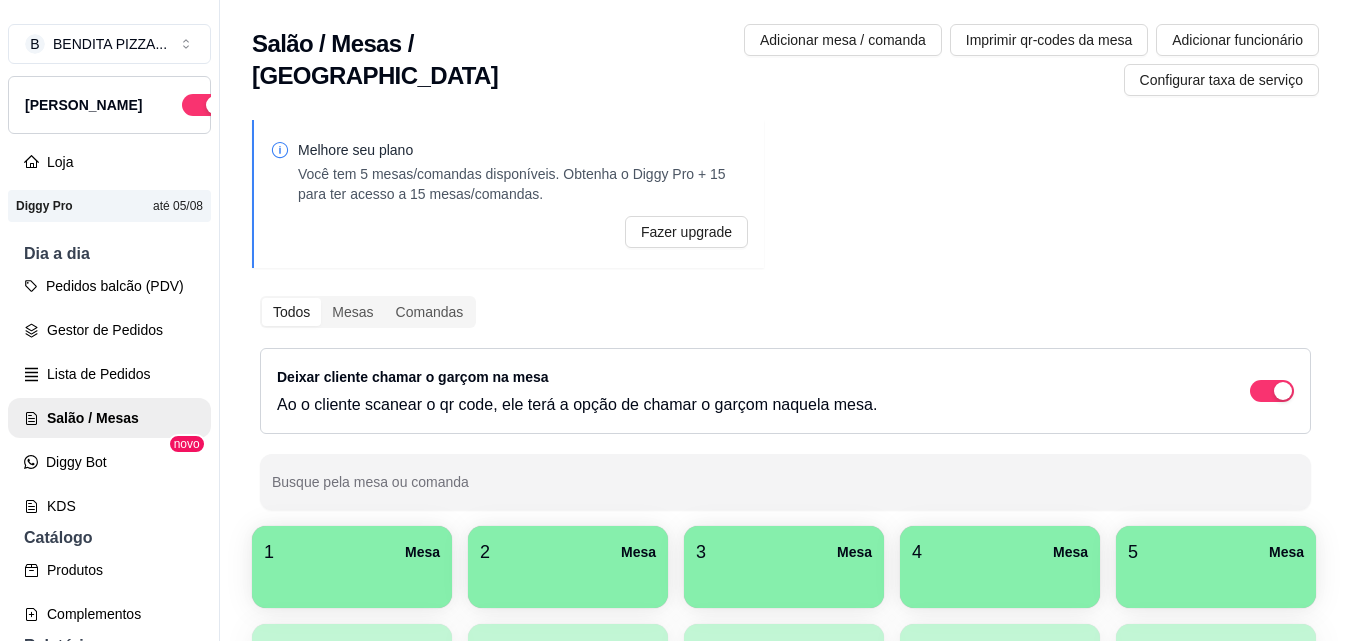 click on "1 Mesa" at bounding box center [352, 567] 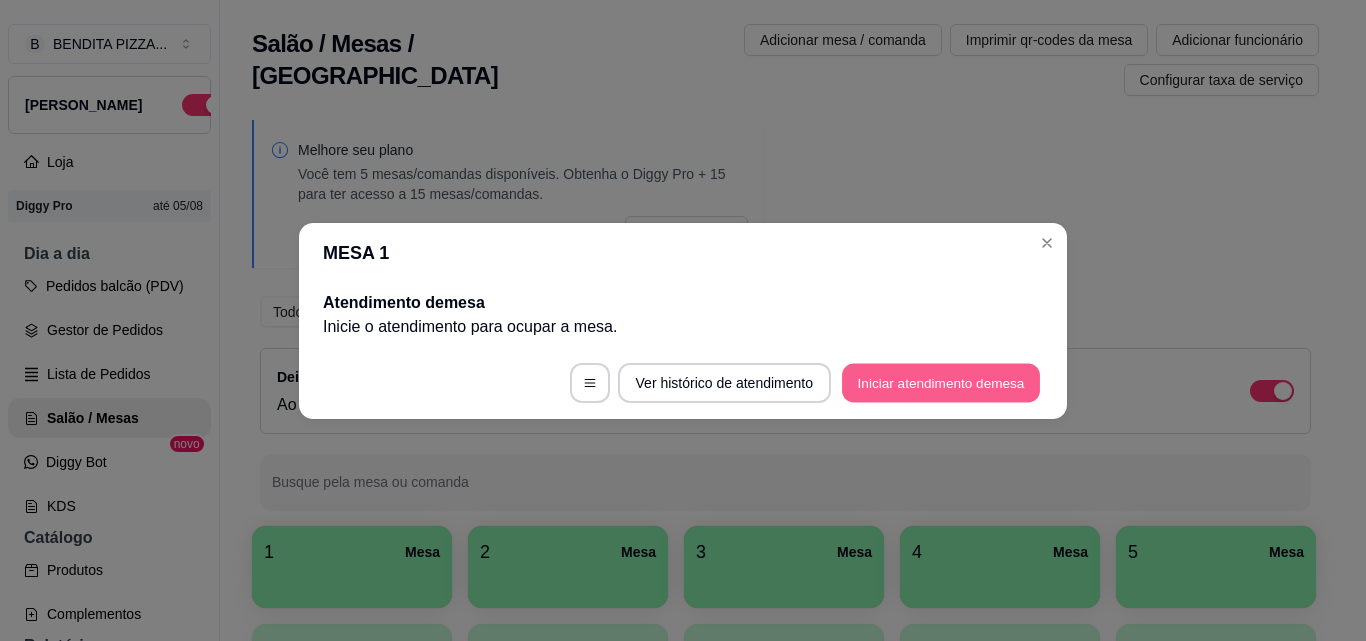 click on "Iniciar atendimento de  mesa" at bounding box center [941, 382] 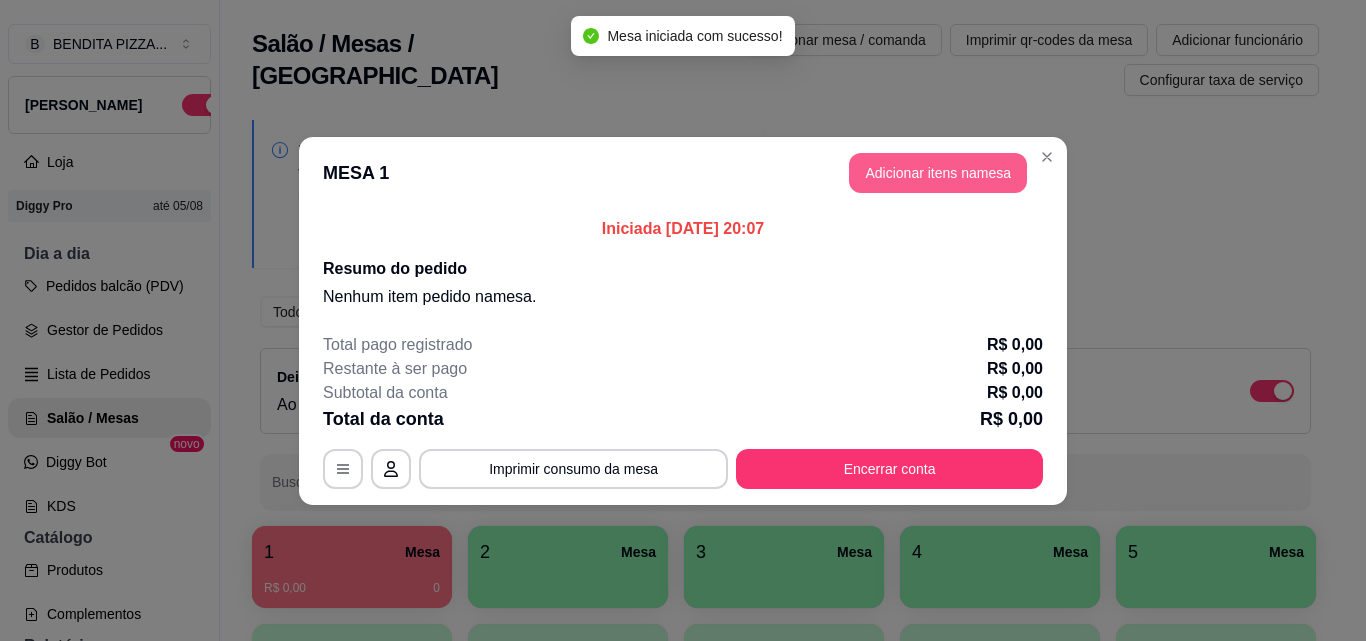 click on "Adicionar itens na  mesa" at bounding box center (938, 173) 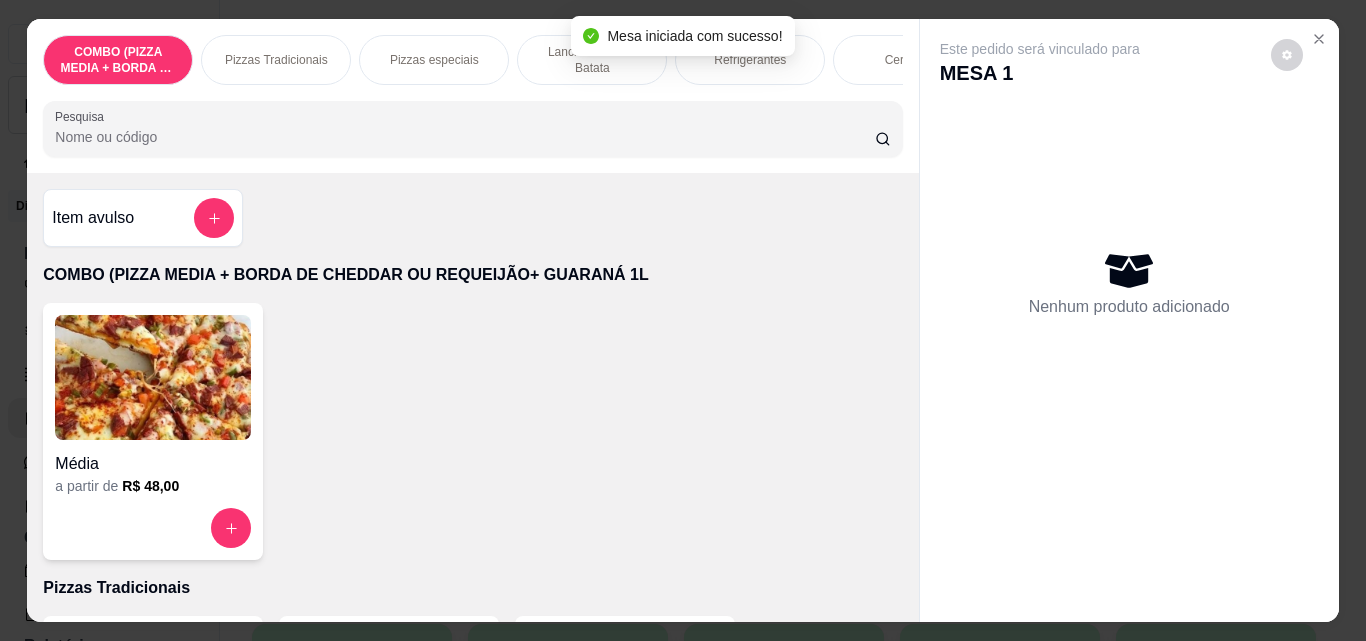 click on "Nenhum produto adicionado" at bounding box center [1129, 283] 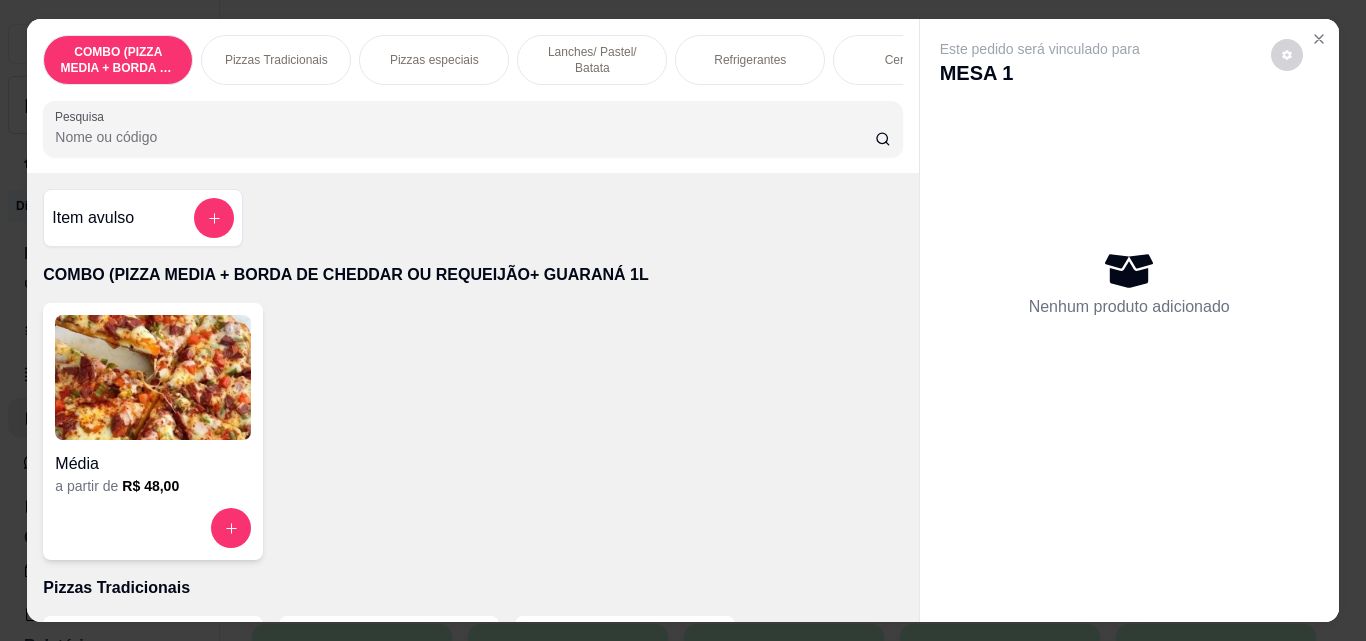 click on "Pizzas Tradicionais" at bounding box center [276, 60] 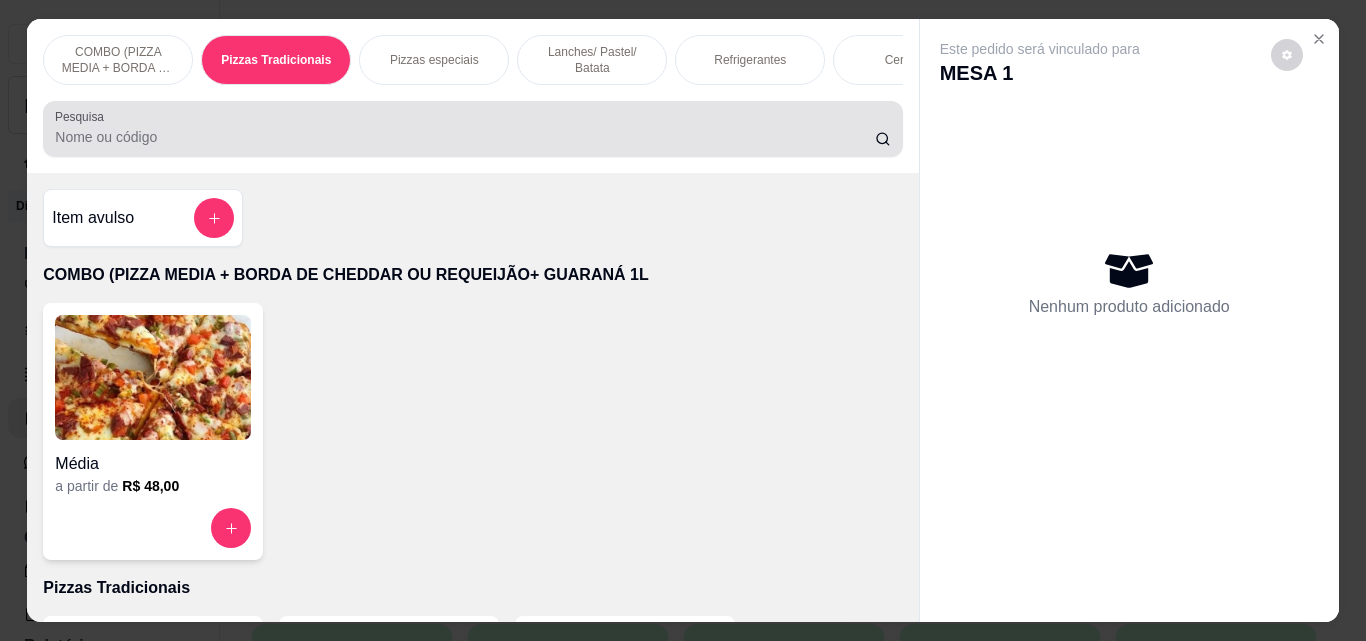 scroll, scrollTop: 403, scrollLeft: 0, axis: vertical 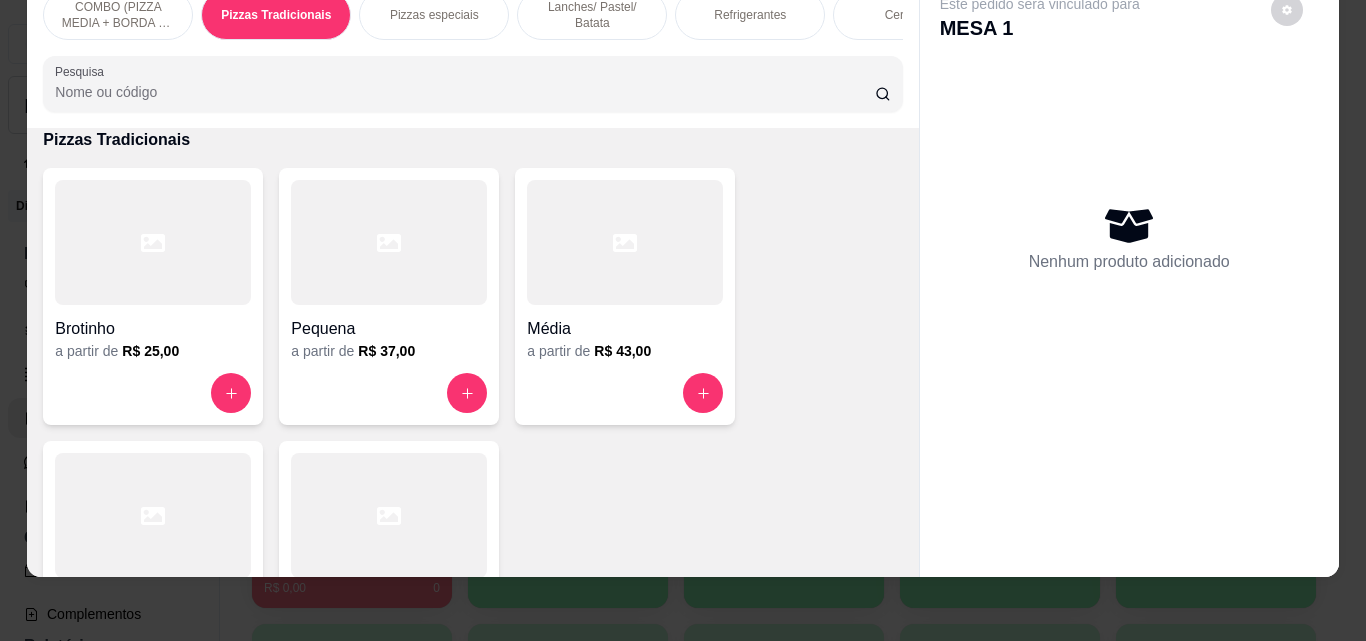 click at bounding box center [153, 515] 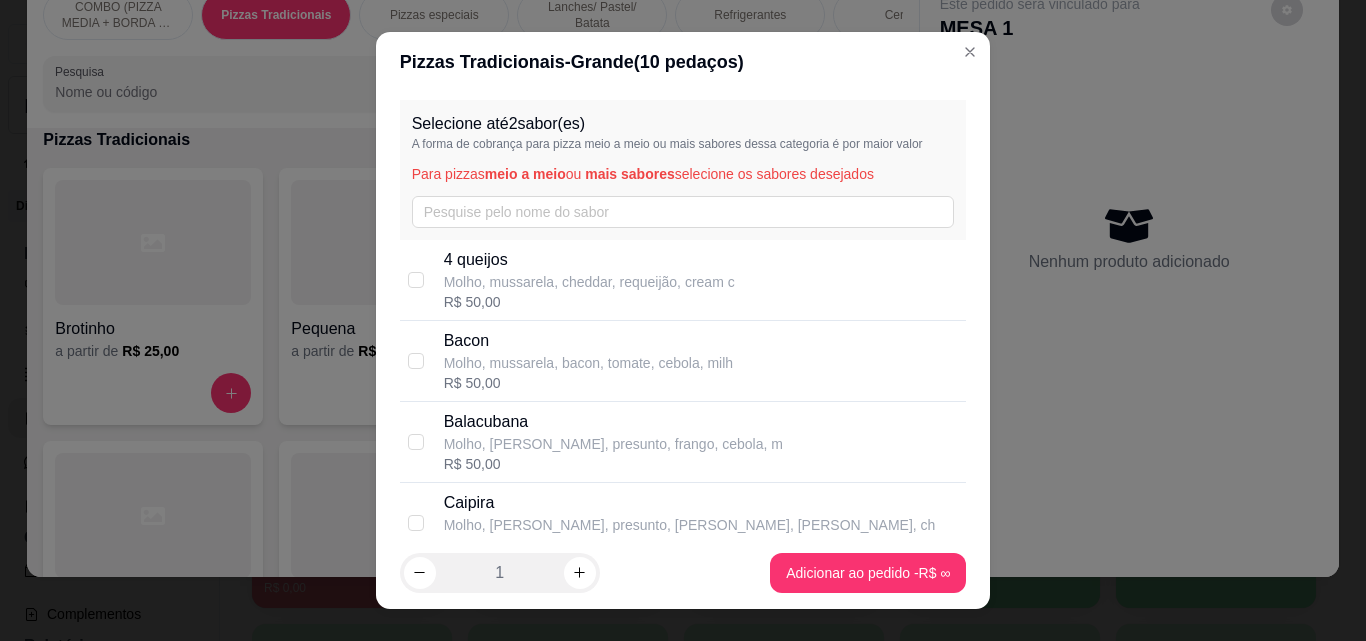 click on "4 queijos" at bounding box center [589, 260] 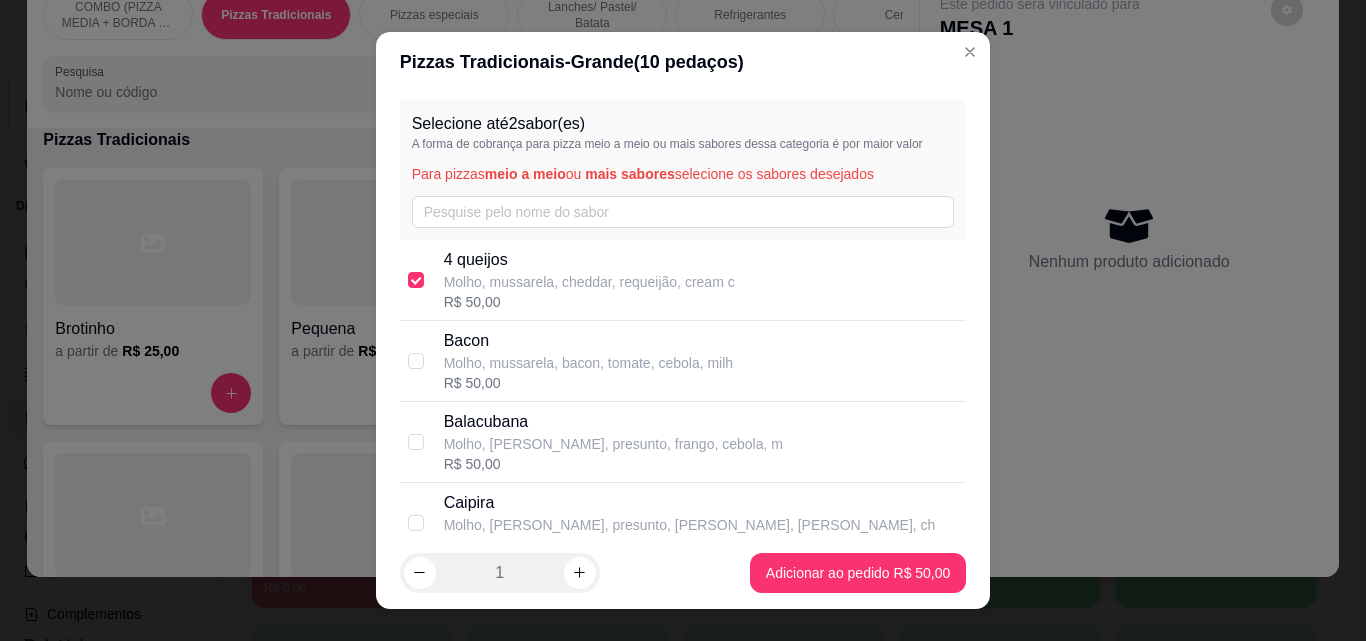 checkbox on "true" 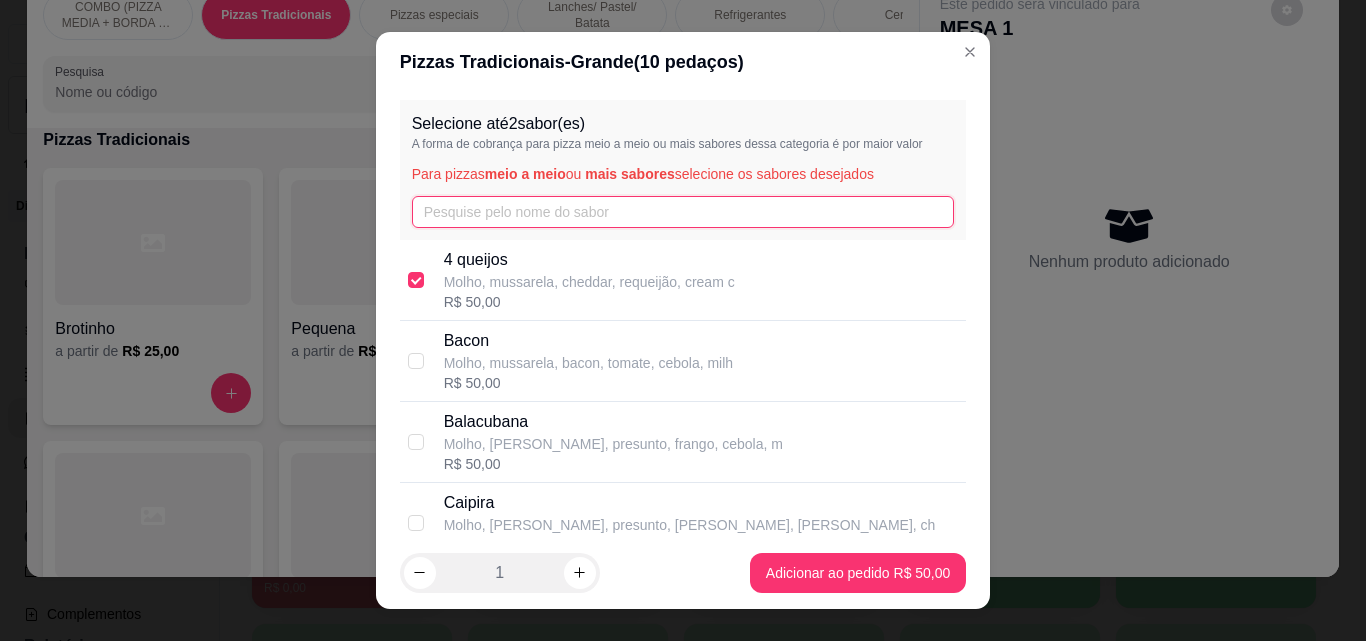 click at bounding box center (683, 212) 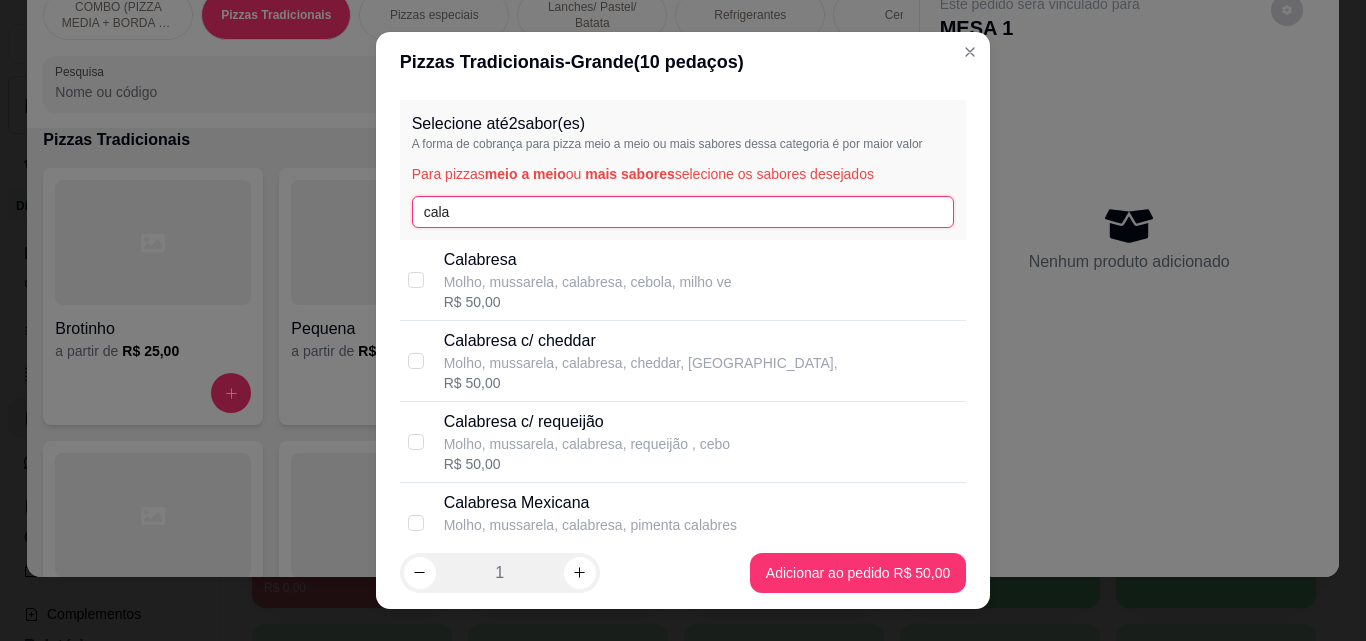 type on "cala" 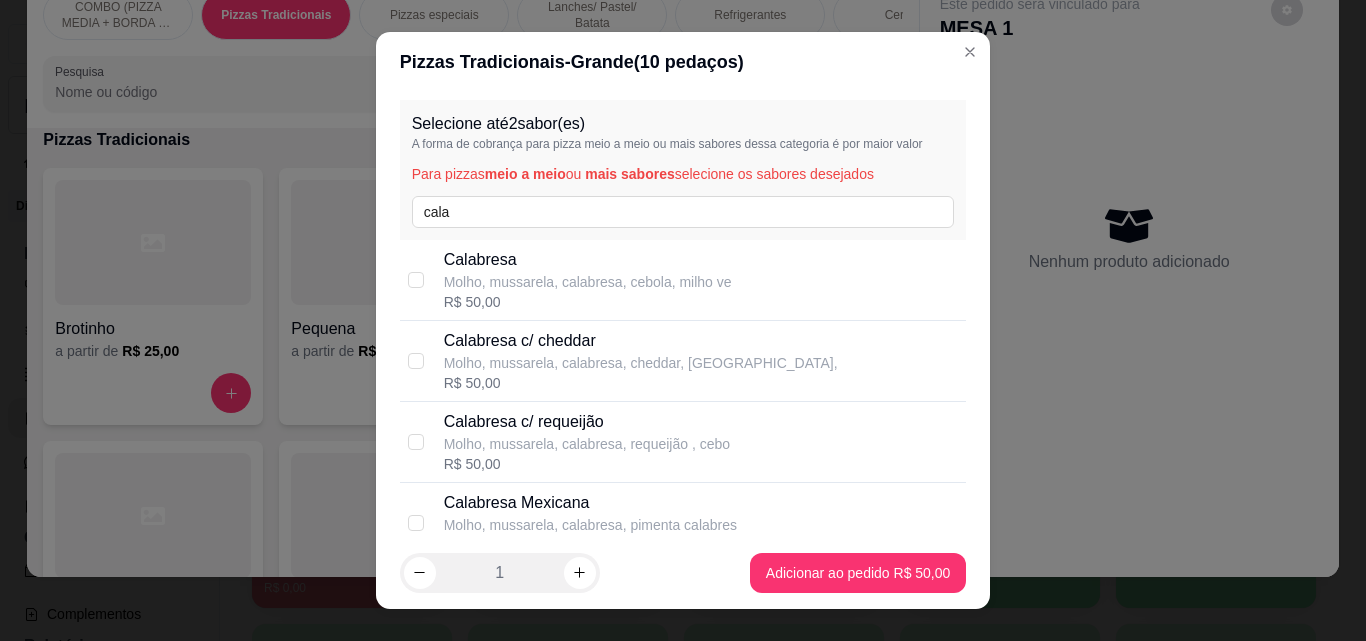 scroll, scrollTop: 389, scrollLeft: 0, axis: vertical 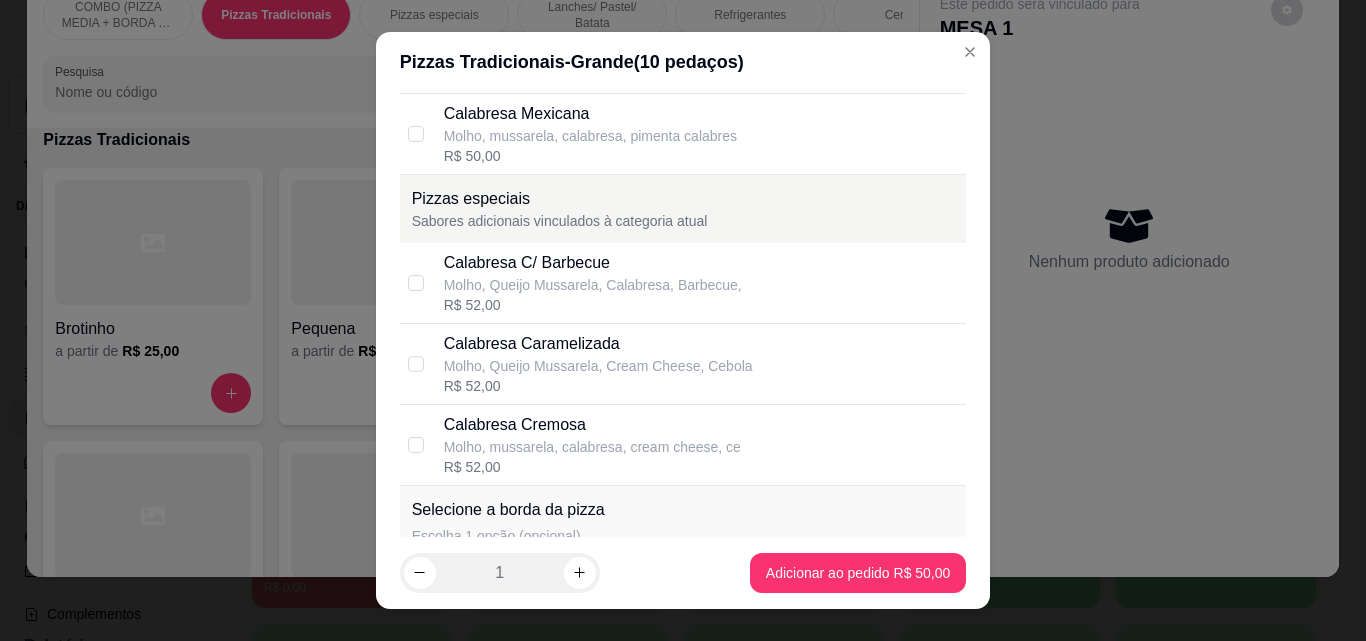 click on "Calabresa Caramelizada" at bounding box center (598, 344) 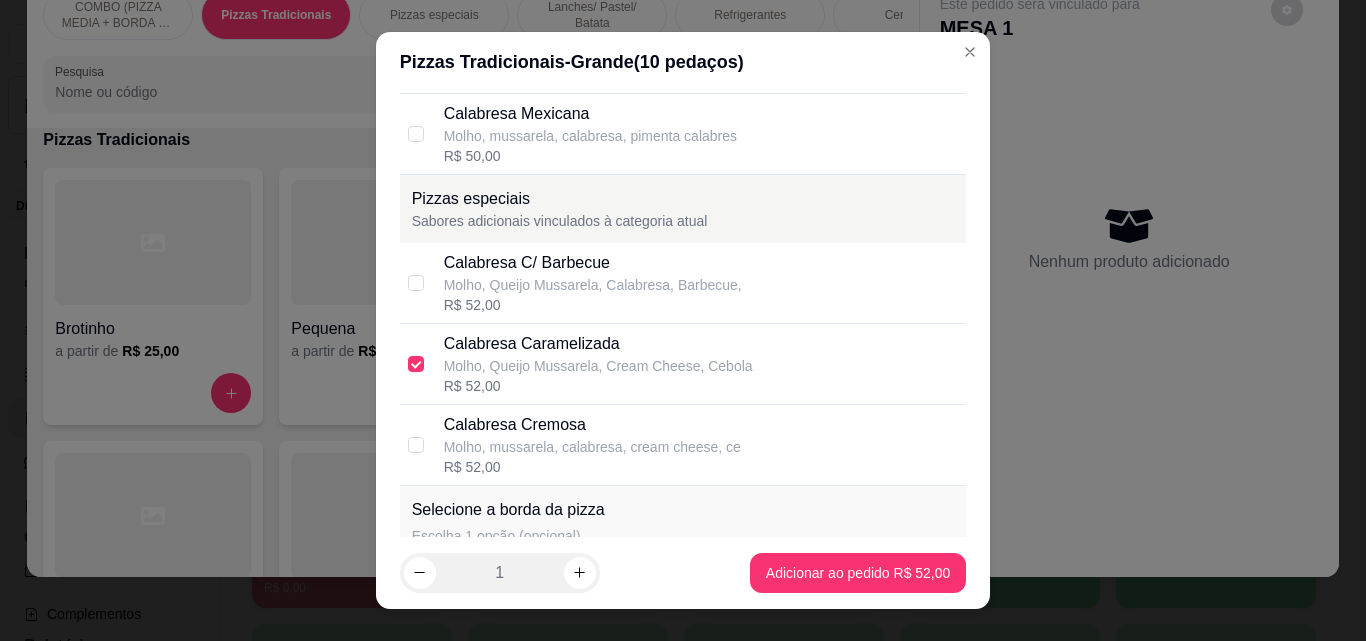scroll, scrollTop: 742, scrollLeft: 0, axis: vertical 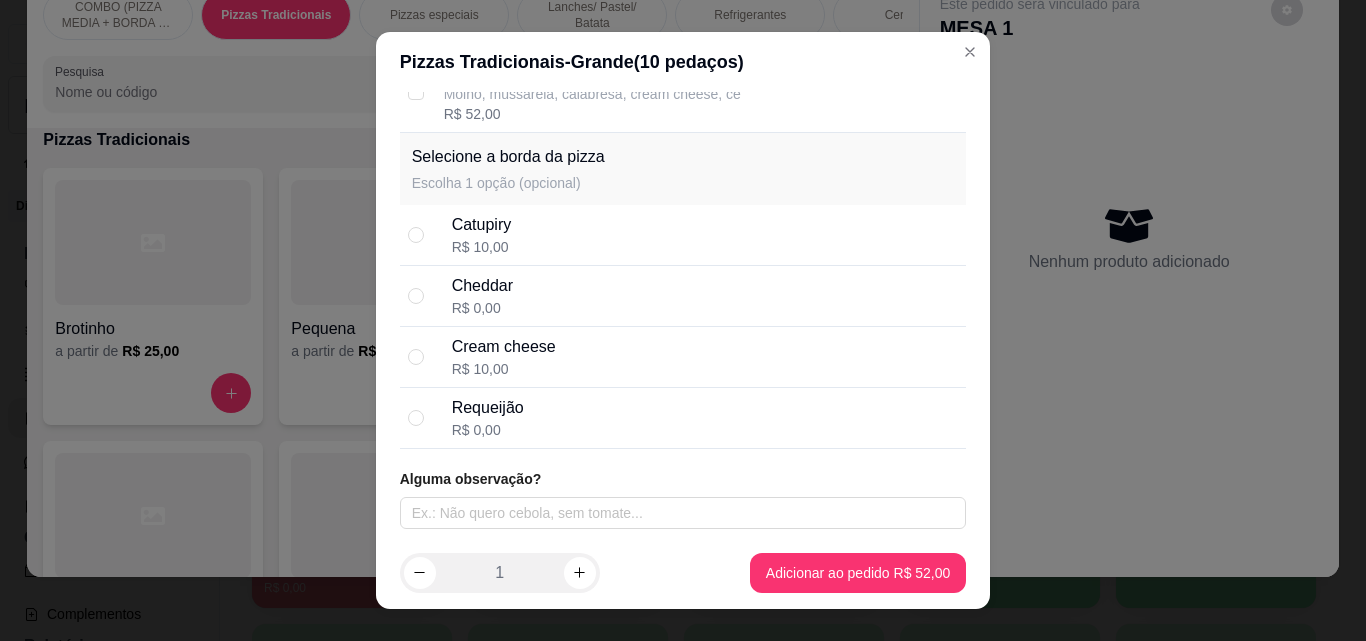 click on "Requeijão  R$ 0,00" at bounding box center [705, 418] 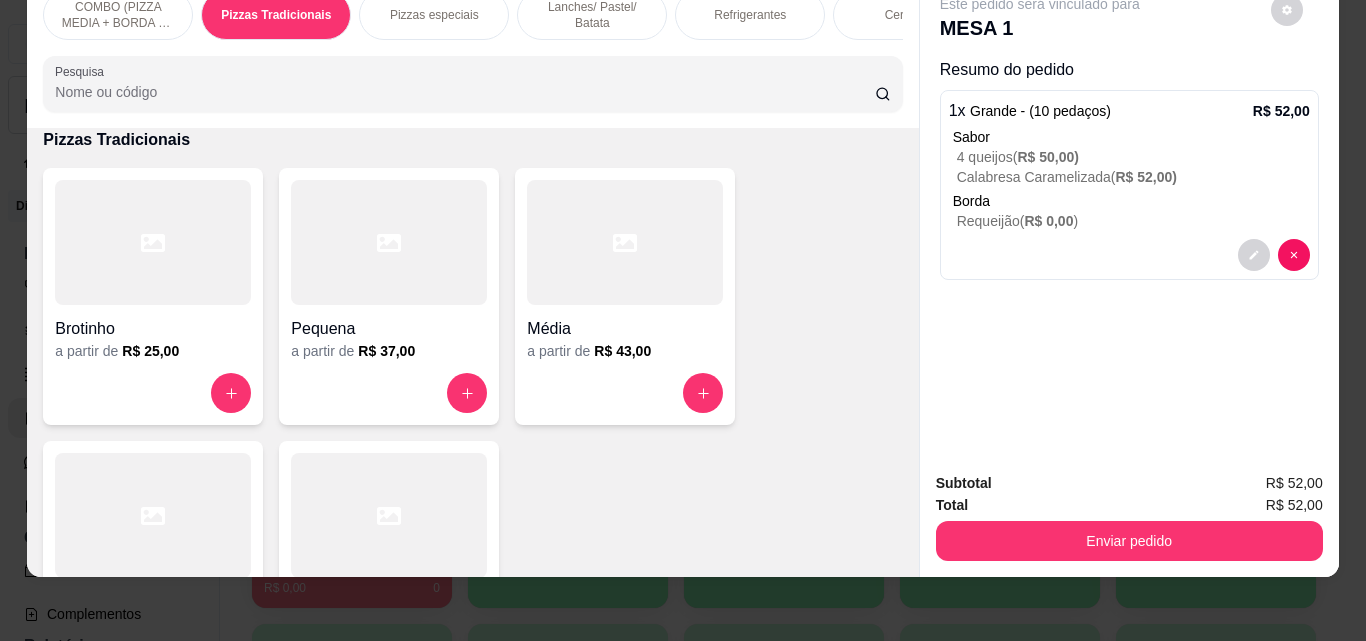 click at bounding box center [153, 515] 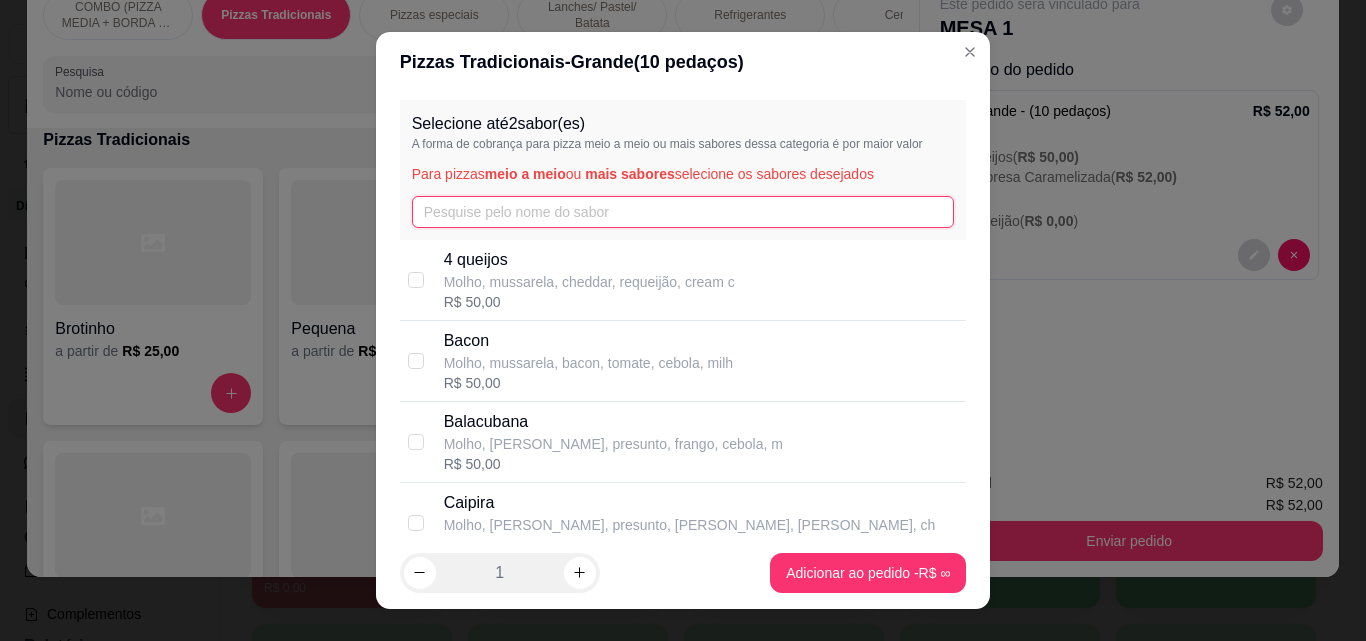 click at bounding box center (683, 212) 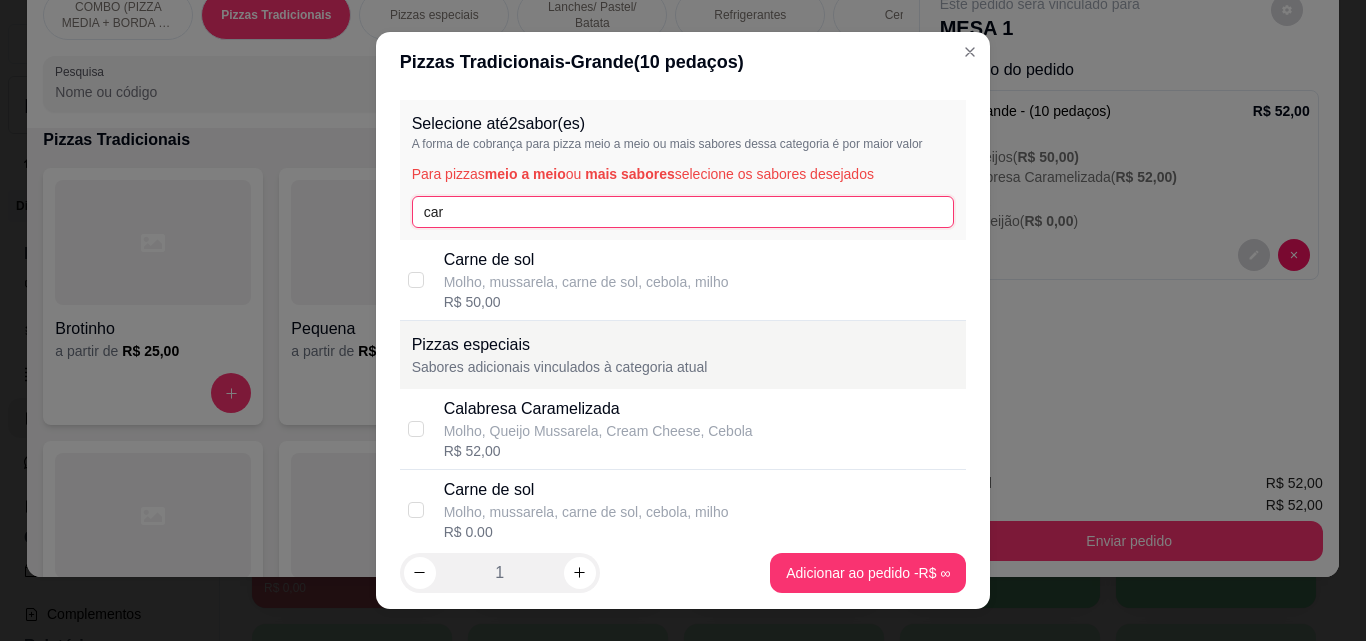 type on "car" 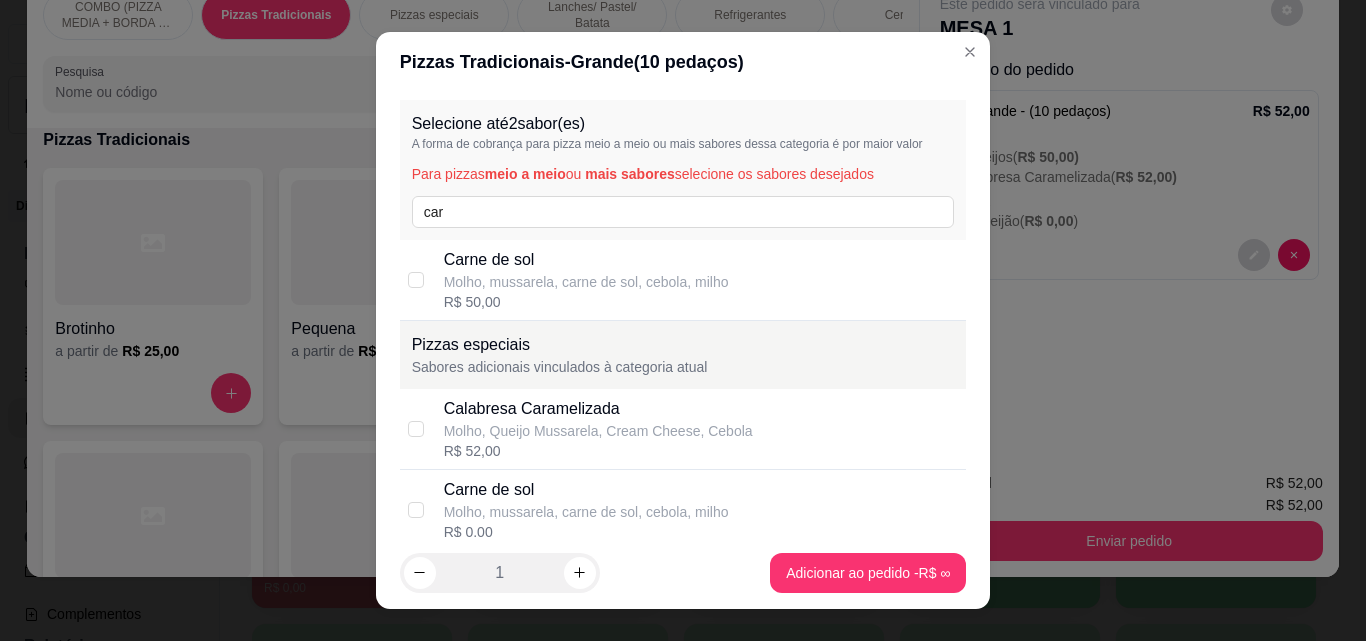 click on "Molho, mussarela, carne de sol, cebola, milho" at bounding box center [586, 282] 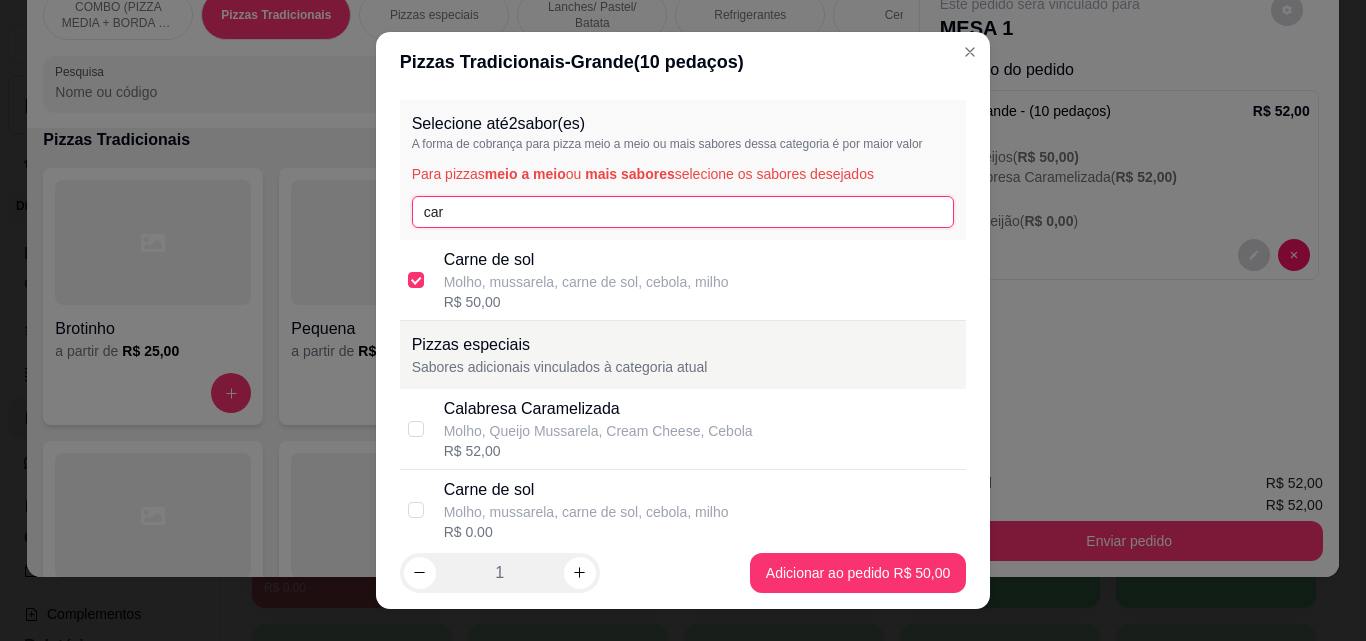 click on "car" at bounding box center [683, 212] 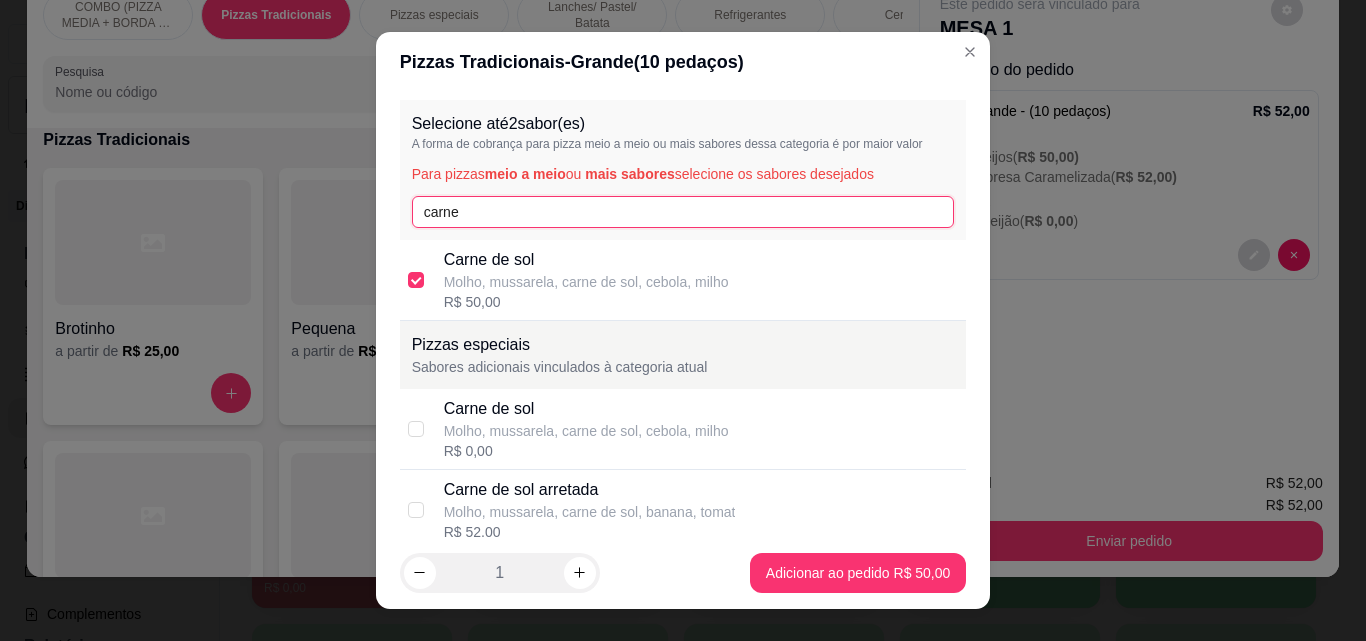 type on "carne" 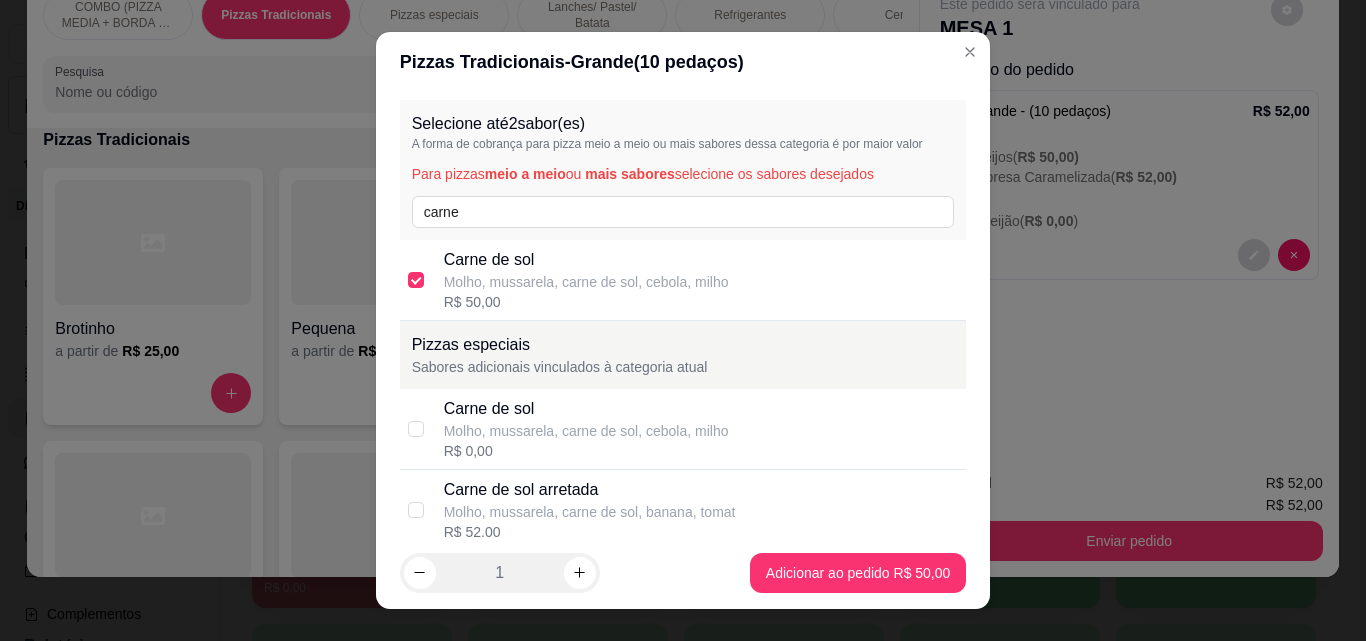 scroll, scrollTop: 389, scrollLeft: 0, axis: vertical 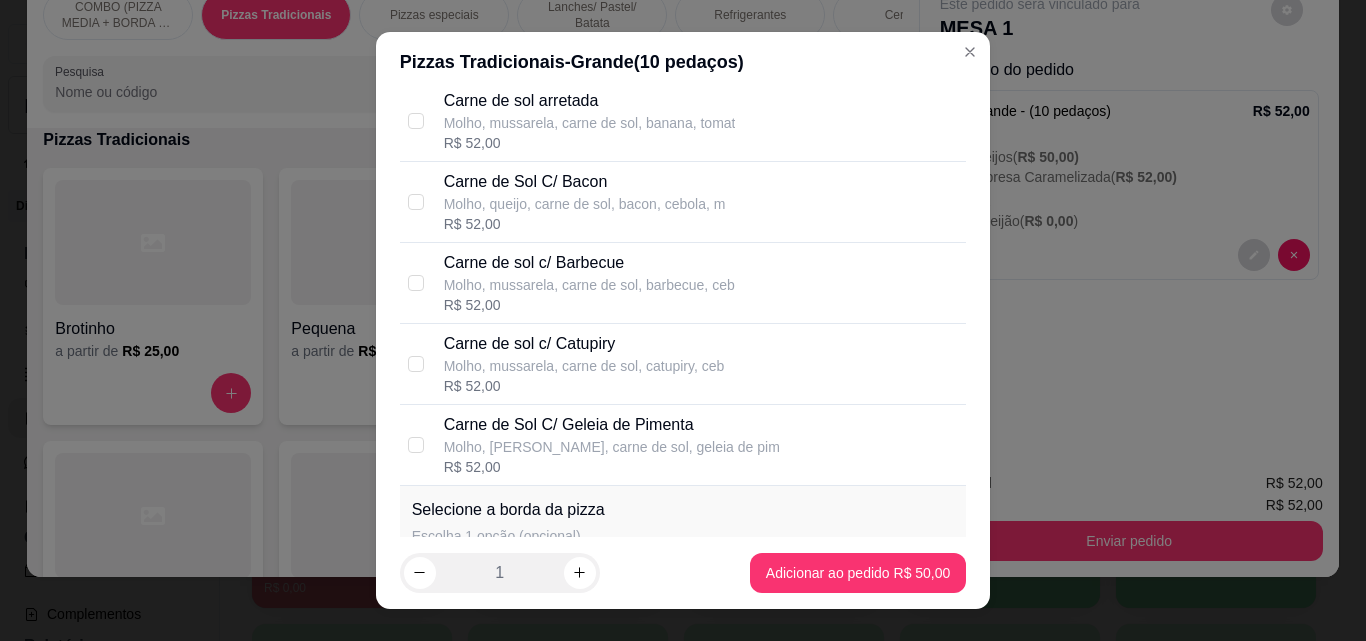 click on "Carne de Sol C/ Geleia de Pimenta" at bounding box center (612, 425) 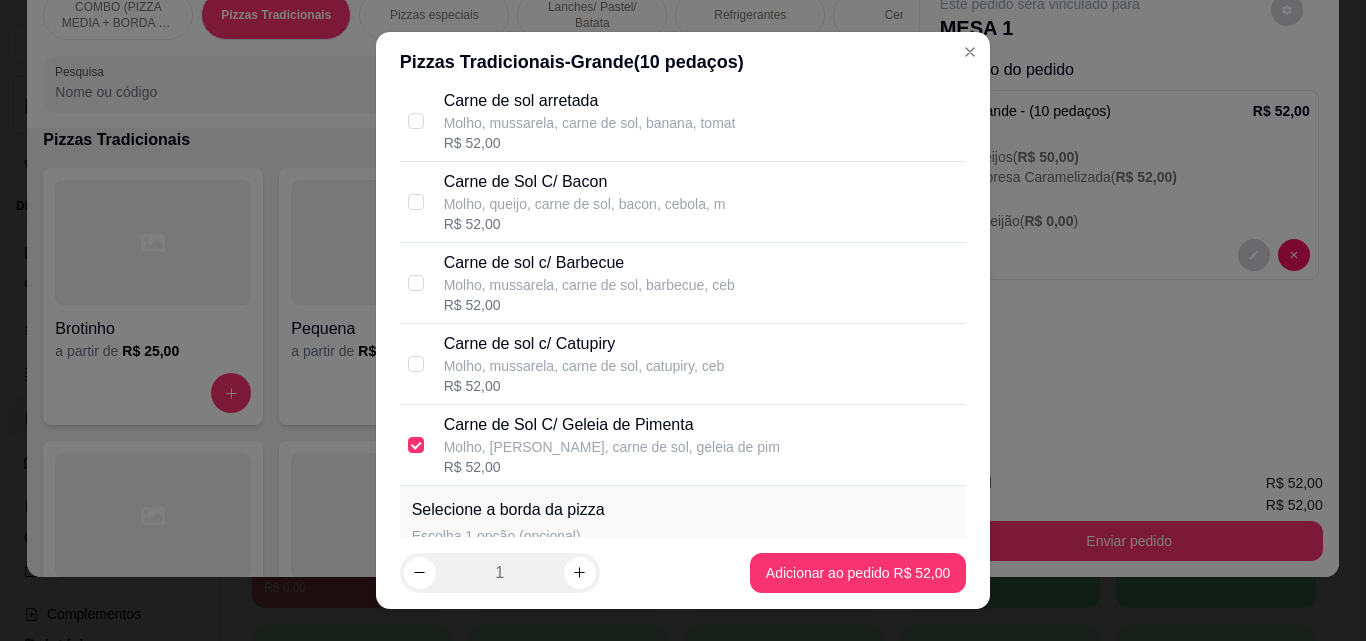 scroll, scrollTop: 742, scrollLeft: 0, axis: vertical 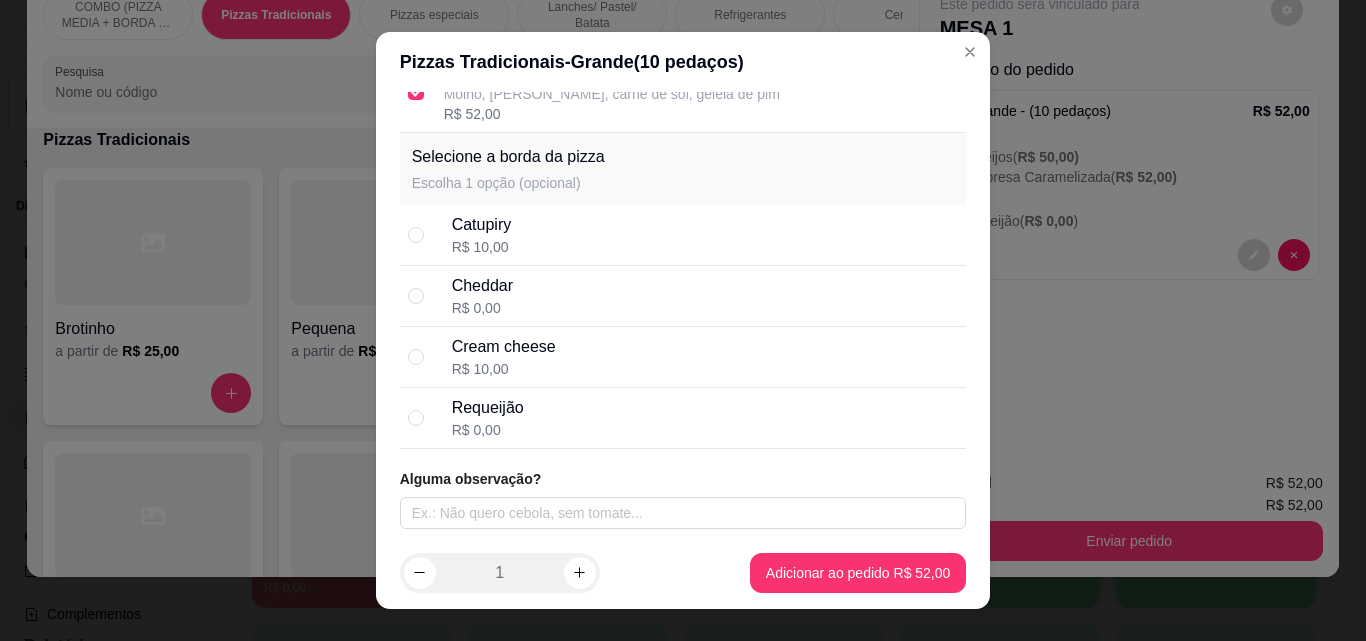 click on "Requeijão  R$ 0,00" at bounding box center [683, 418] 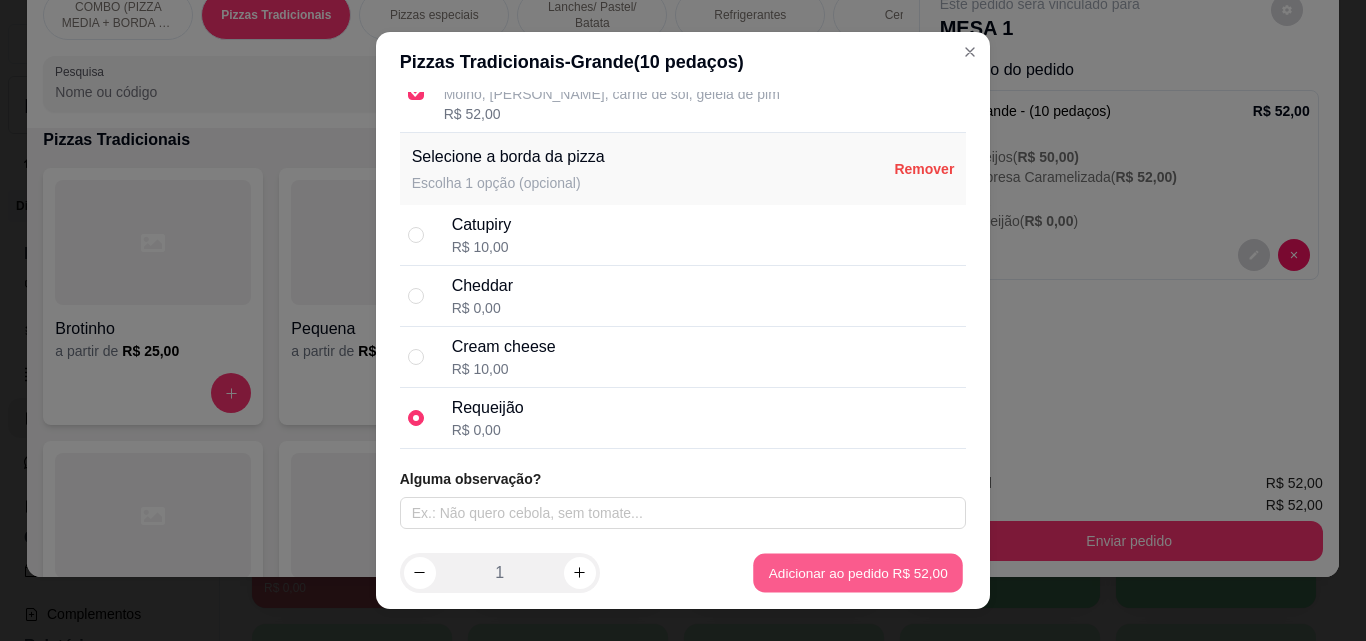 click on "COMBO (PIZZA MEDIA + BORDA DE CHEDDAR OU REQUEIJÃO+ GUARANÁ 1L  Pizzas Tradicionais  Pizzas especiais  Lanches/ Pastel/ Batata Refrigerantes Cervejas  Batata Frita Avulsos Sorvetes  Pesquisa Item avulso COMBO (PIZZA MEDIA + BORDA DE CHEDDAR OU REQUEIJÃO+ GUARANÁ 1L  Média  a partir de     R$ 48,00 Pizzas Tradicionais  Brotinho a partir de     R$ 25,00 Pequena  a partir de     R$ 37,00 Média  a partir de     R$ 43,00 Grande a partir de     R$ 50,00 Gigante  a partir de     R$ 60,00 Pizzas especiais  Brotinho a partir de     R$ 28,00 Pequena a partir de     R$ 40,00 Média a partir de     R$ 46,00 Grande a partir de     R$ 52,00 Gigante a partir de     R$ 64,00 Lanches/ Pastel/ Batata Pastel Mussarela    R$ 13,00 0 Pastel Frango    R$ 13,00 0 Pastel Napolitano   R$ 13,00 0 Pastel Frango c/ cheddar    R$ 13,00 0 Pastel Frango Catupiry    R$ 13,00 0 Pastel Frango c/ bacon    R$ 13,00 0 Pastel Pizza   R$ 13,00 0 Pastel Carne de sol    R$ 13,00 0 Pastel Carne ao cheese   R$ 13,00 0   0   0" at bounding box center (683, 320) 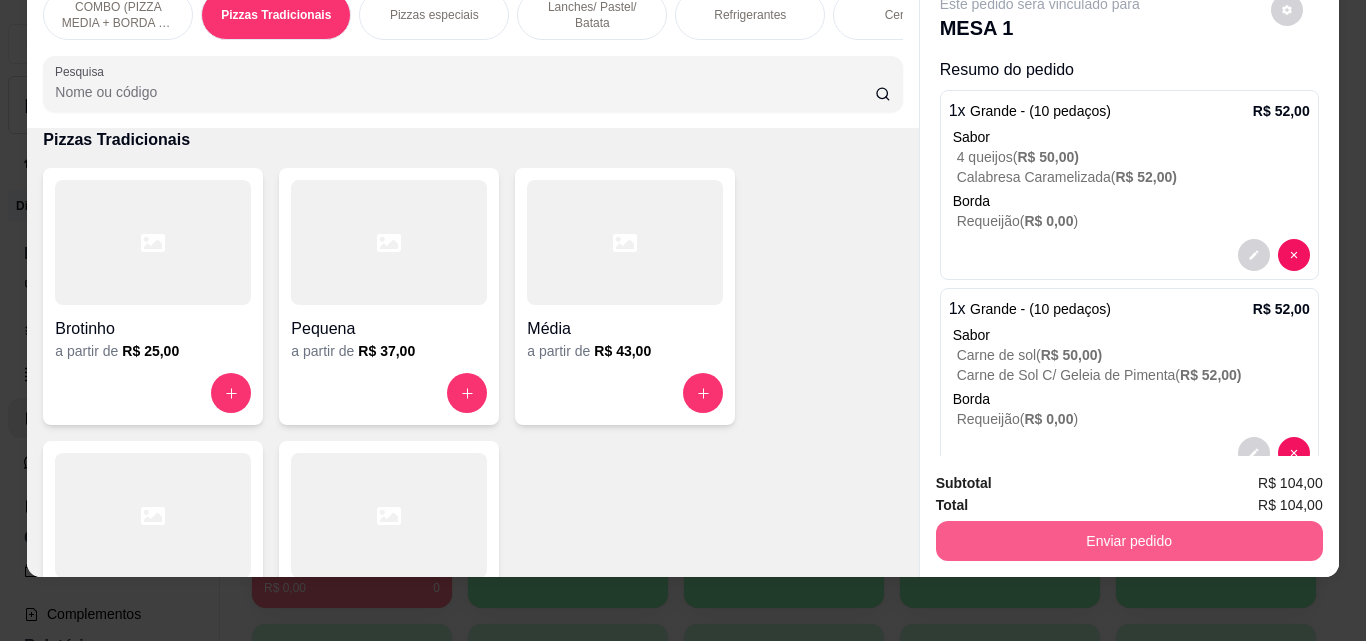 click on "Enviar pedido" at bounding box center (1129, 541) 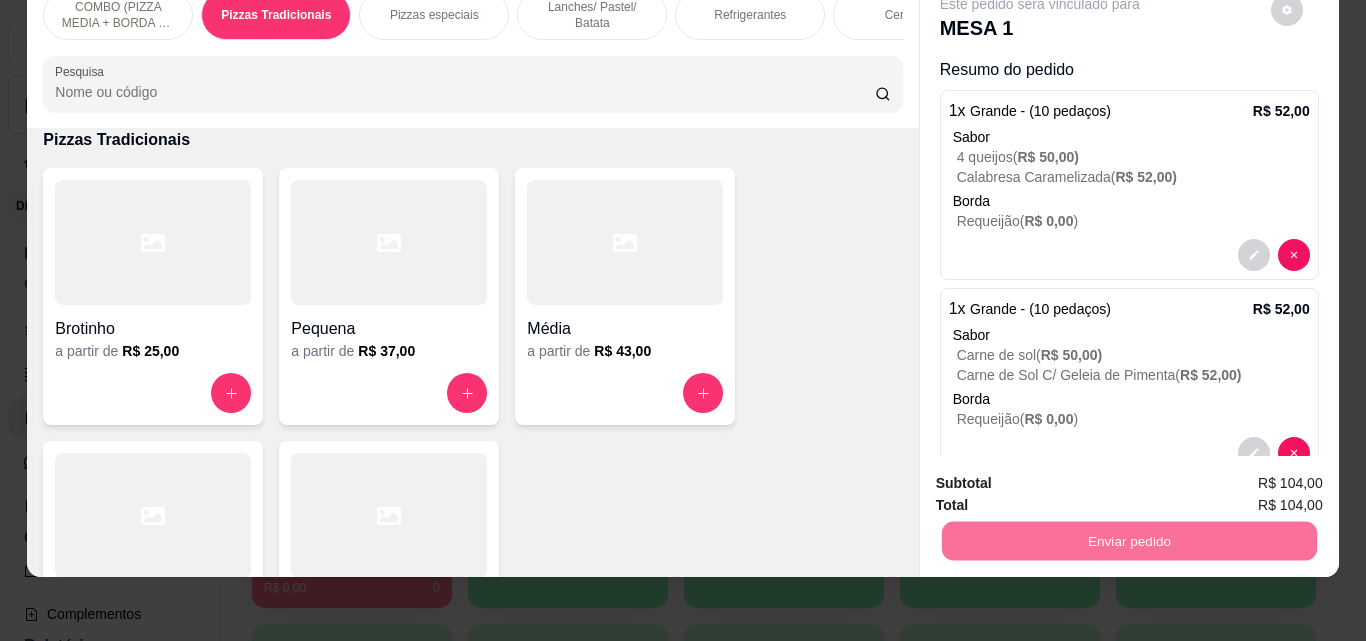click on "Não registrar e enviar pedido" at bounding box center [1063, 477] 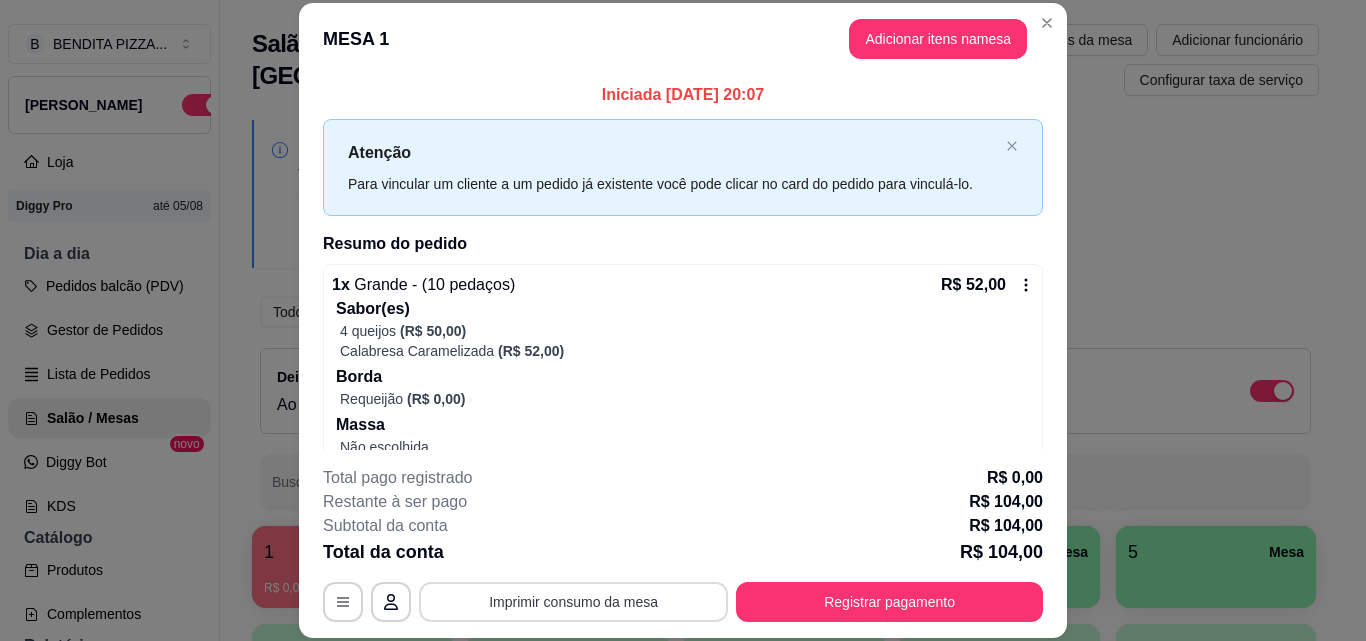 click on "Imprimir consumo da mesa" at bounding box center (573, 602) 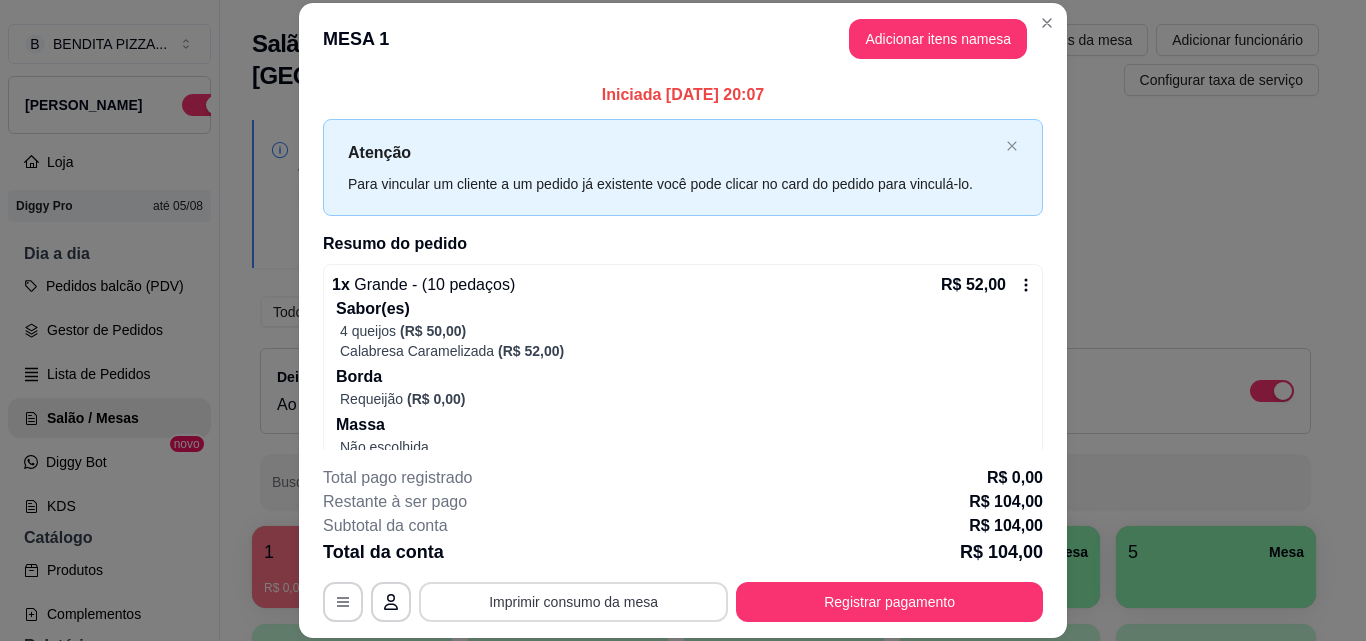 scroll, scrollTop: 0, scrollLeft: 0, axis: both 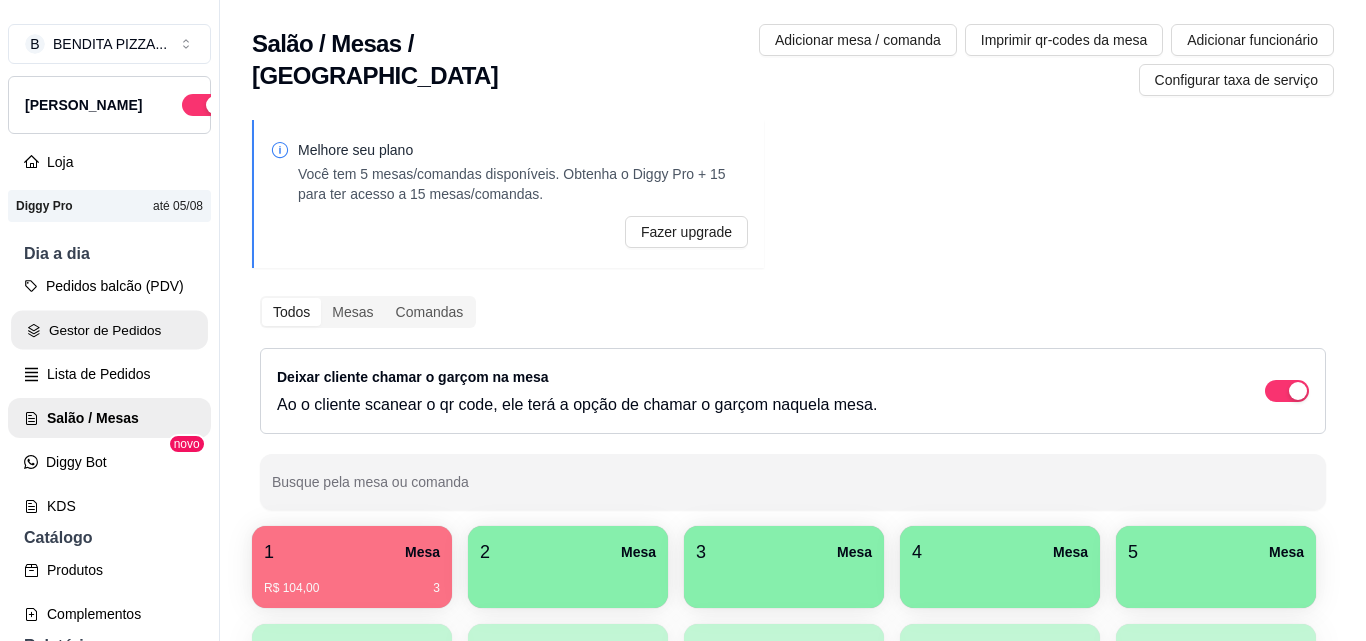 click on "Gestor de Pedidos" at bounding box center [109, 330] 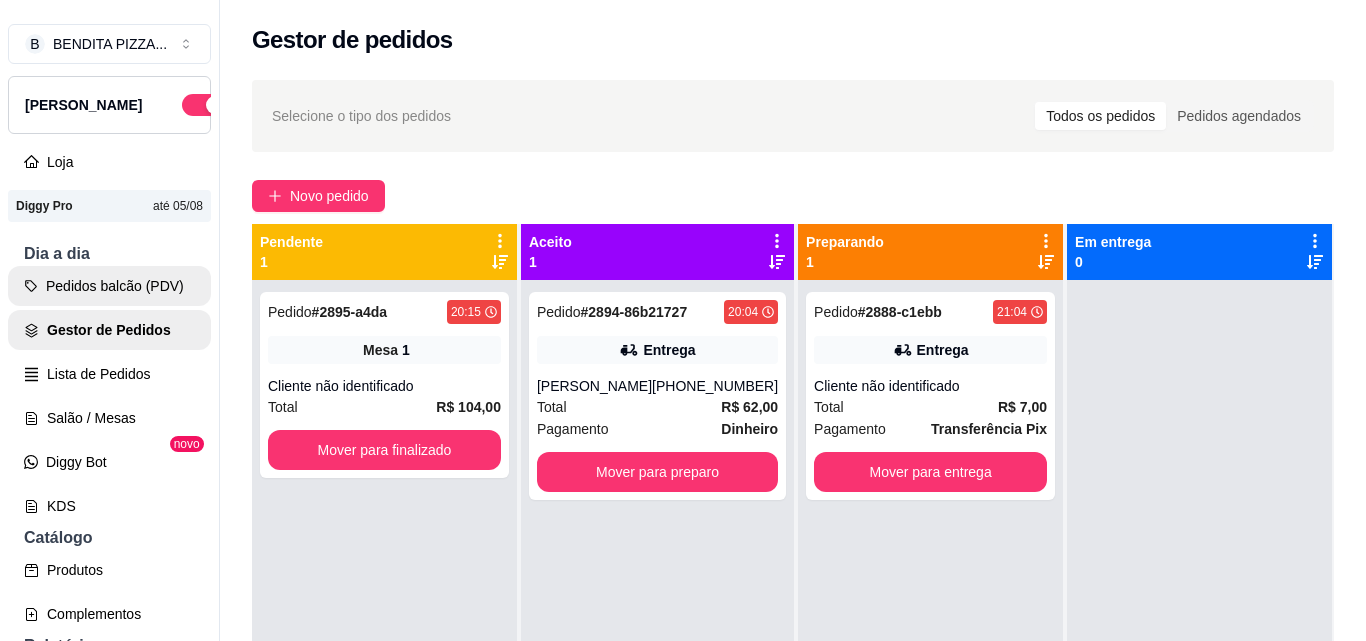 click on "Pedidos balcão (PDV)" at bounding box center [109, 286] 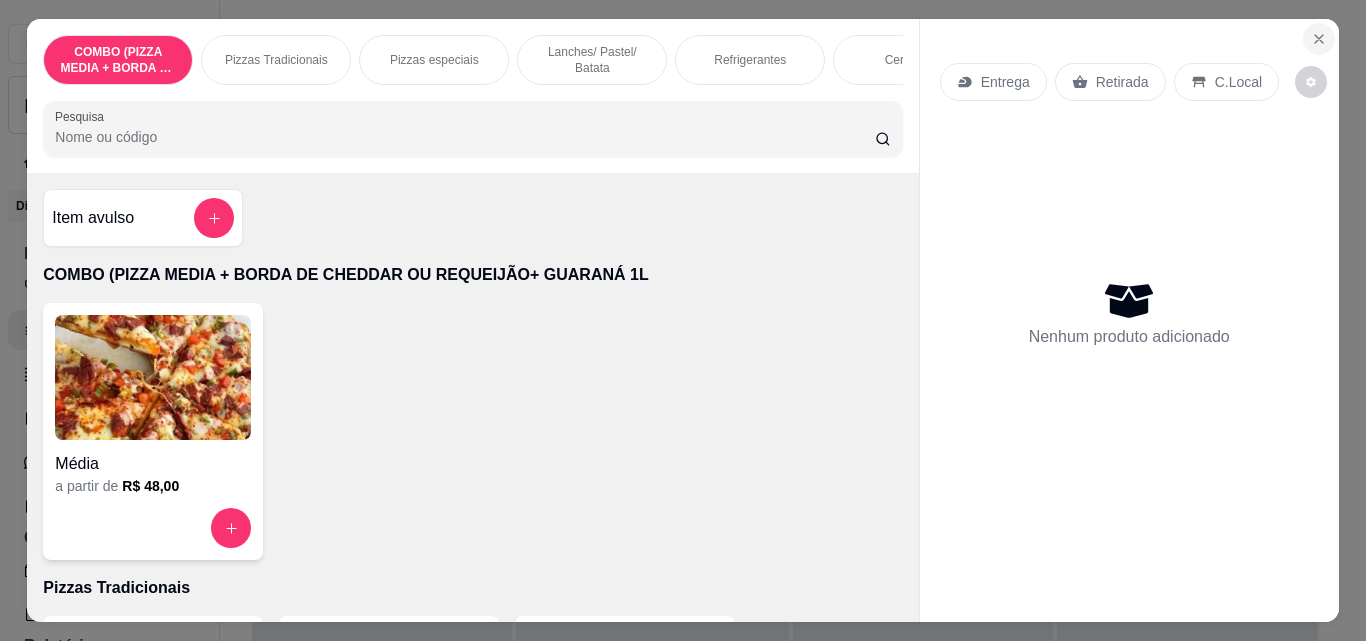 click 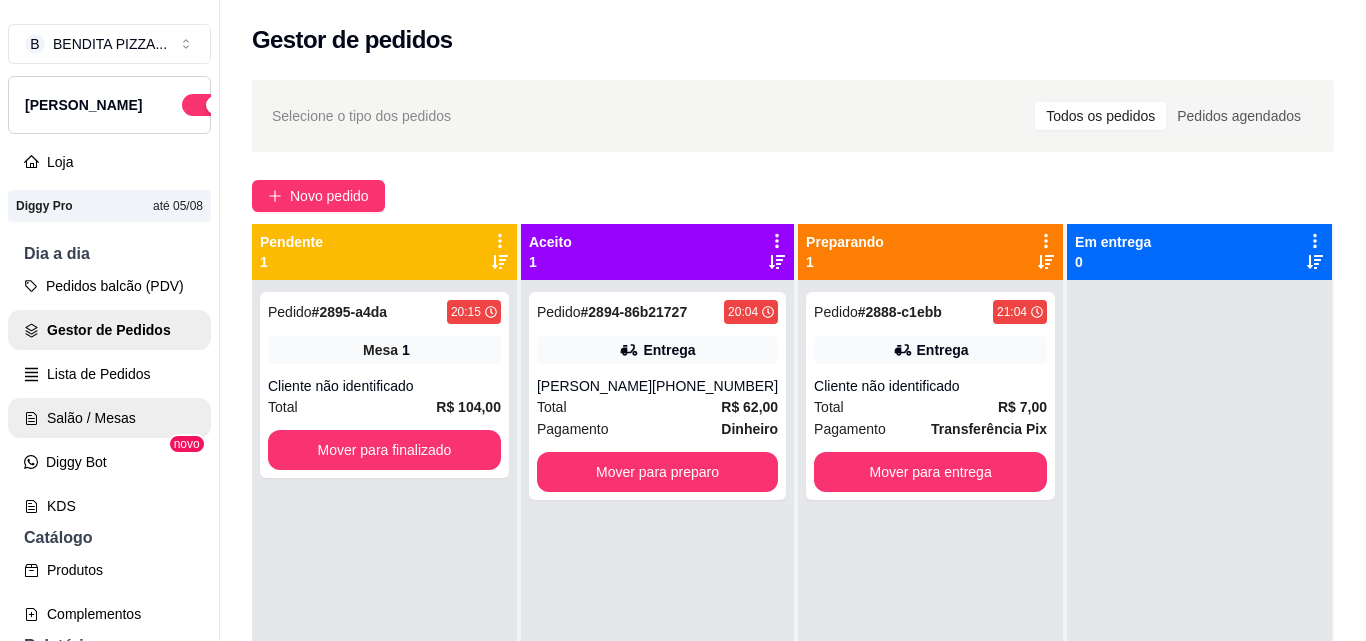 click on "Salão / Mesas" at bounding box center [109, 418] 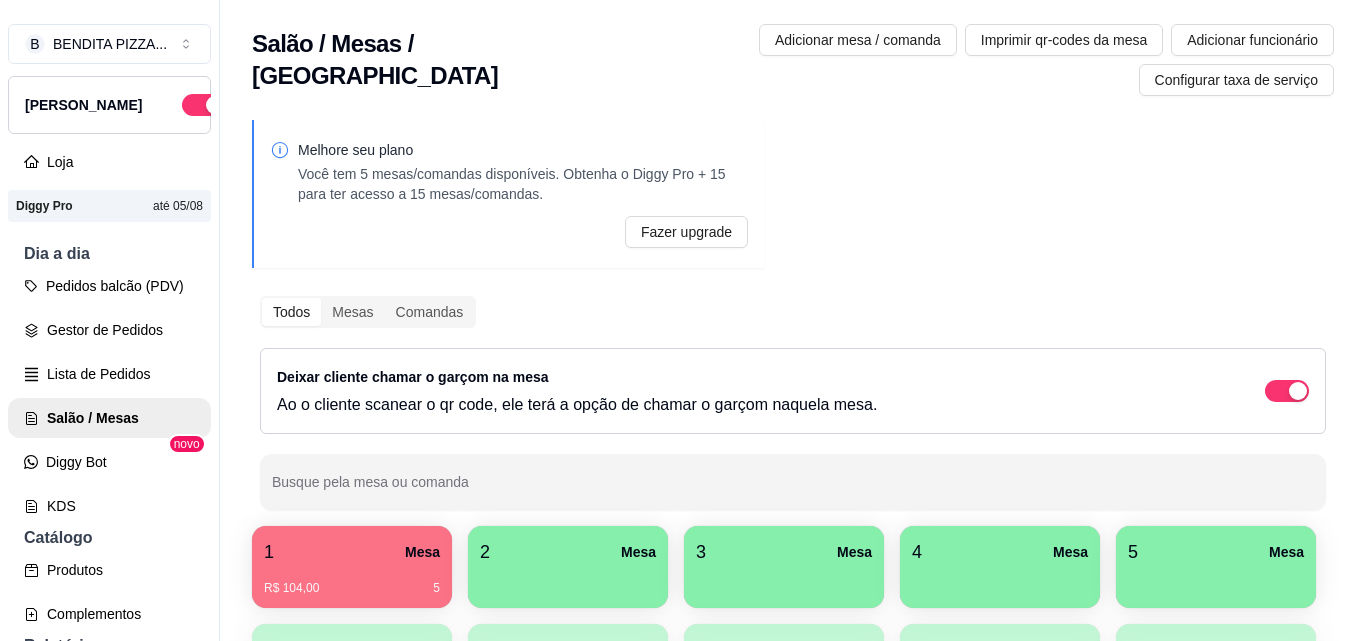 click at bounding box center [568, 581] 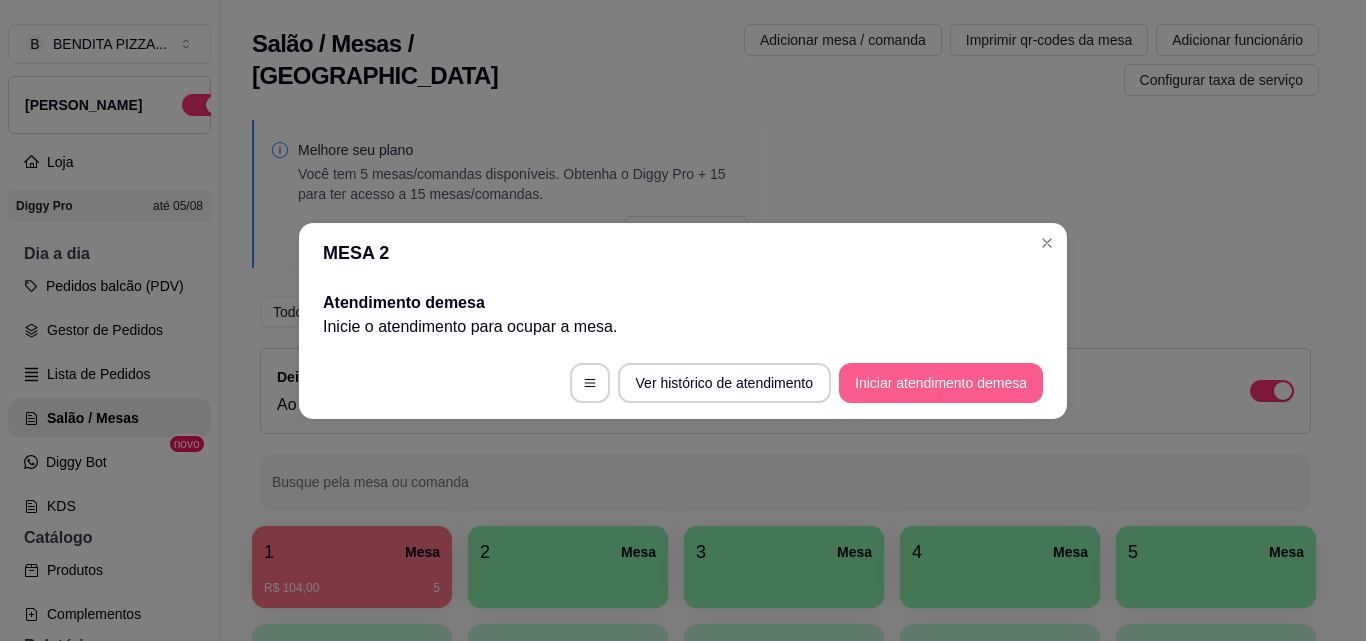 click on "Iniciar atendimento de  mesa" at bounding box center (941, 383) 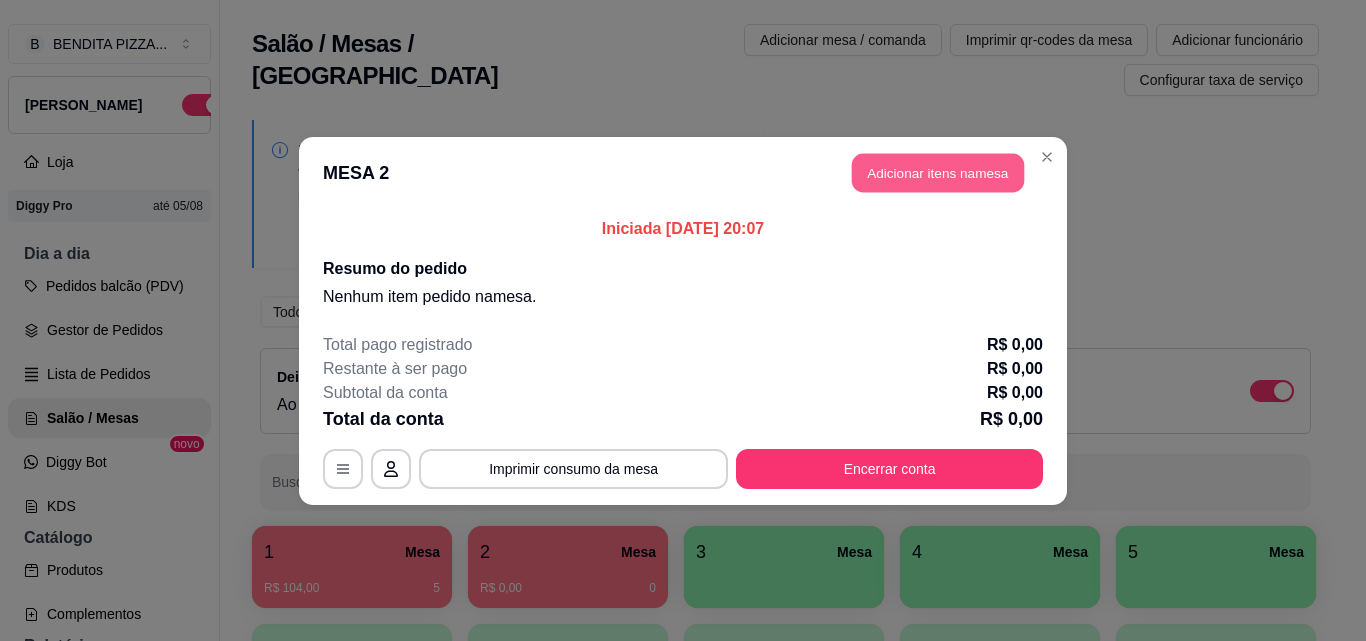 click on "Adicionar itens na  mesa" at bounding box center (938, 172) 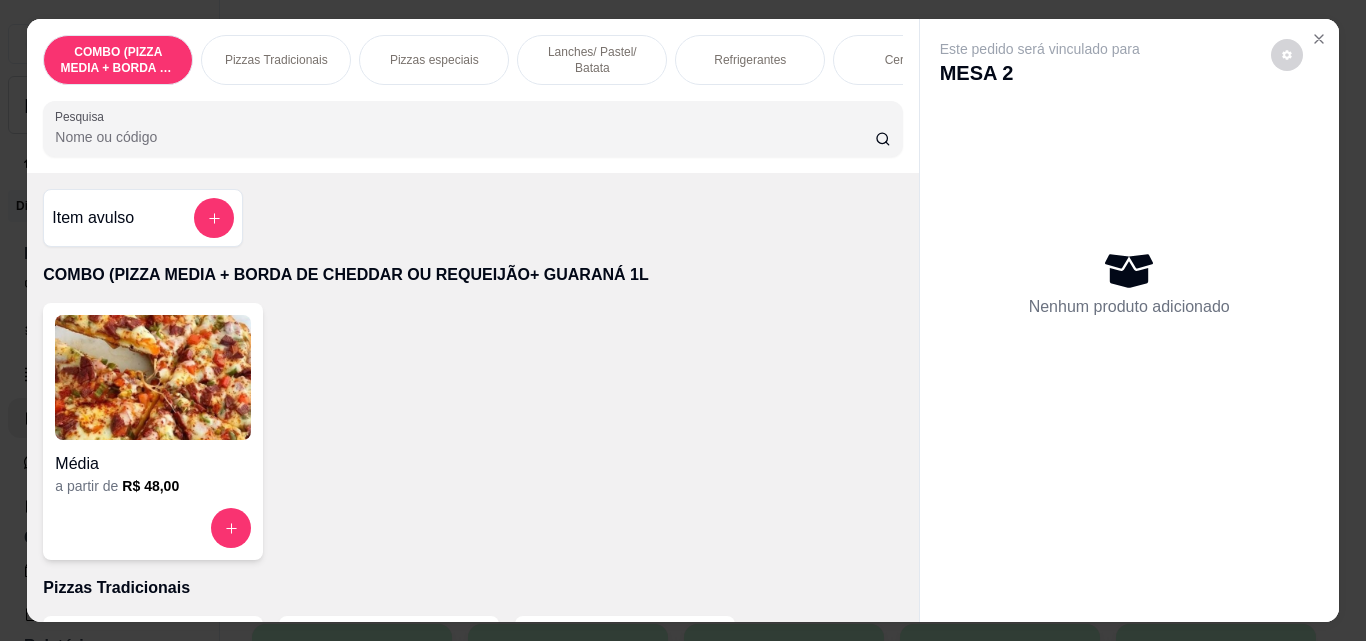 click at bounding box center [153, 963] 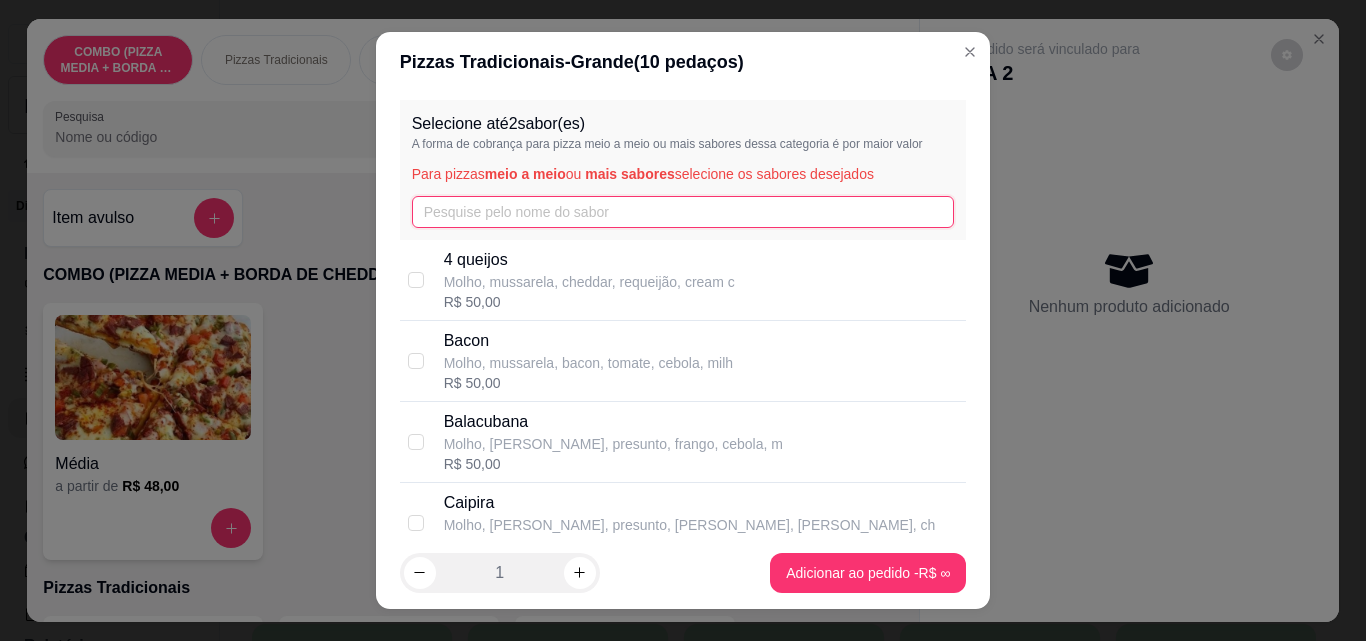 click at bounding box center [683, 212] 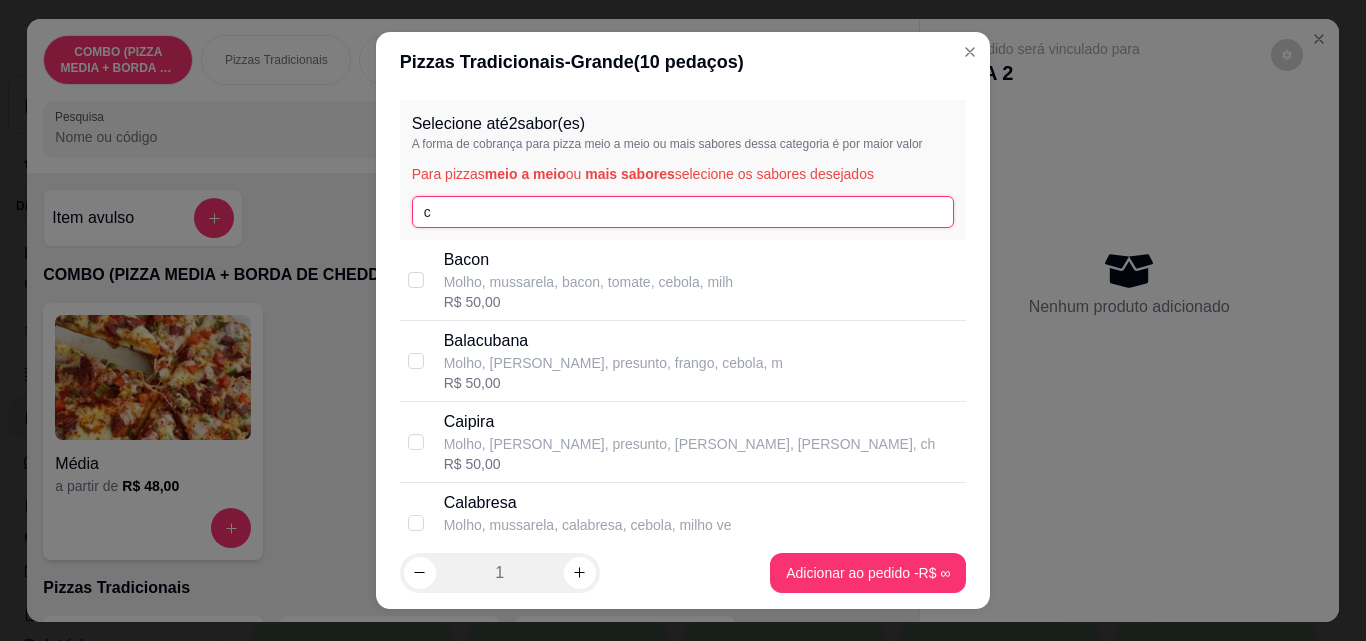 type on "c" 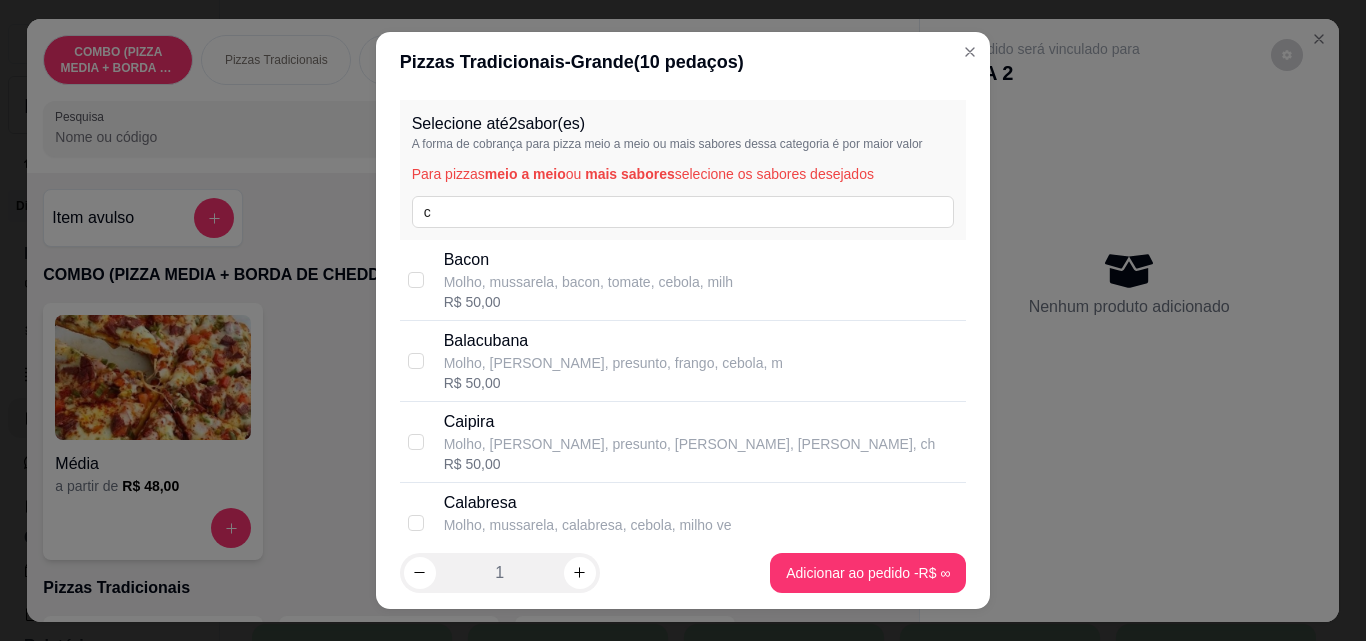 click on "Molho, mussarela, calabresa, cebola, milho ve" at bounding box center (588, 525) 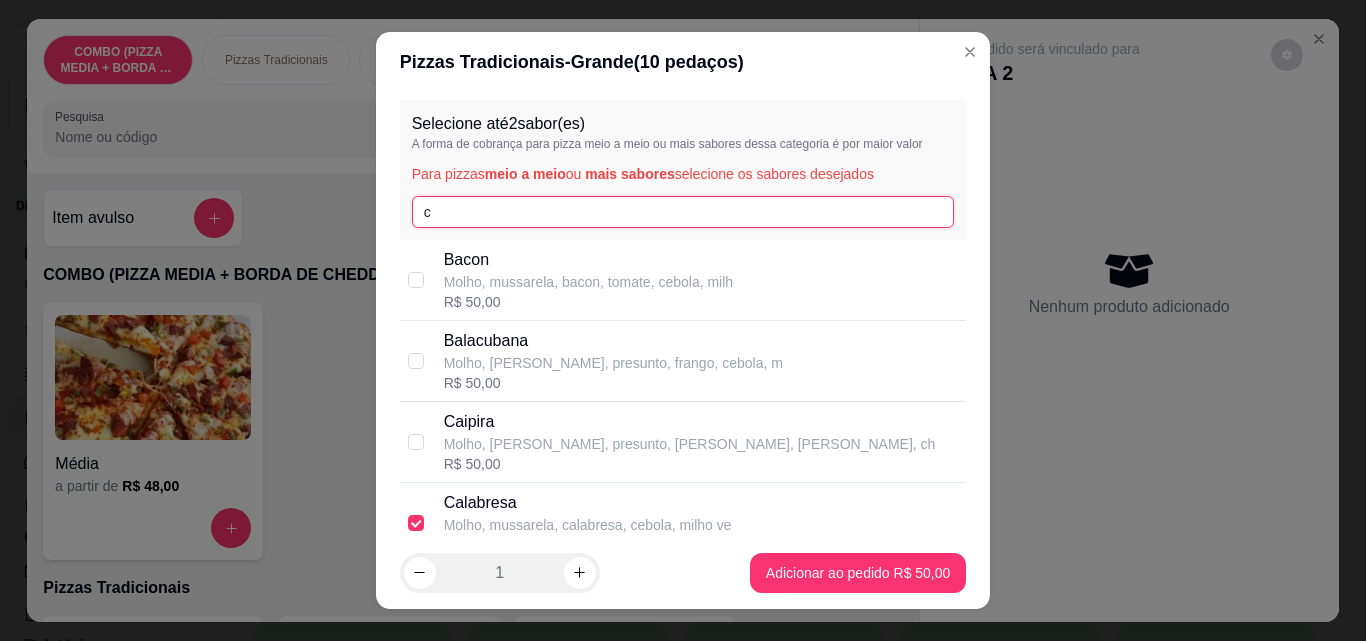 click on "c" at bounding box center (683, 212) 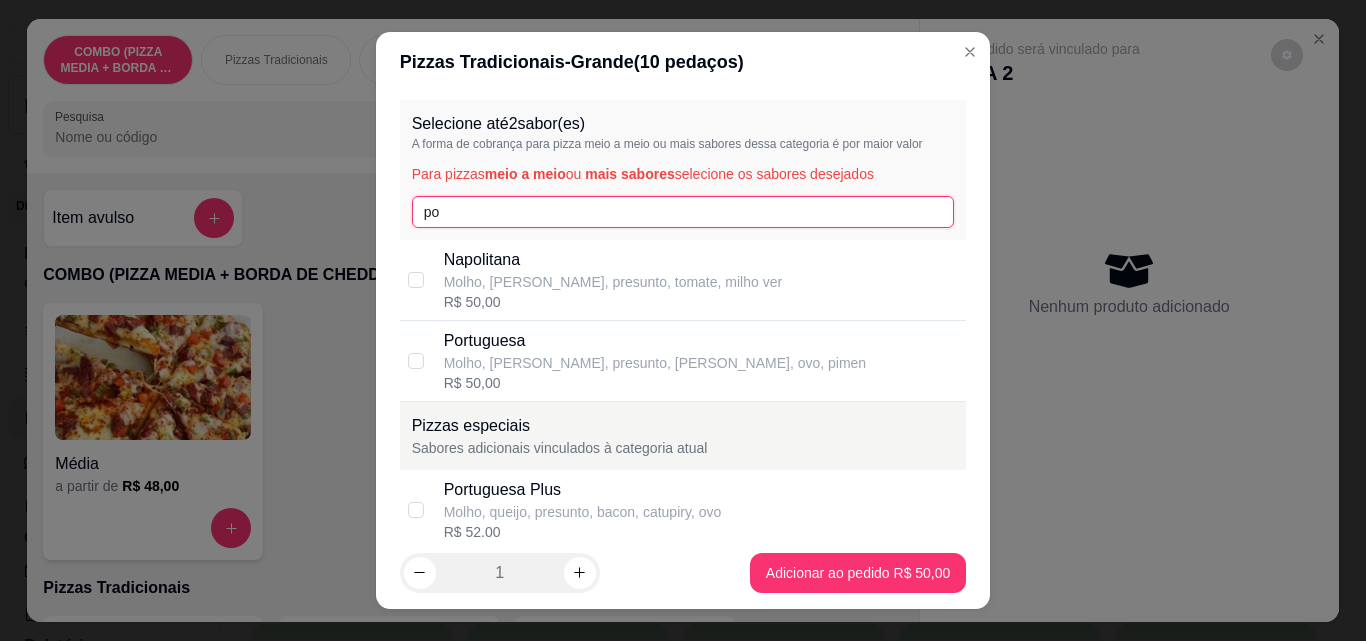 type on "po" 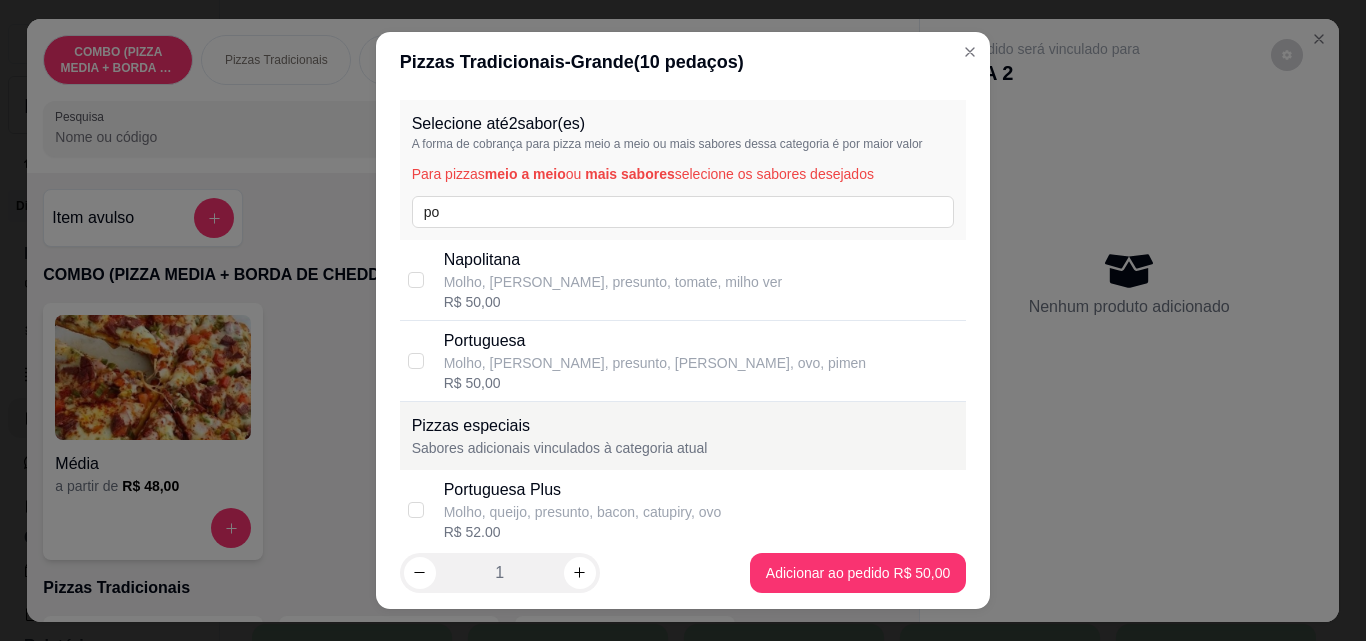click on "Portuguesa" at bounding box center (655, 341) 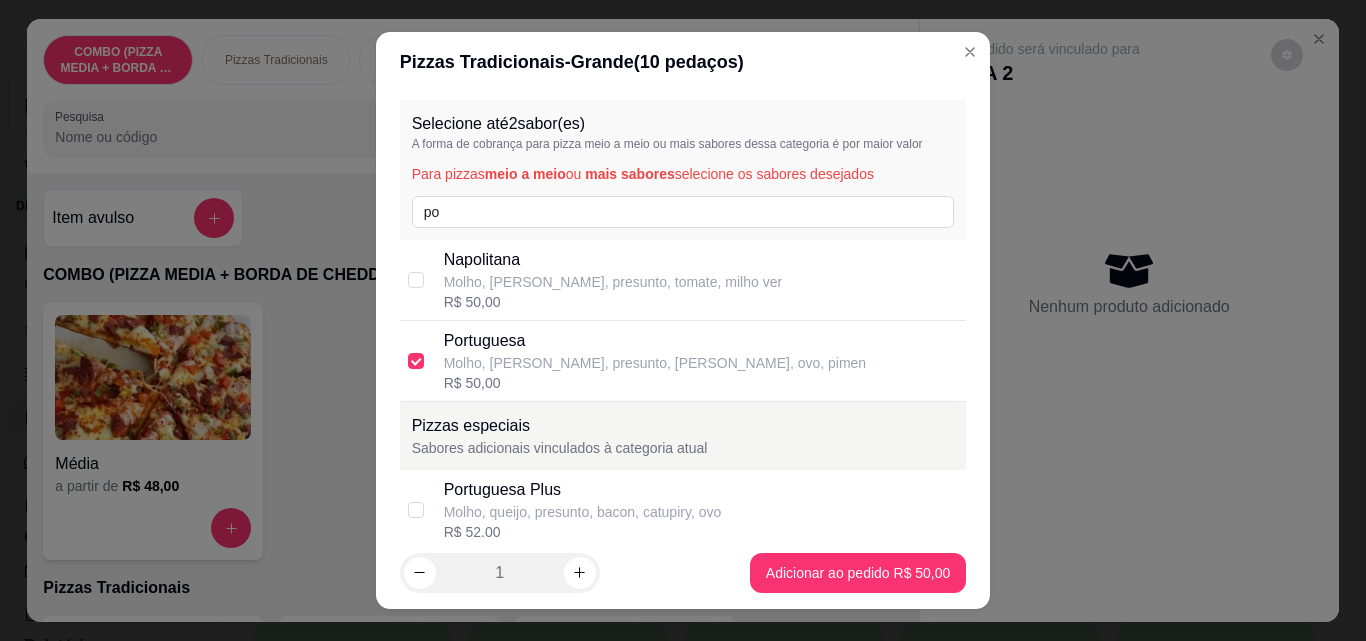 click on "Requeijão  R$ 0,00" at bounding box center [683, 836] 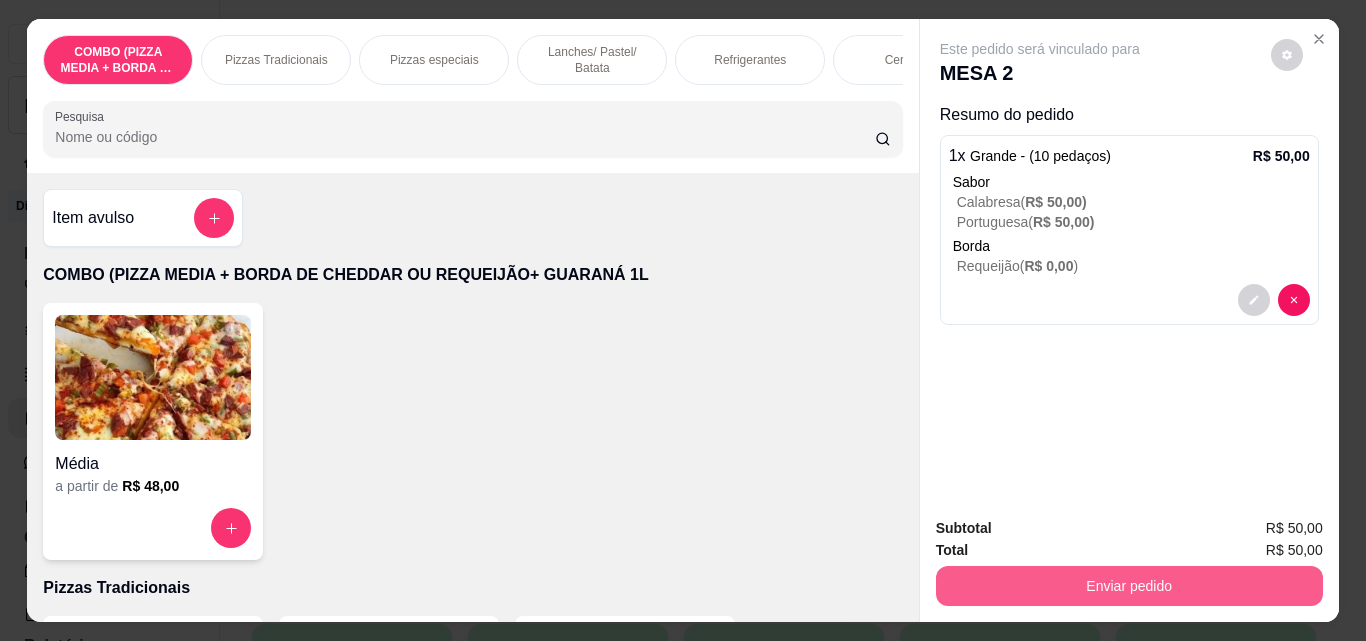 click on "Enviar pedido" at bounding box center [1129, 586] 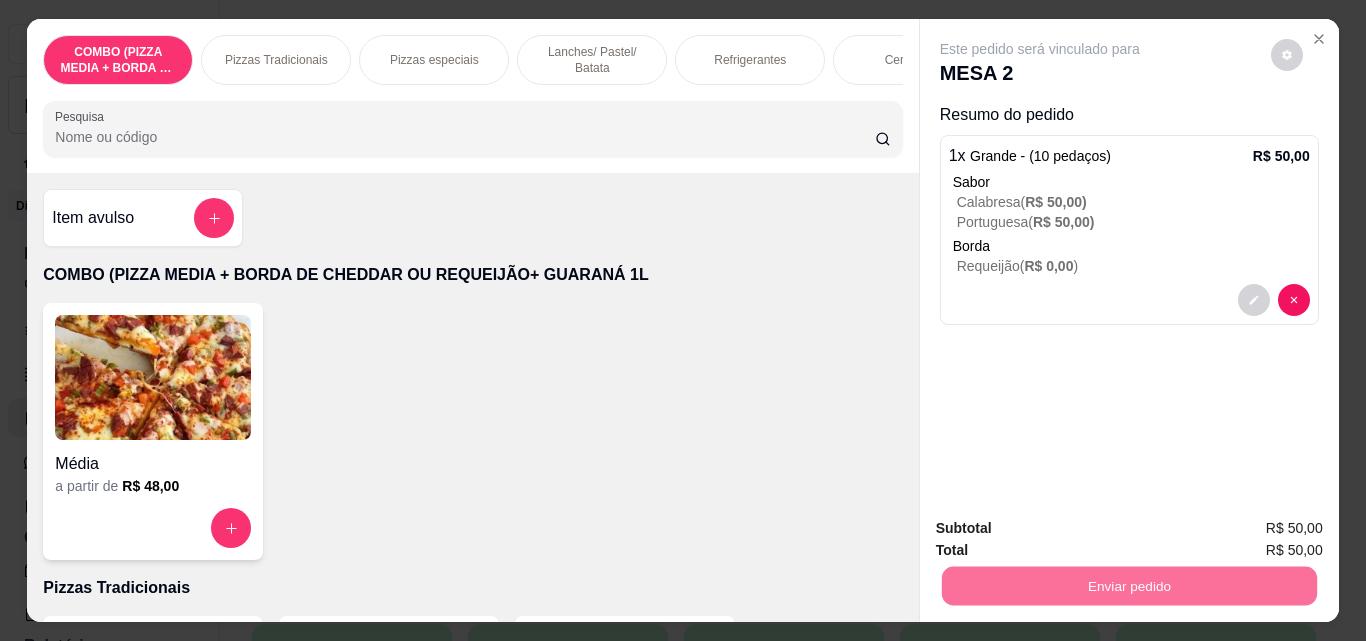 click on "Não registrar e enviar pedido" at bounding box center [1063, 529] 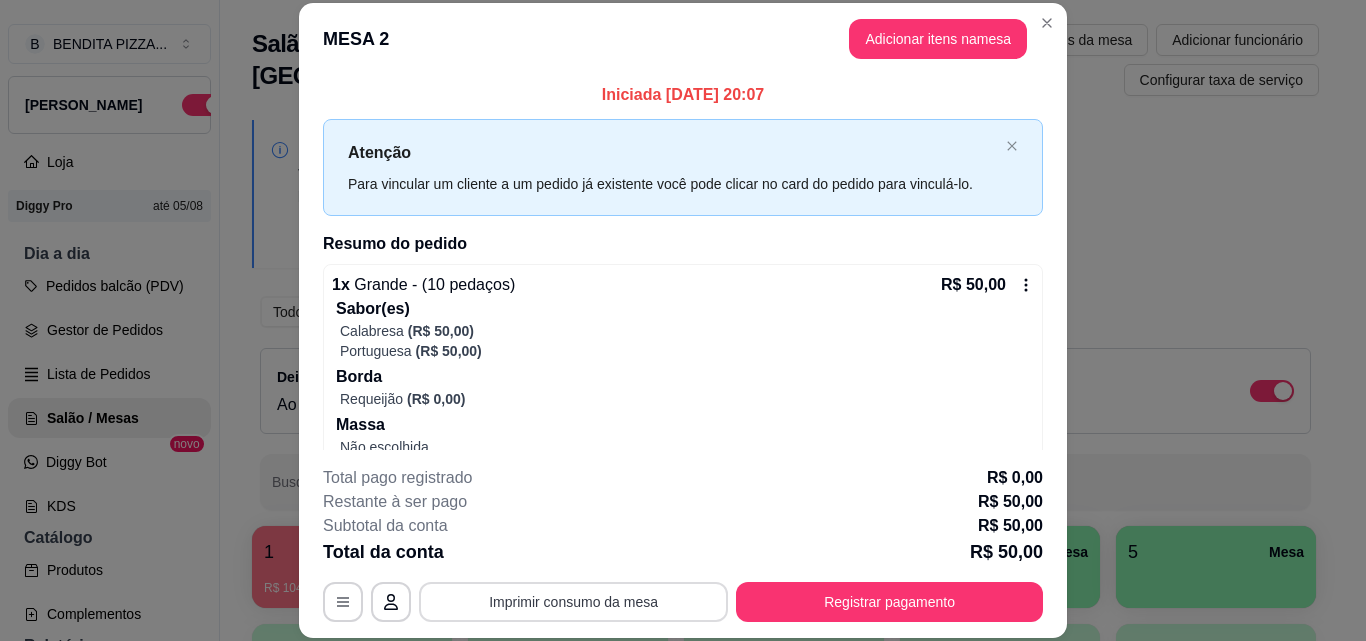 click on "Imprimir consumo da mesa" at bounding box center [573, 602] 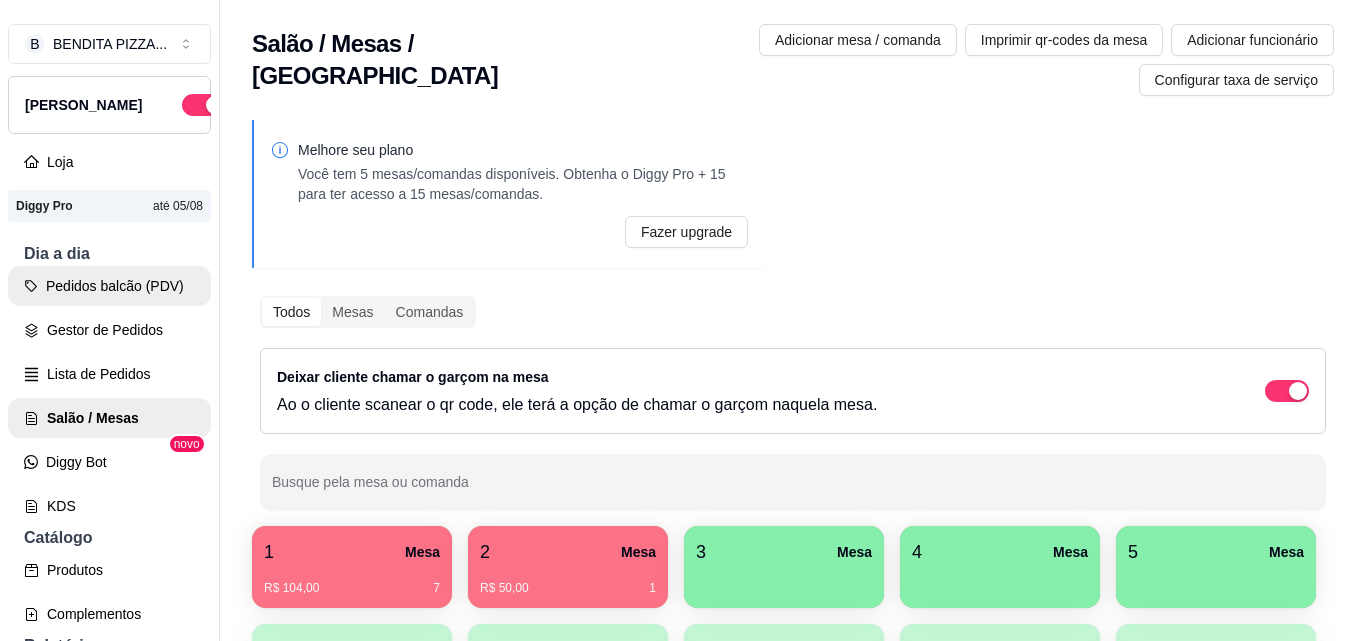 click on "Pedidos balcão (PDV)" at bounding box center (109, 286) 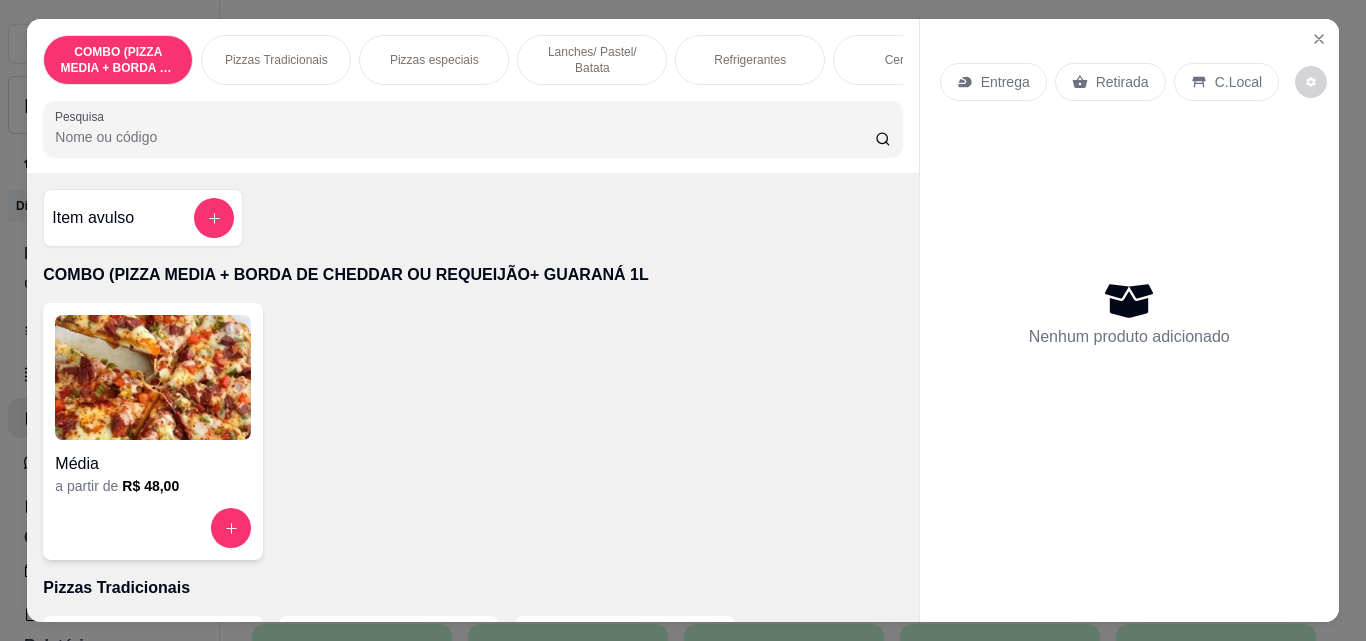 click on "Pizzas Tradicionais" at bounding box center (276, 60) 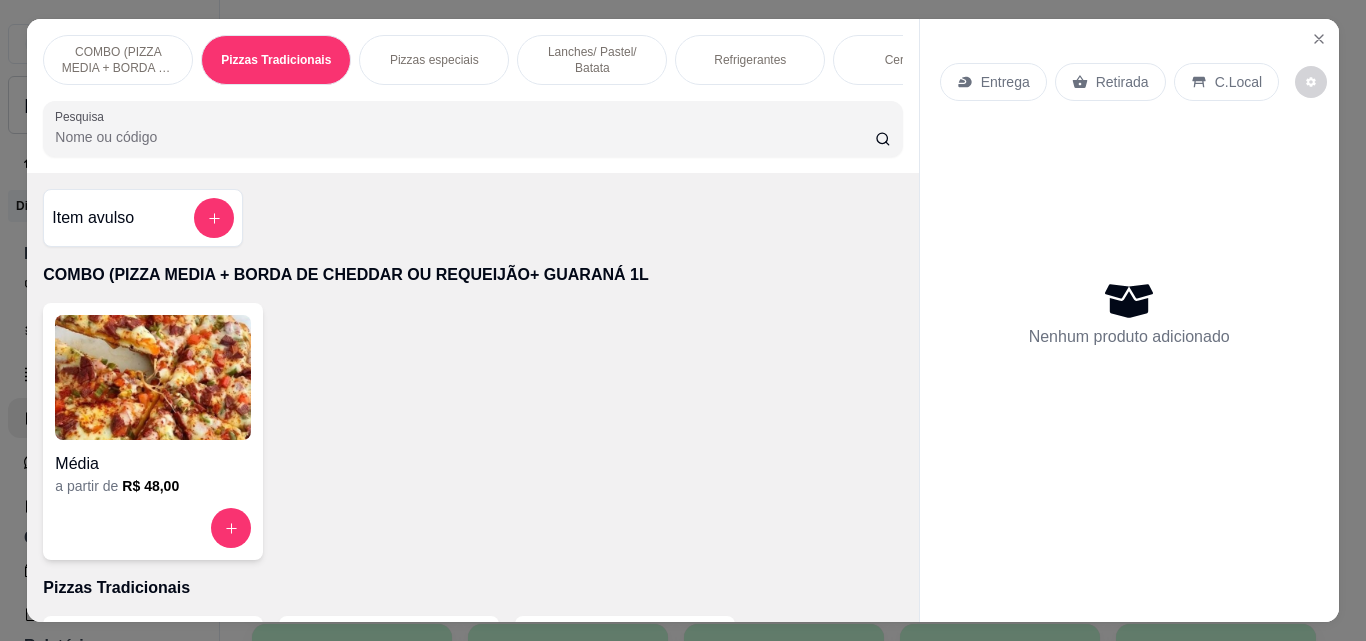 click at bounding box center (153, 963) 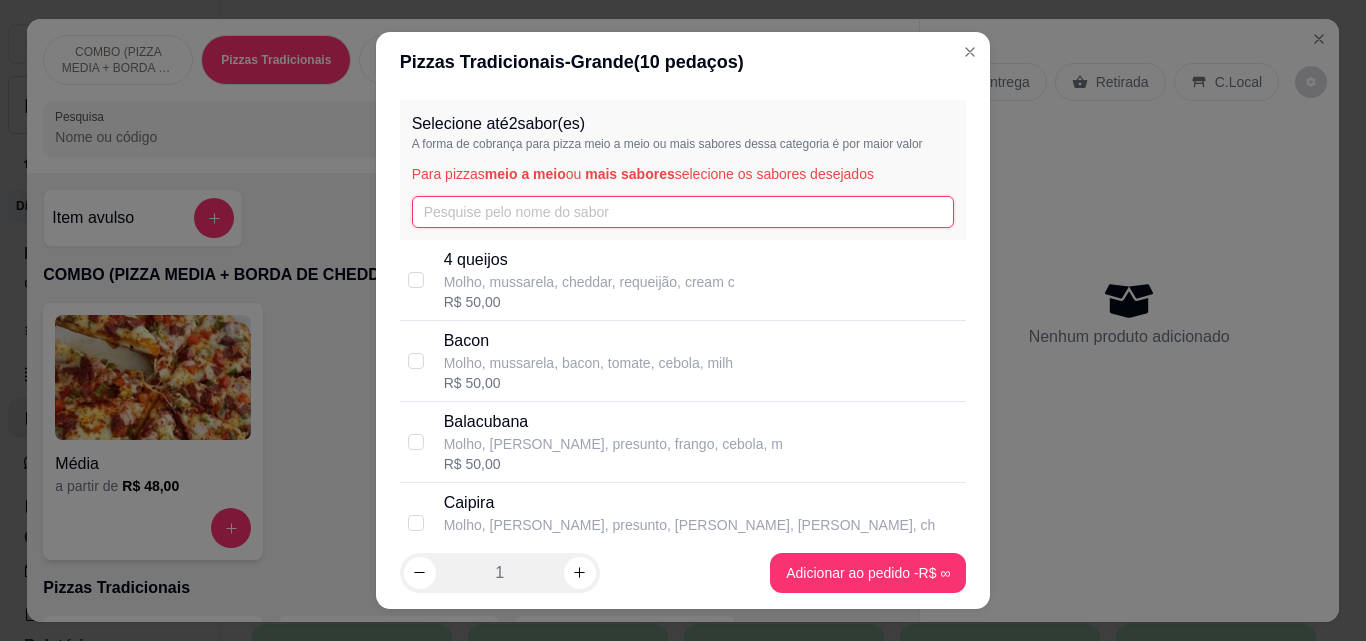 click at bounding box center (683, 212) 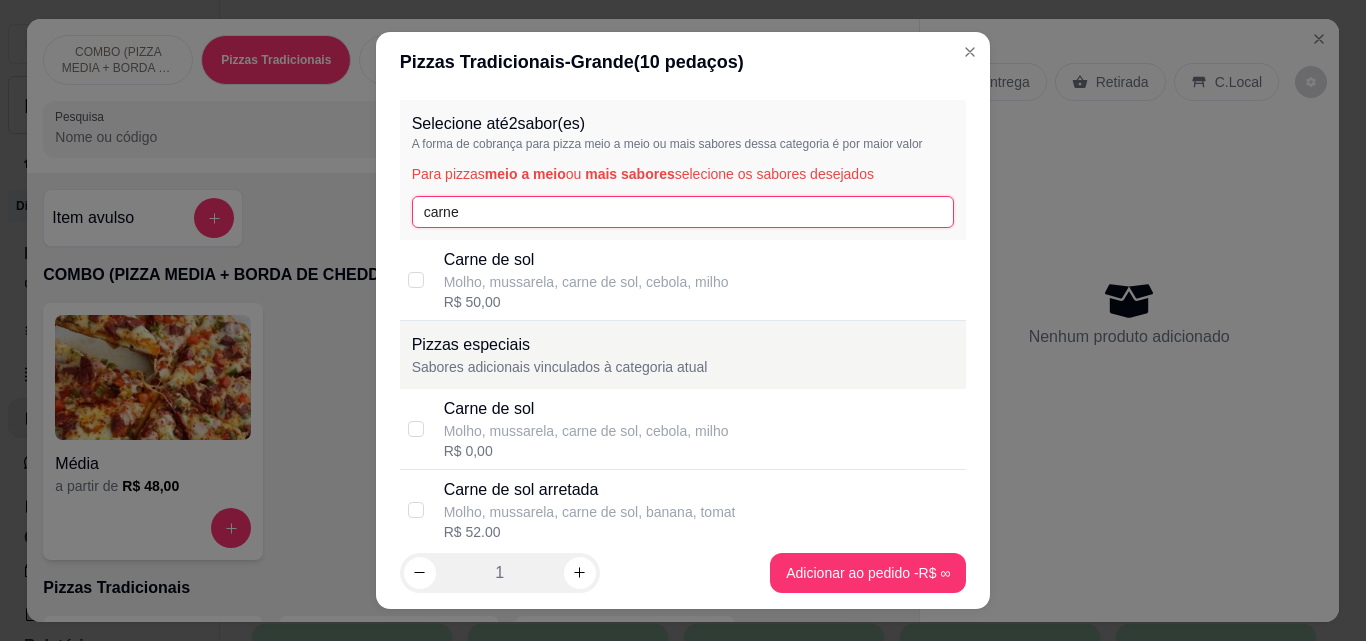 type on "carne" 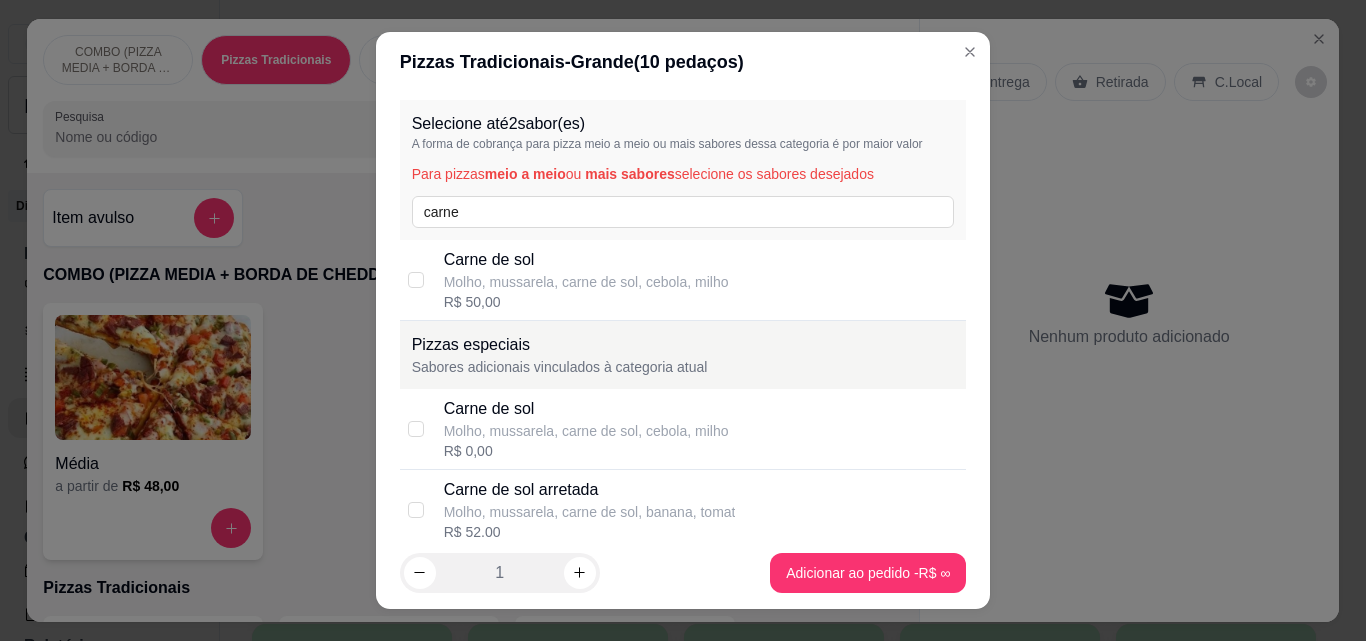 click on "R$ 50,00" at bounding box center (586, 302) 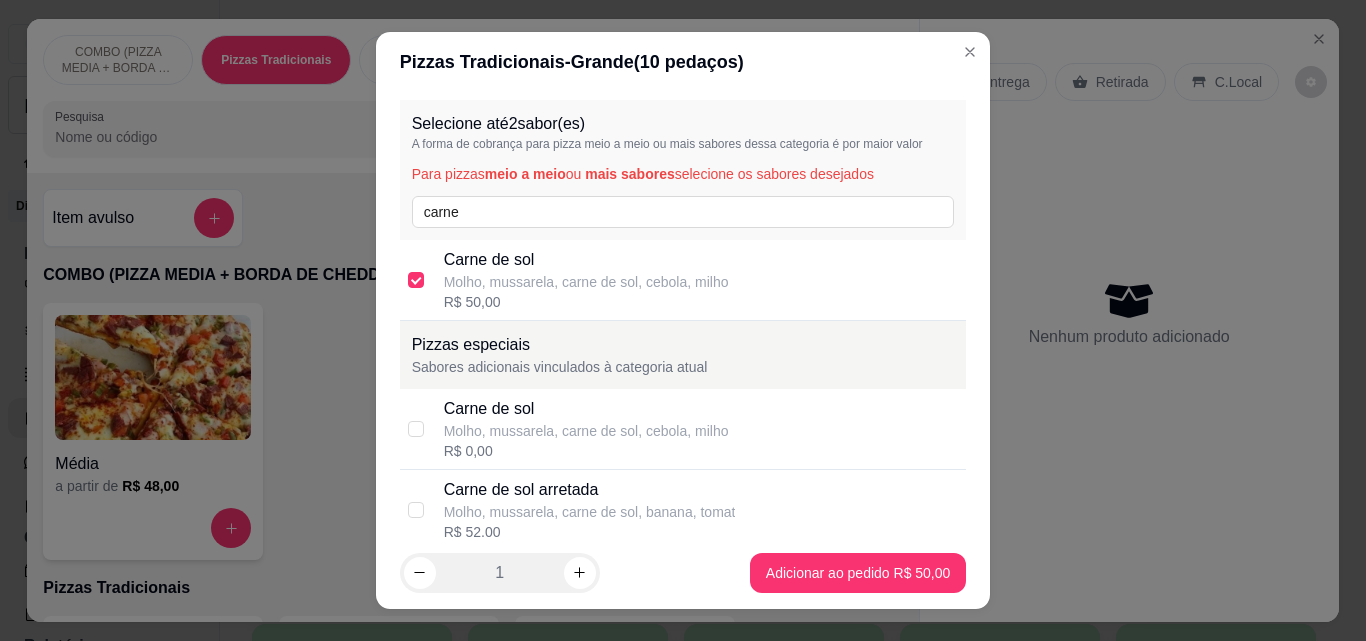 click on "Carne de sol arretada Molho, mussarela, carne de sol, banana, tomat R$ 52,00" at bounding box center (683, 510) 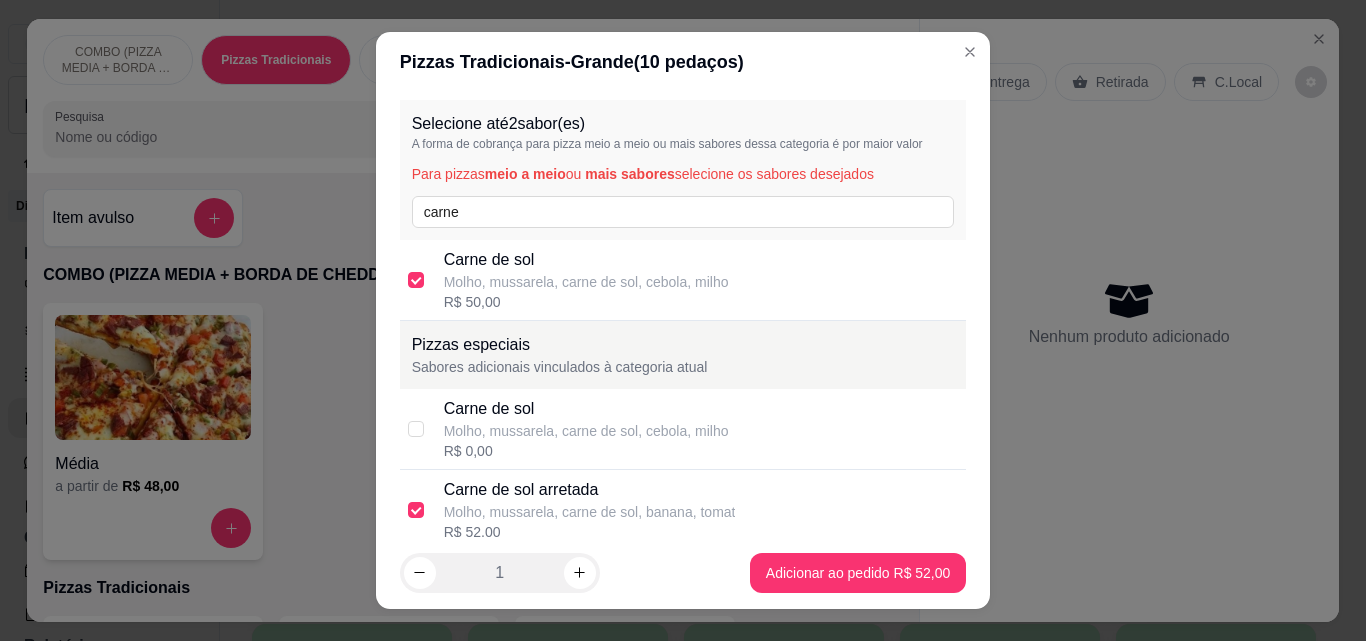 click at bounding box center (683, 1255) 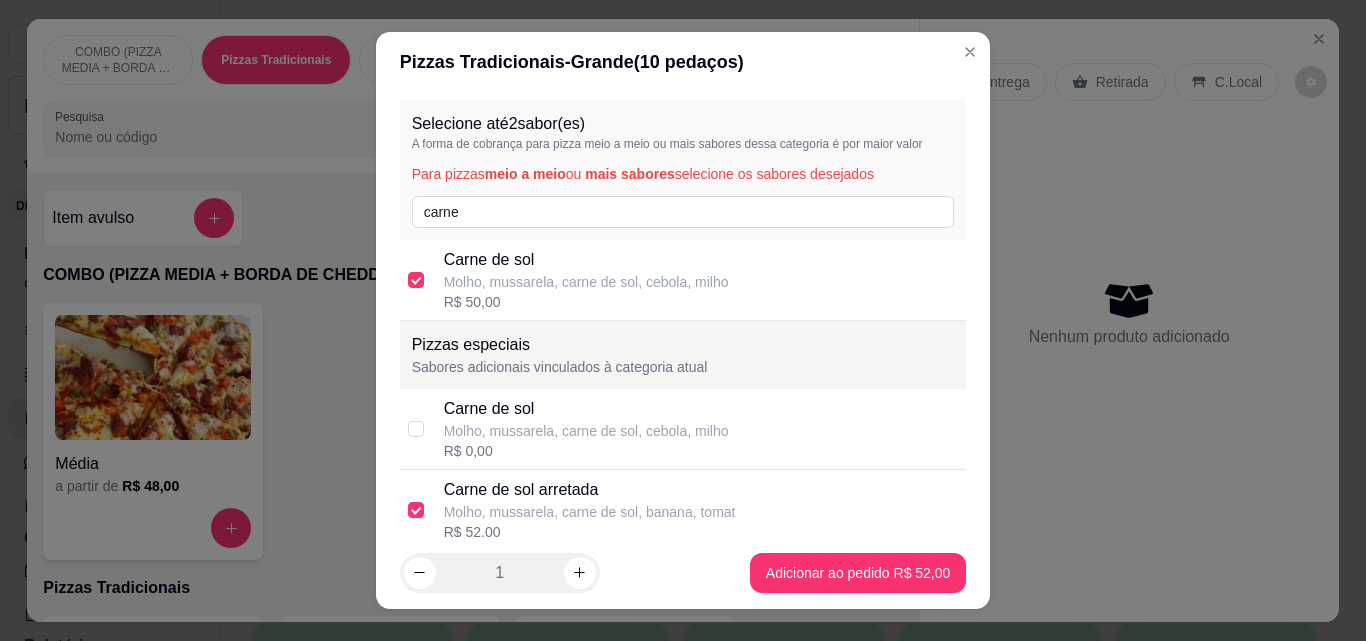 type on "Sem cebola, sem azeitona, sem oregano" 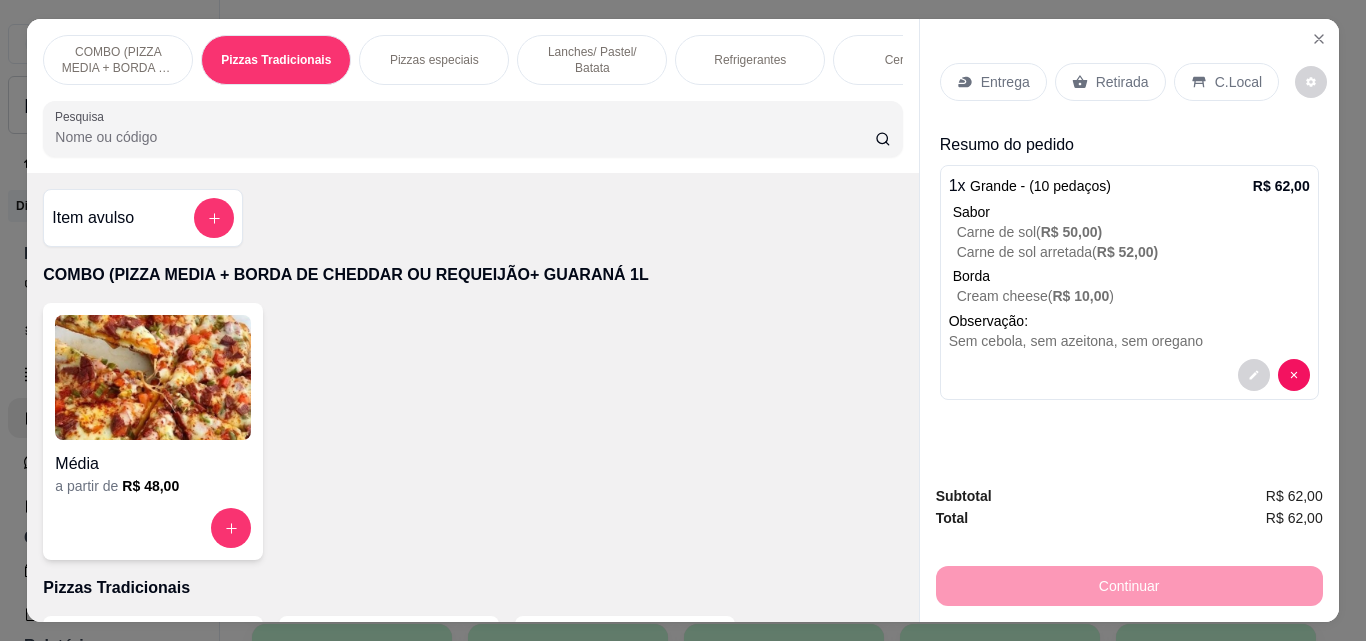 click on "Refrigerantes" at bounding box center [750, 60] 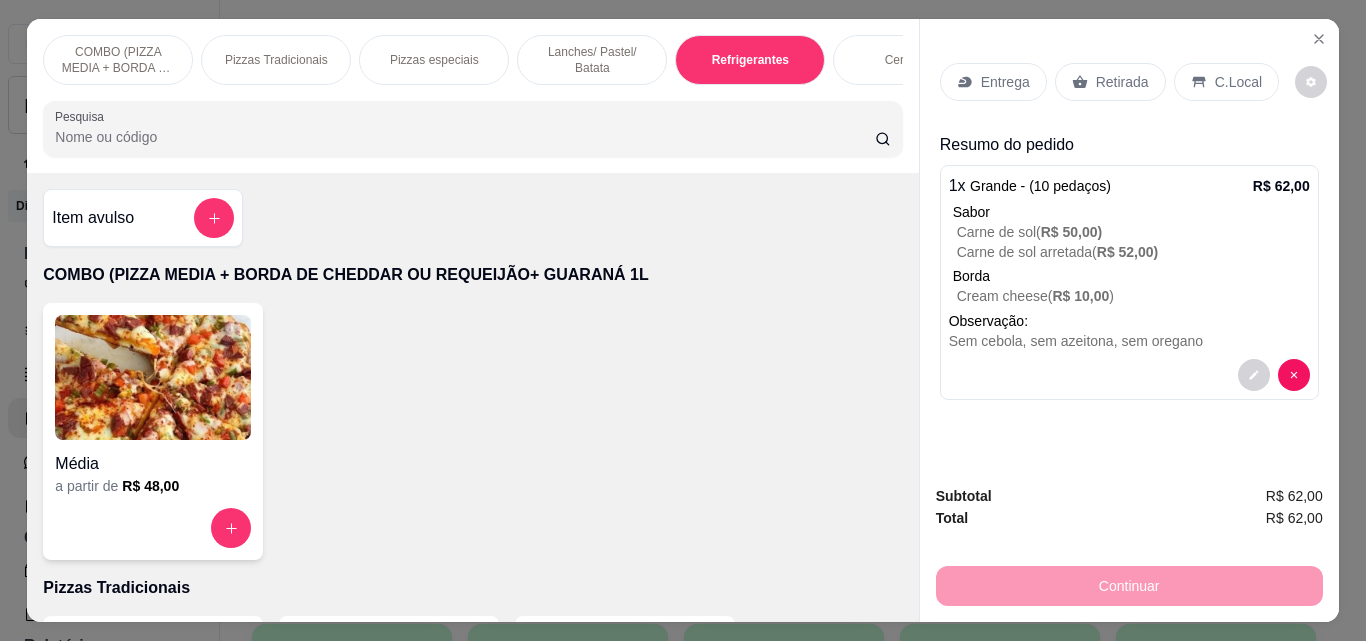 click 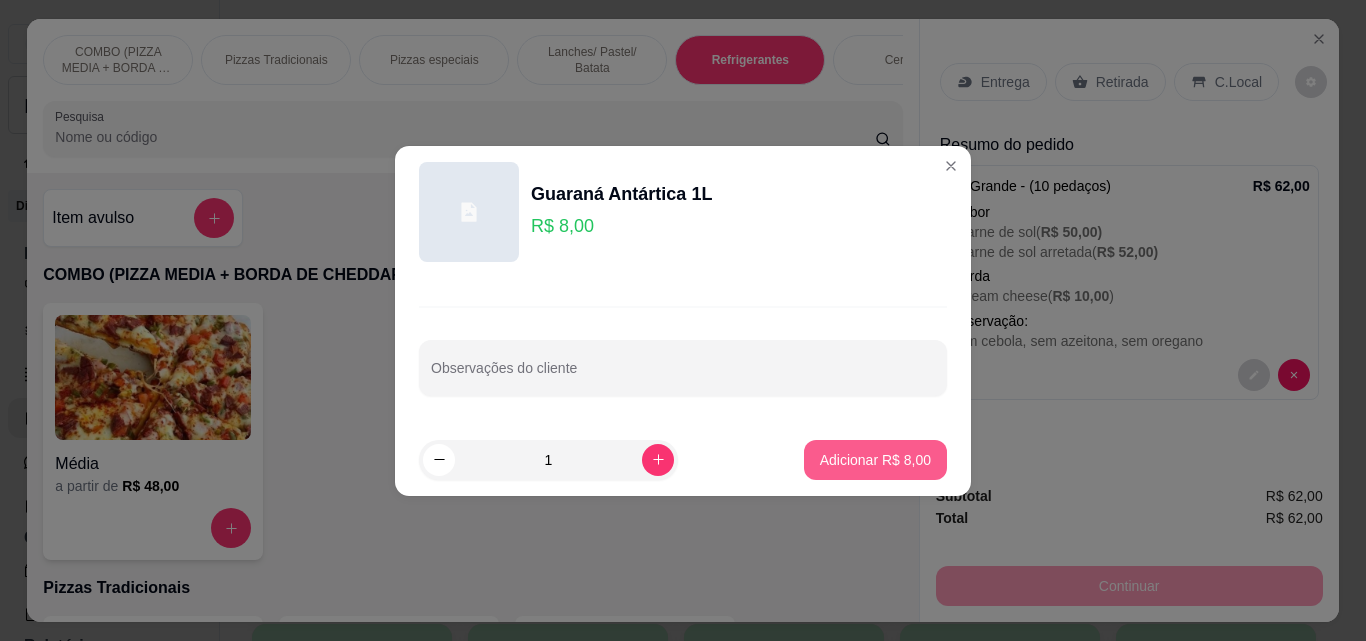 click on "Adicionar   R$ 8,00" at bounding box center [875, 460] 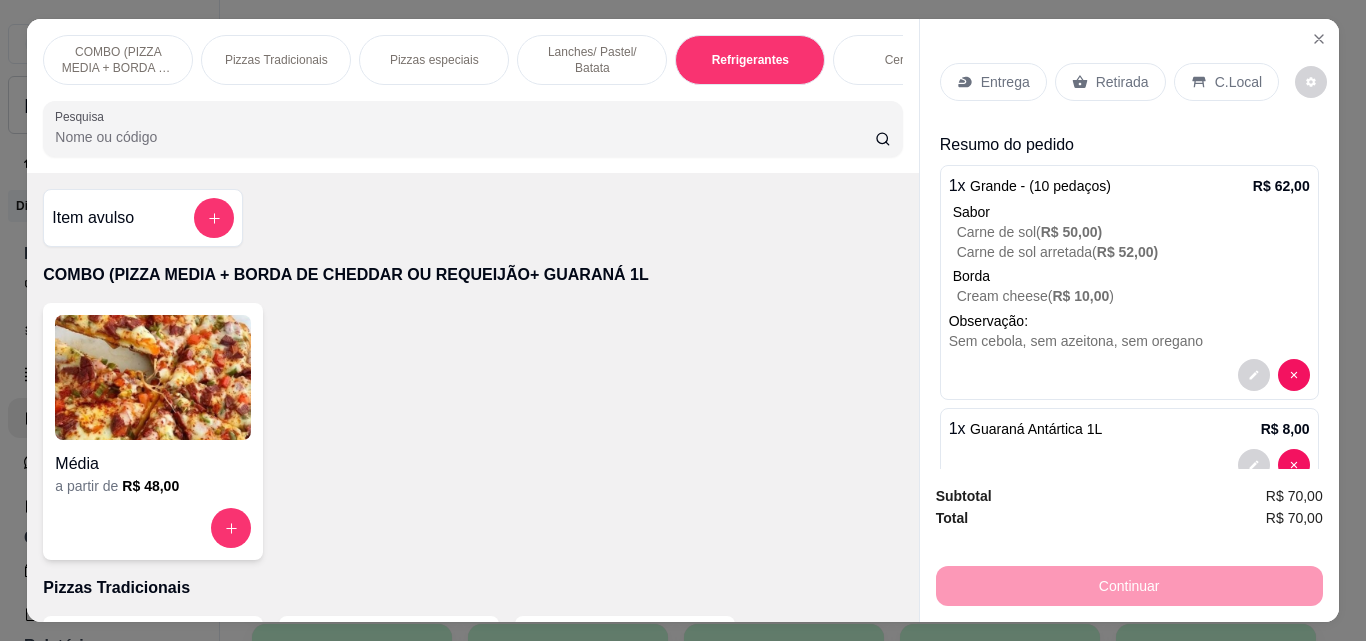click on "Entrega" at bounding box center [1005, 82] 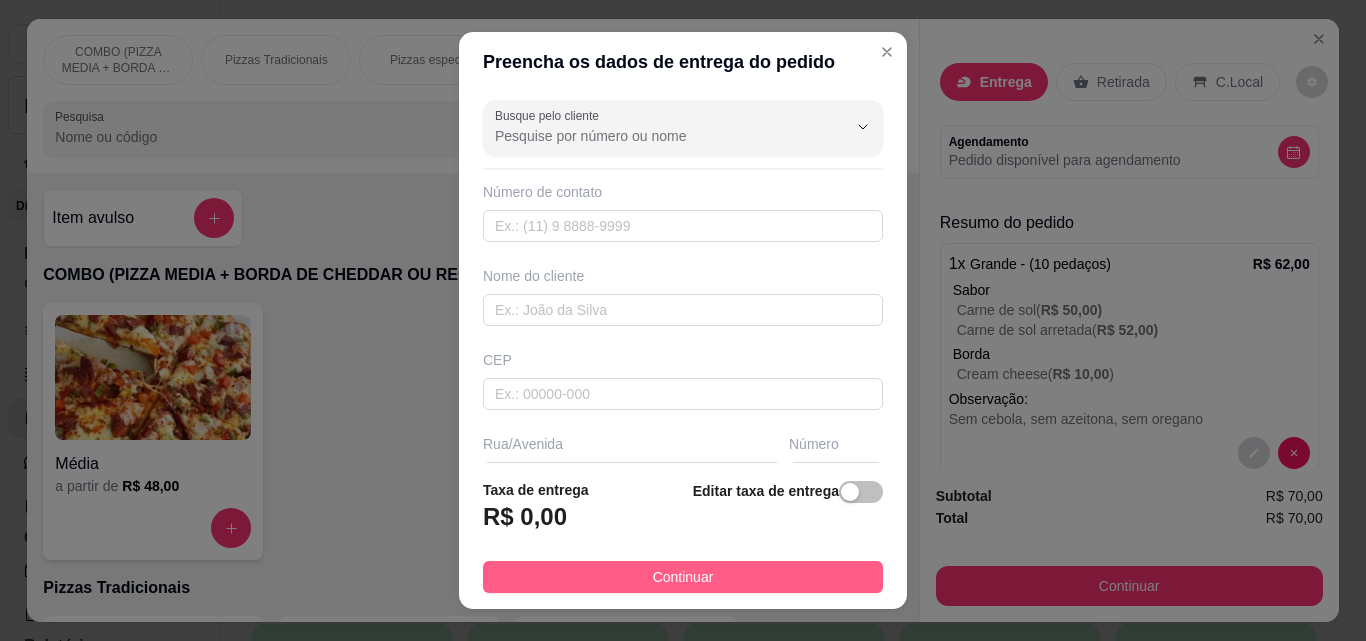 click on "Continuar" at bounding box center (683, 577) 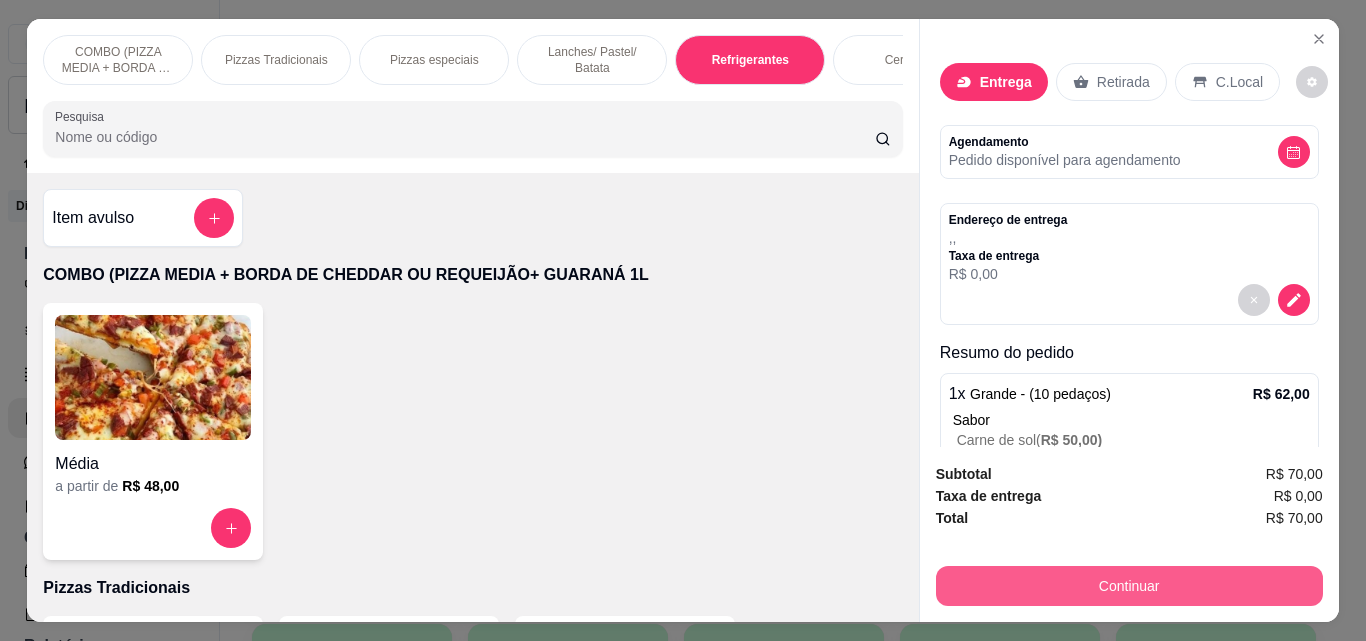 click on "Continuar" at bounding box center (1129, 586) 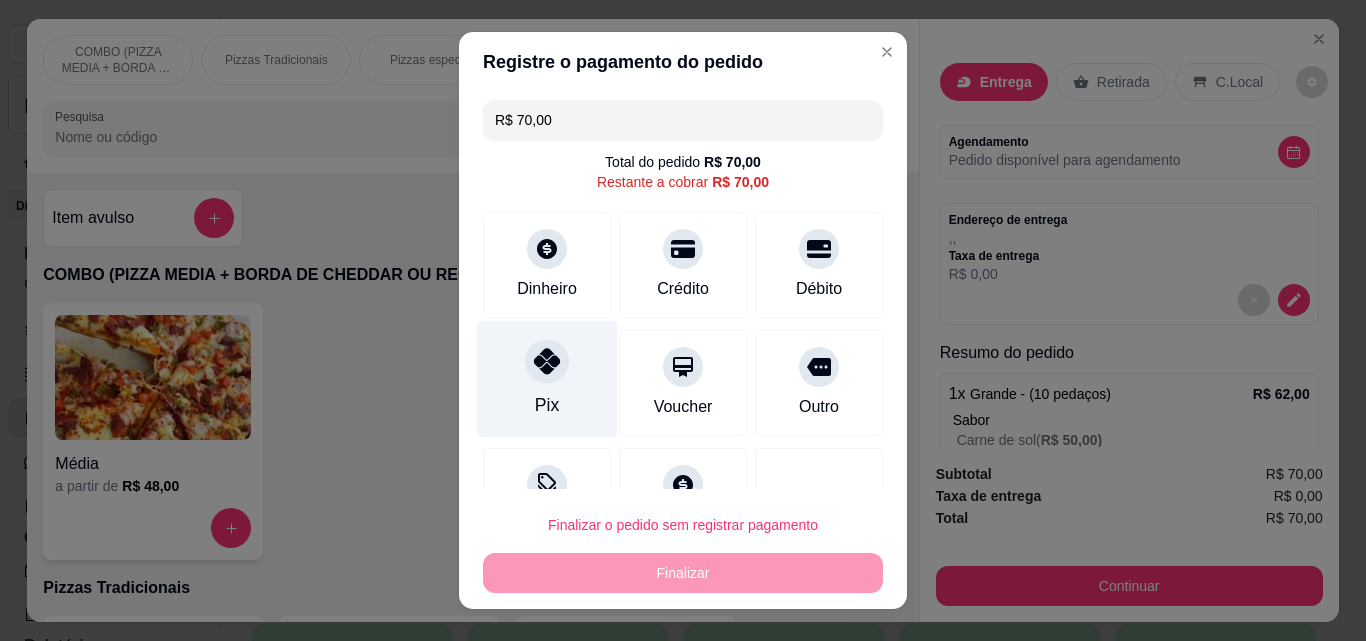 click on "Pix" at bounding box center [547, 405] 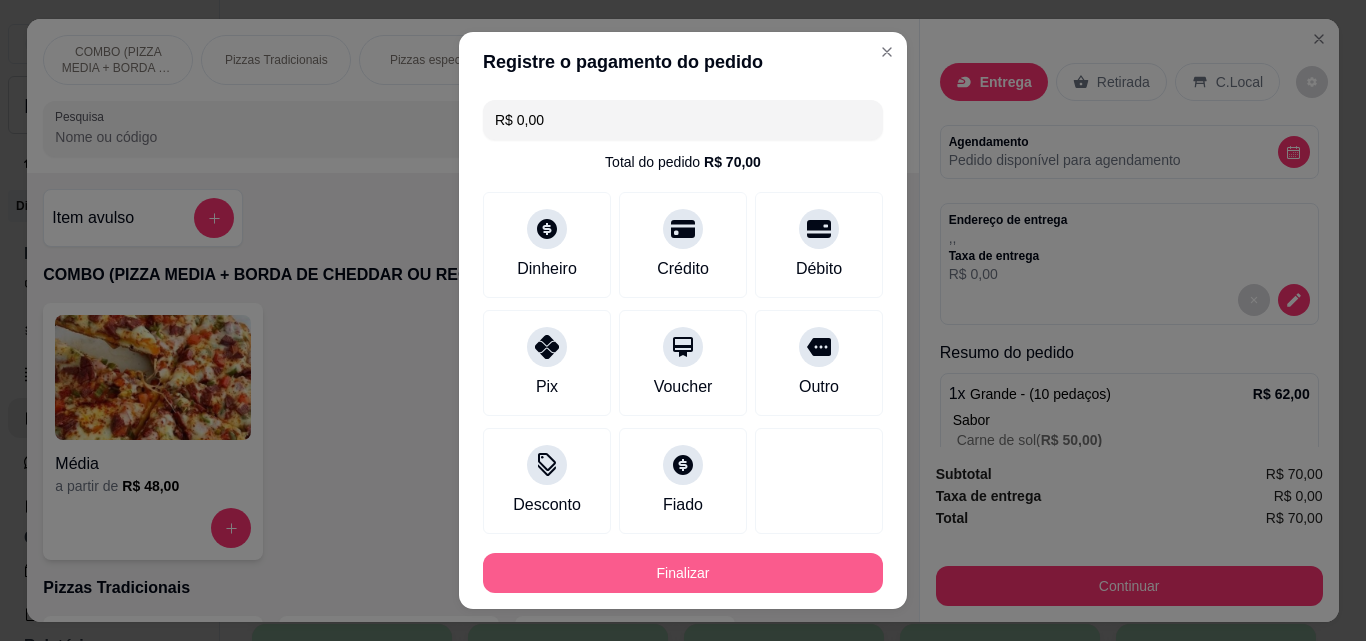 click on "Finalizar" at bounding box center (683, 573) 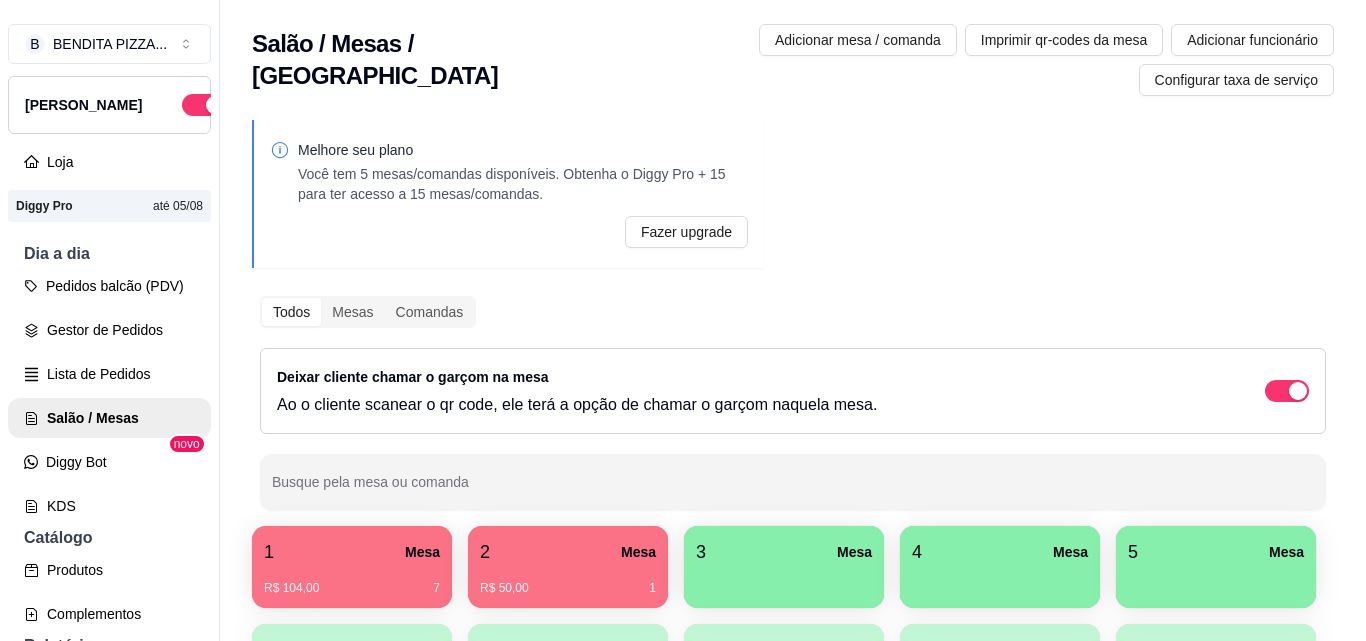 click on "Gestor de Pedidos" at bounding box center [109, 330] 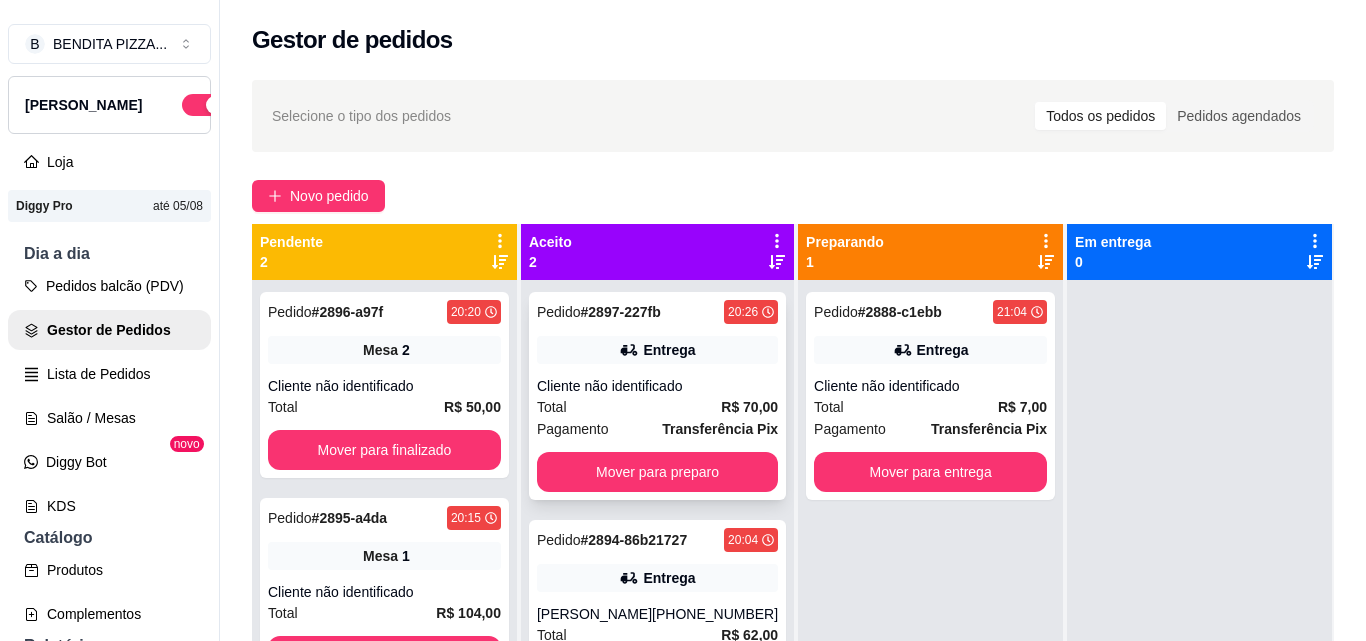 click on "Total R$ 70,00" at bounding box center [657, 407] 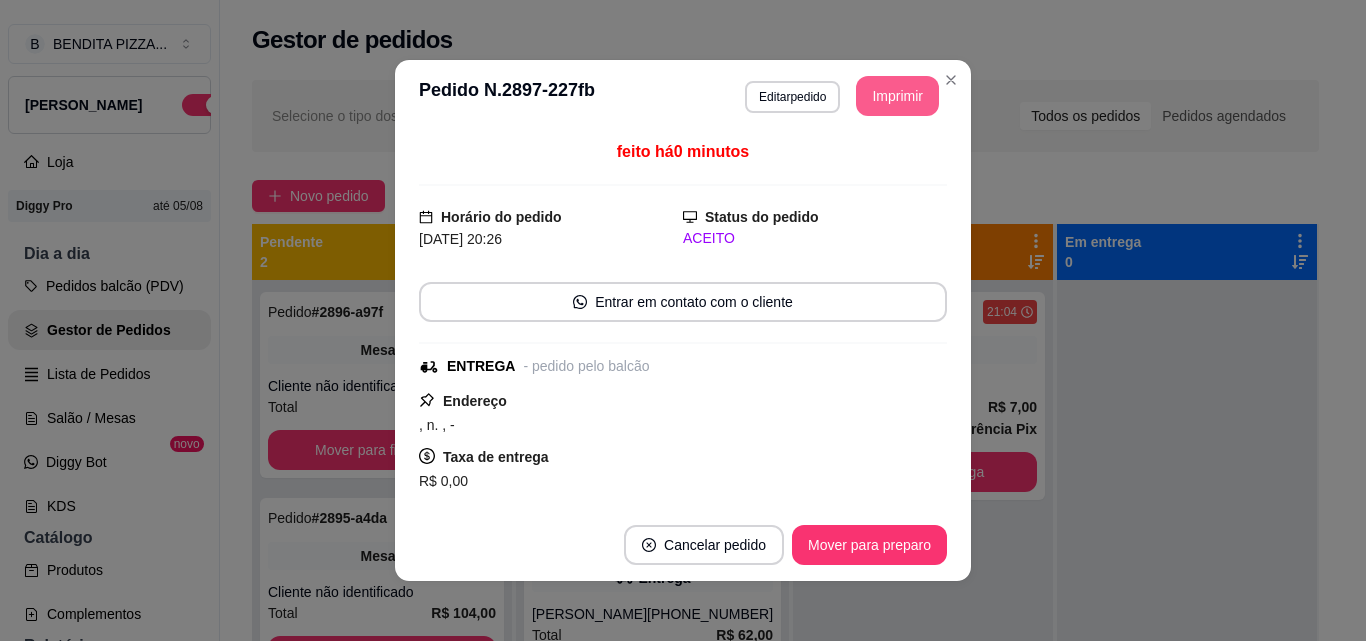 click on "Imprimir" at bounding box center [897, 96] 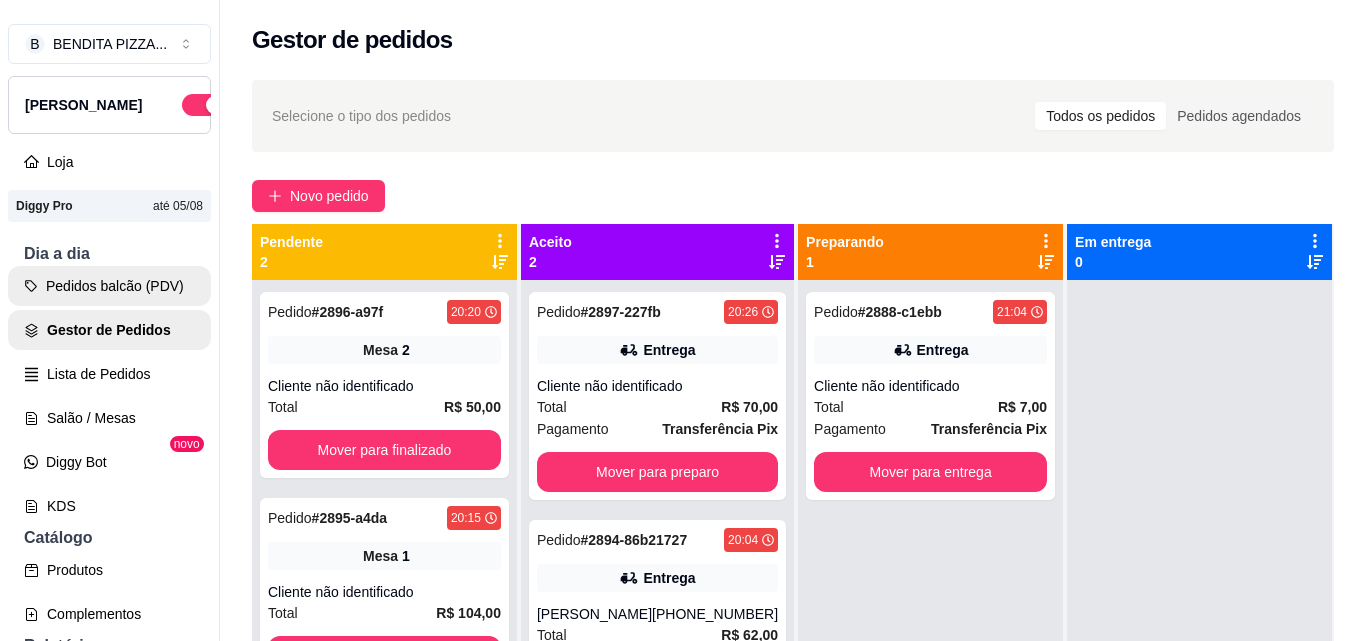 click on "Pedidos balcão (PDV)" at bounding box center [109, 286] 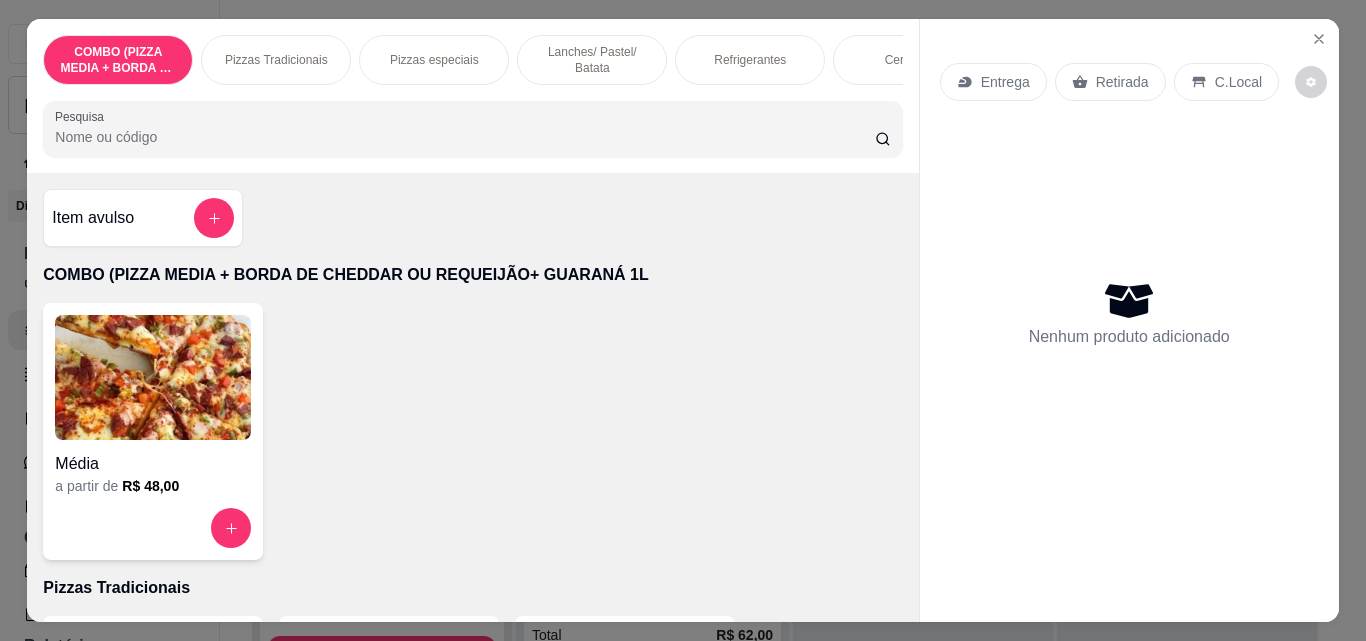 click on "Pizzas Tradicionais" at bounding box center [276, 60] 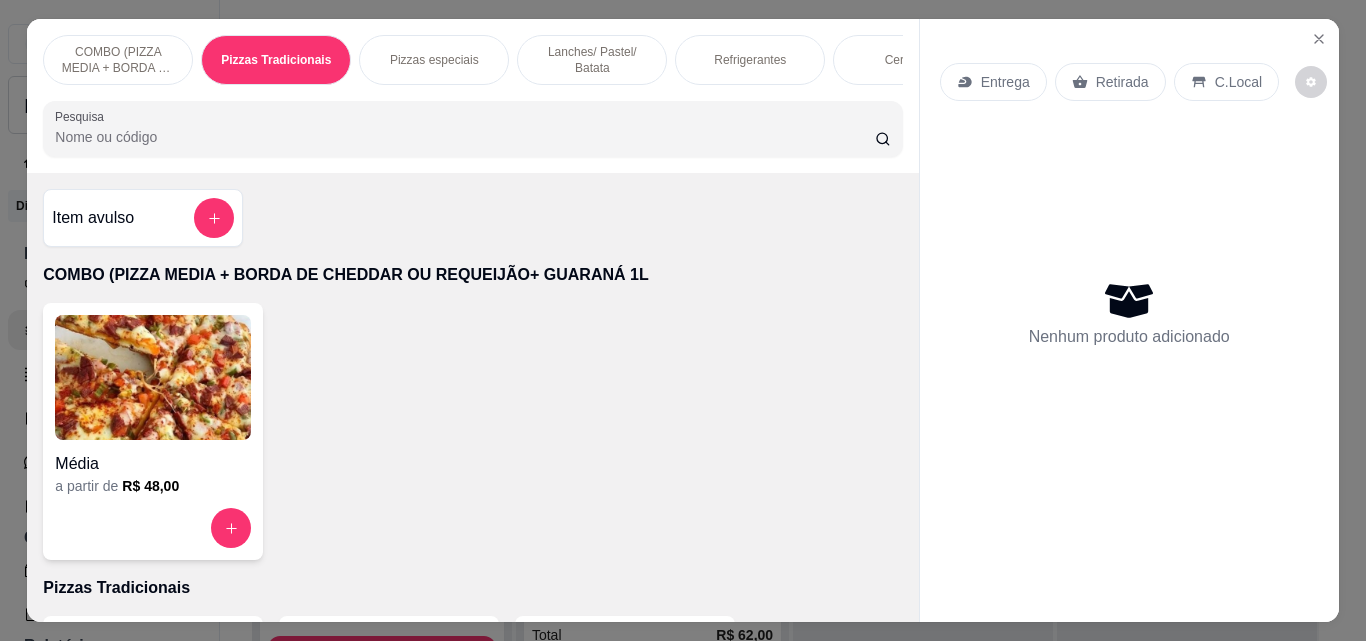click at bounding box center (153, 963) 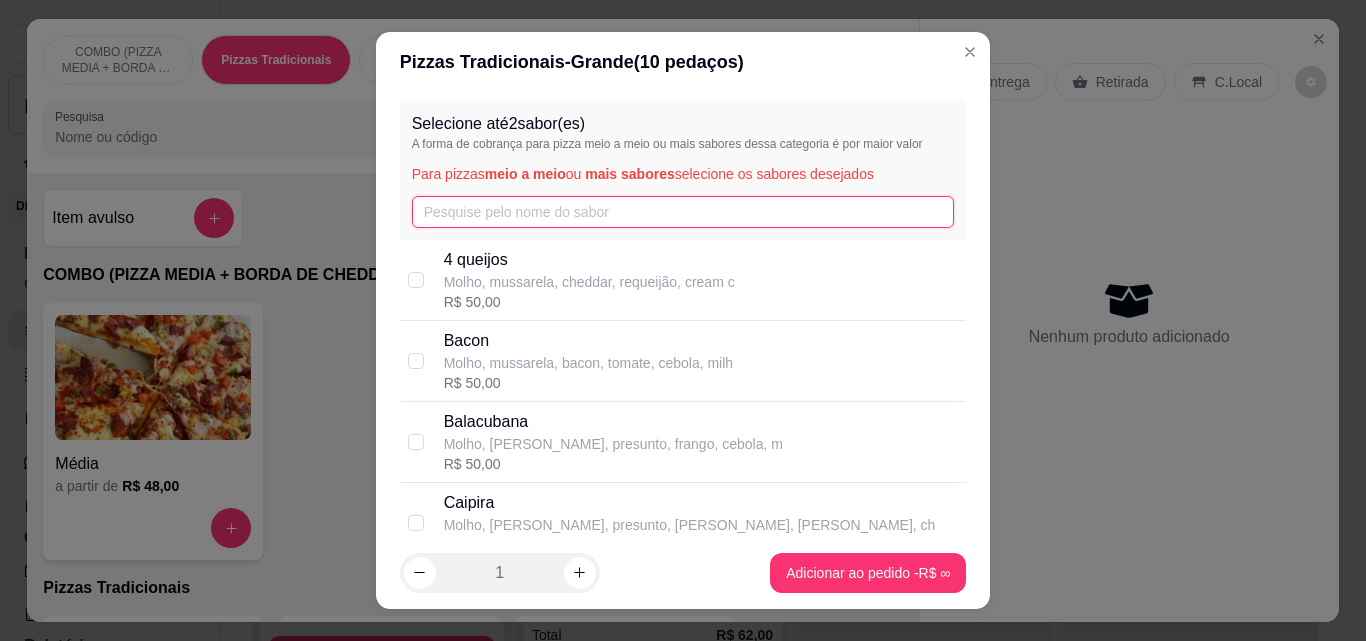 click at bounding box center [683, 212] 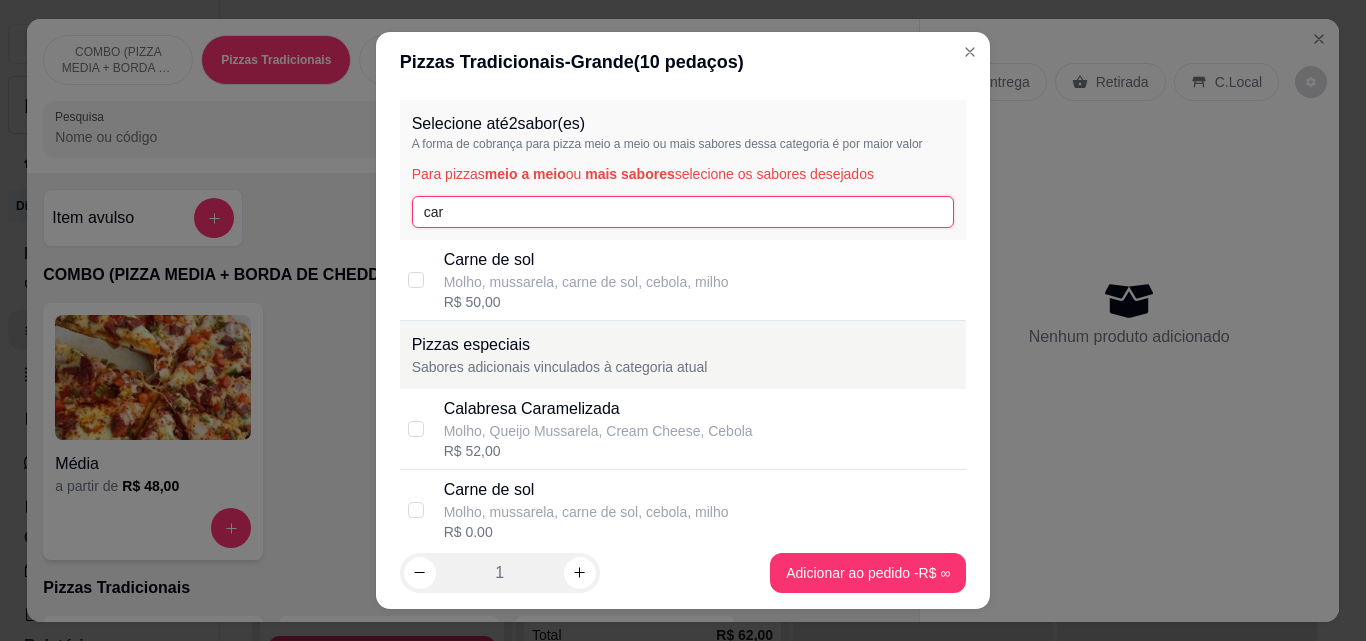 type on "car" 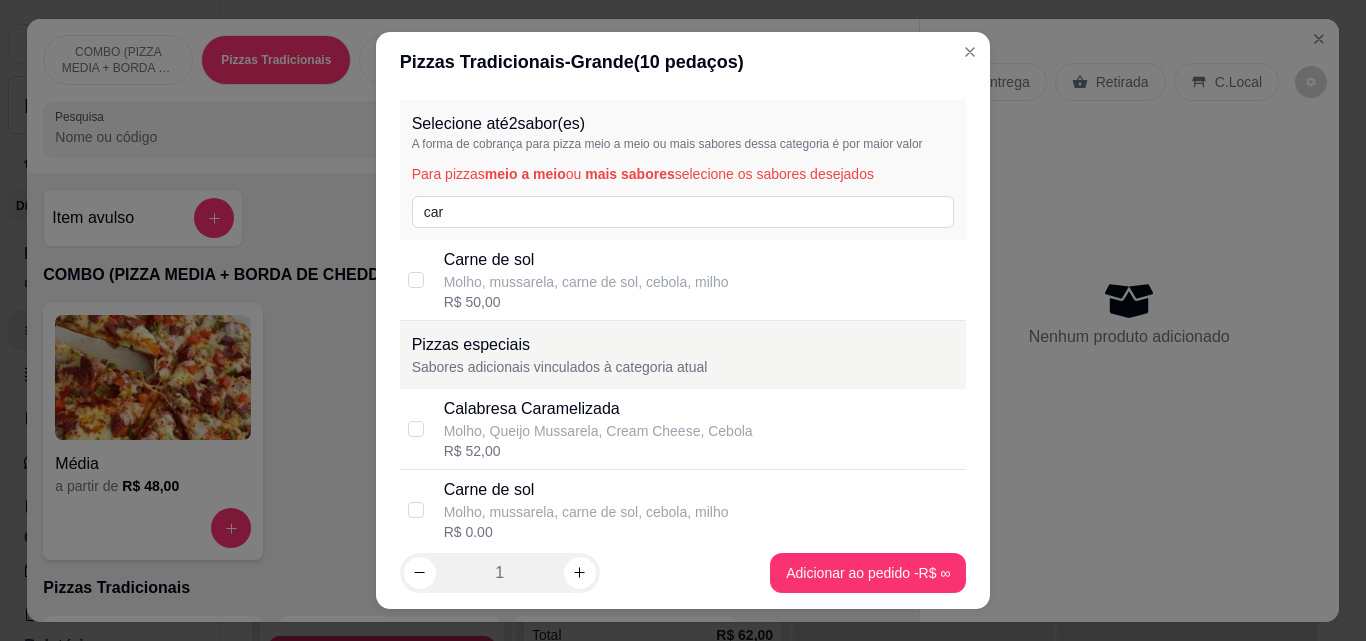 click on "Molho, mussarela, carne de sol, cebola, milho" at bounding box center [586, 282] 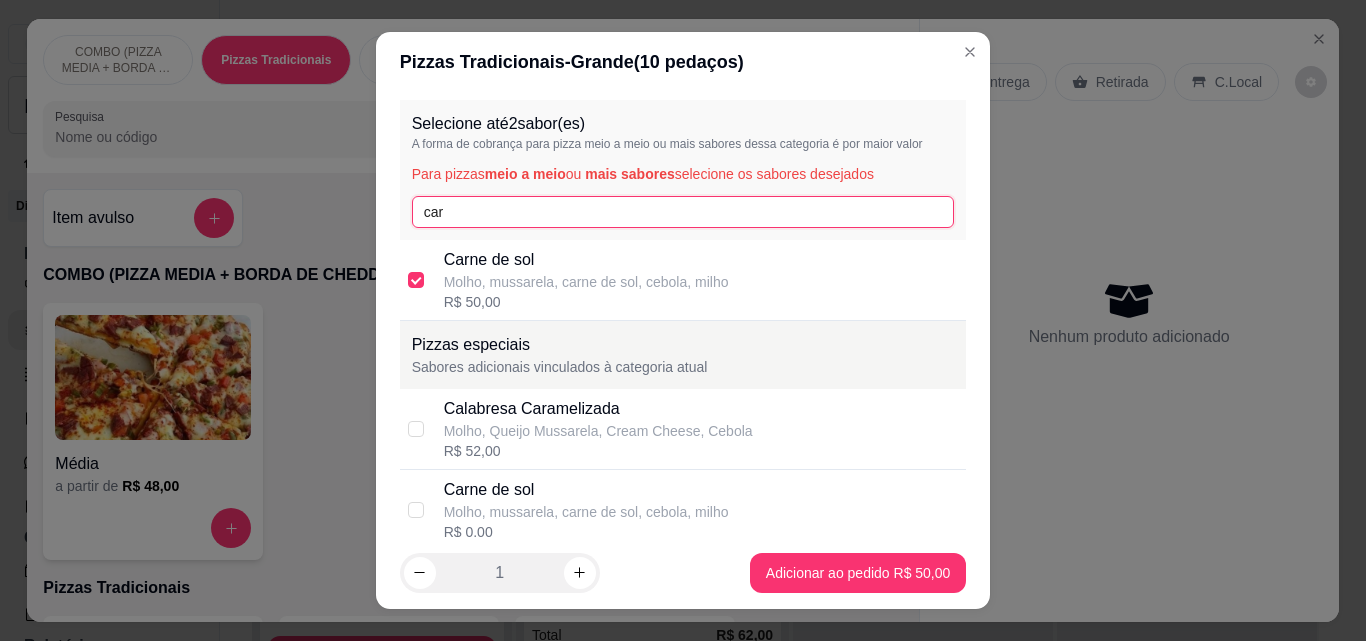 click on "car" at bounding box center [683, 212] 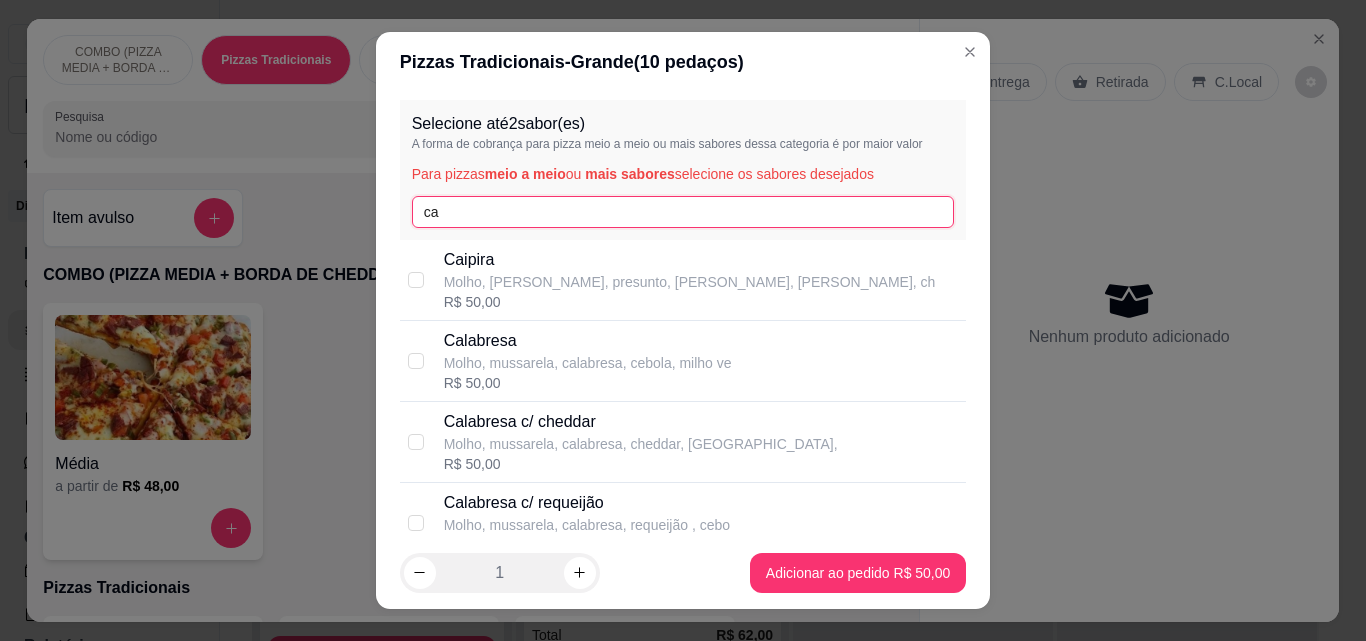 type on "c" 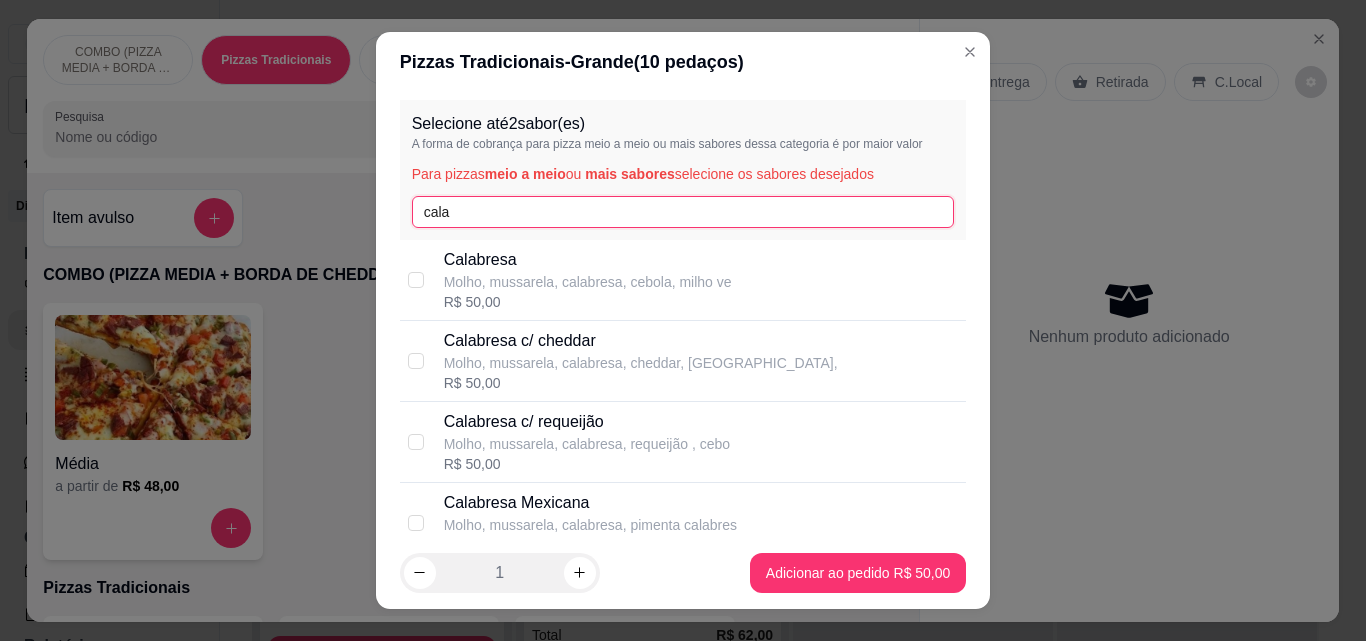 type on "cala" 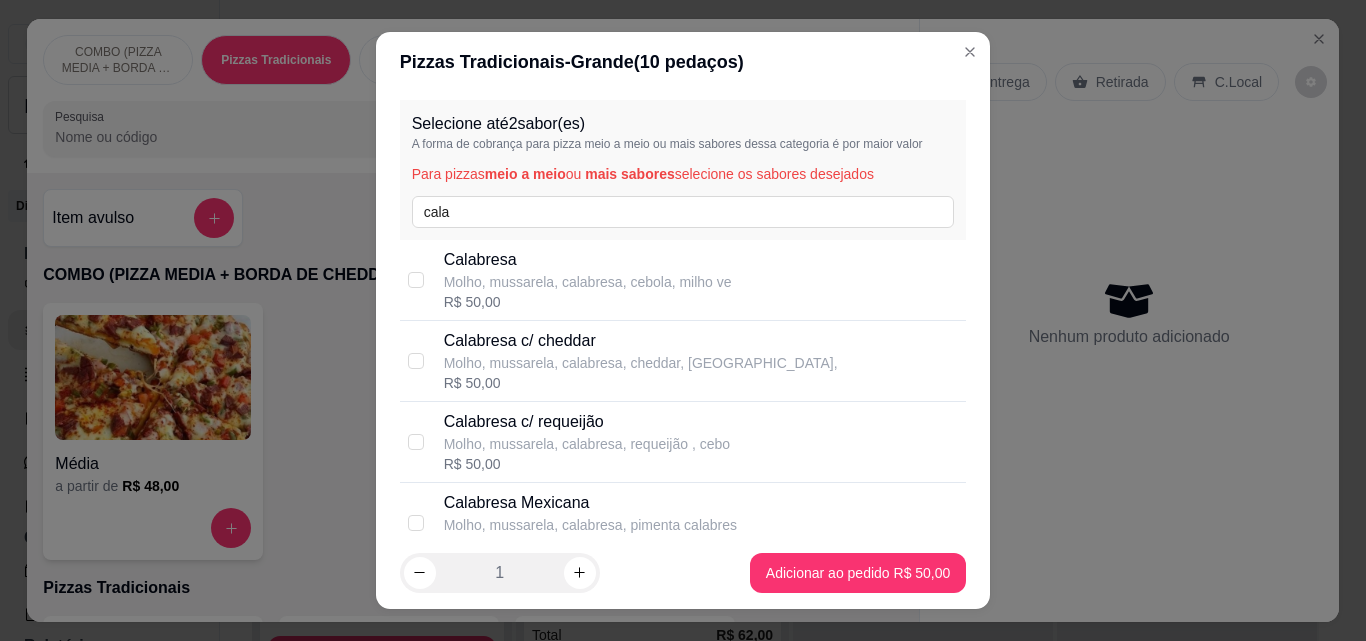 click on "R$ 50,00" at bounding box center [588, 302] 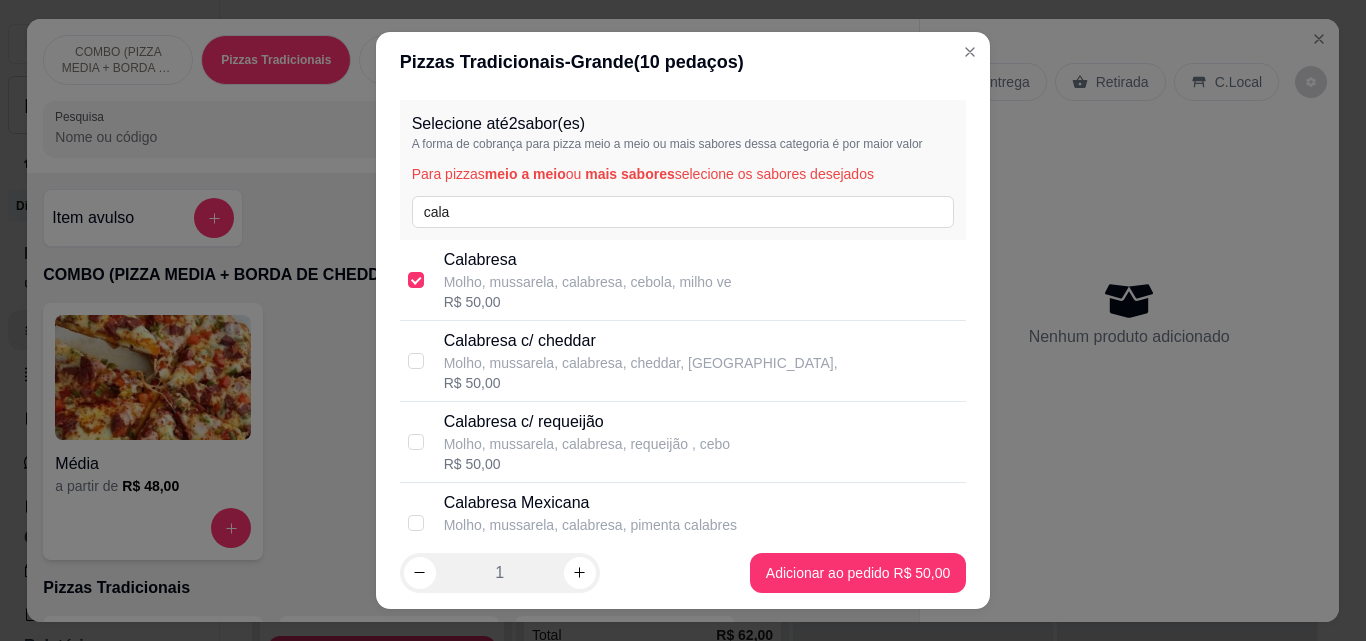 checkbox on "true" 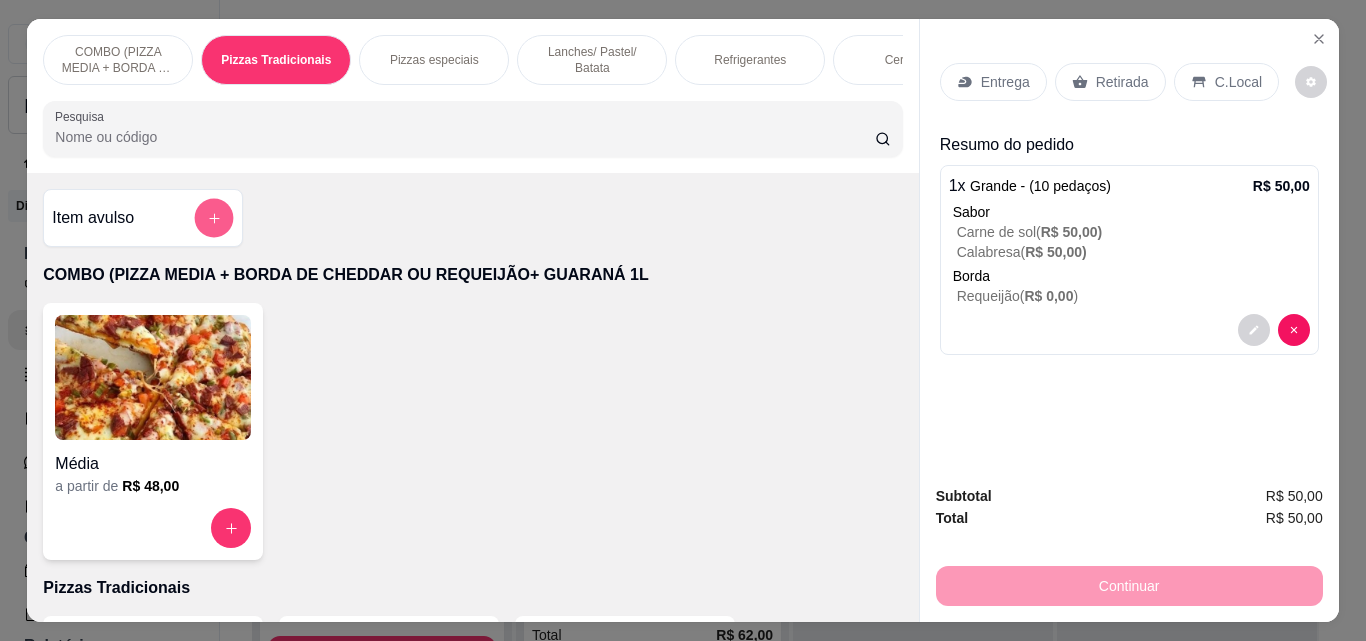 click 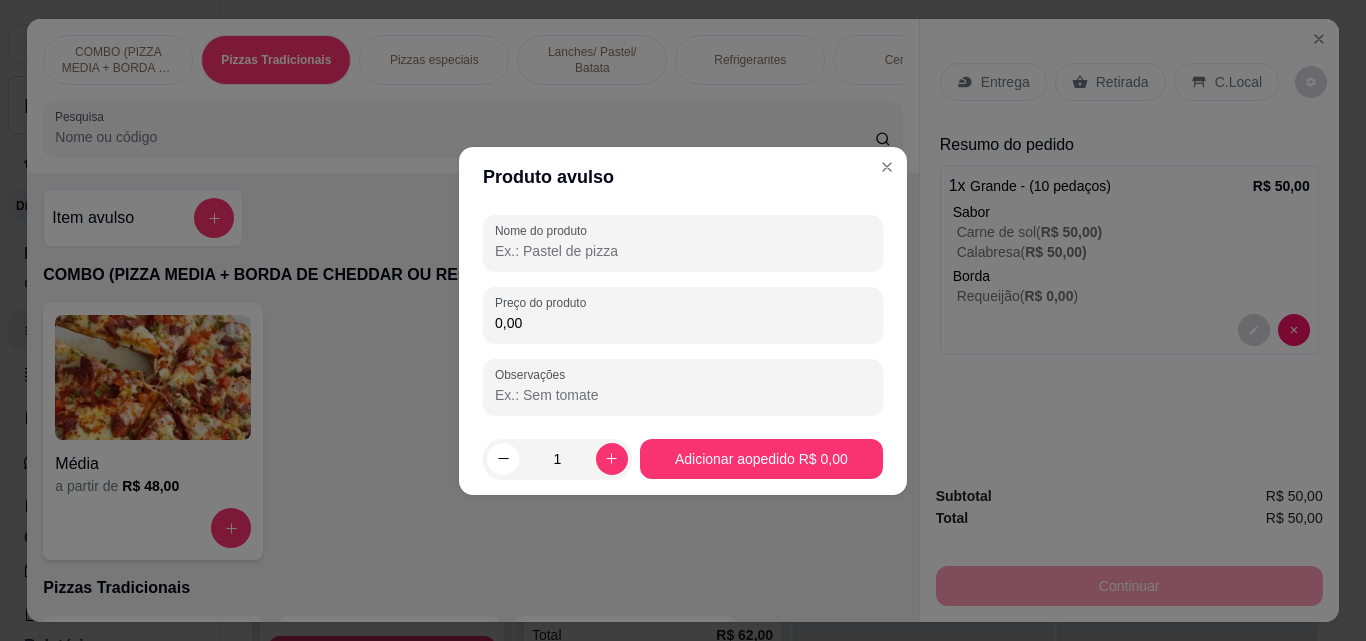 click on "0,00" at bounding box center (683, 323) 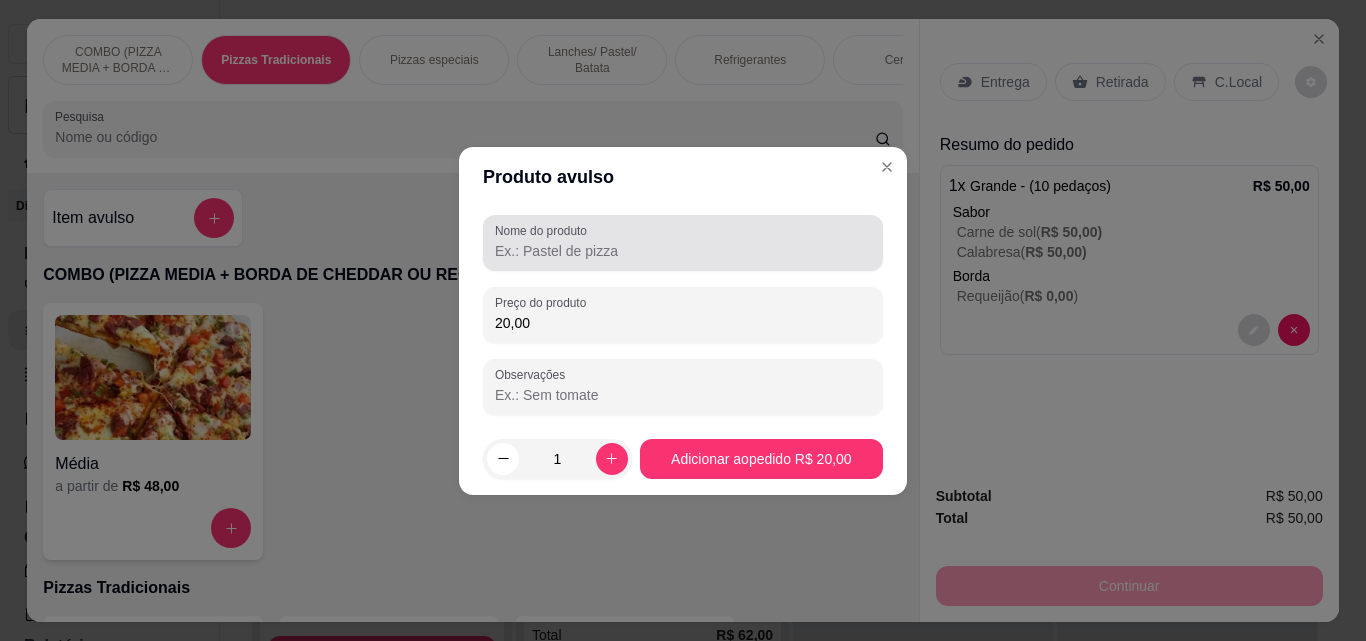 type on "20,00" 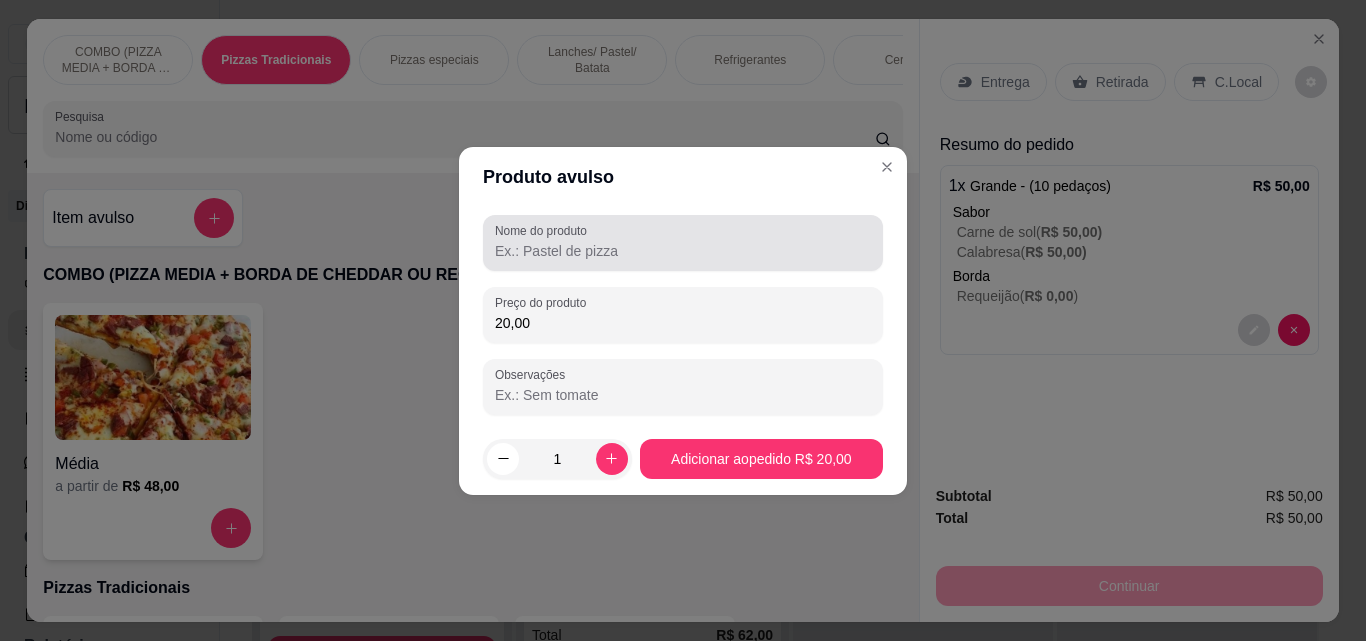 click on "Nome do produto" at bounding box center (683, 251) 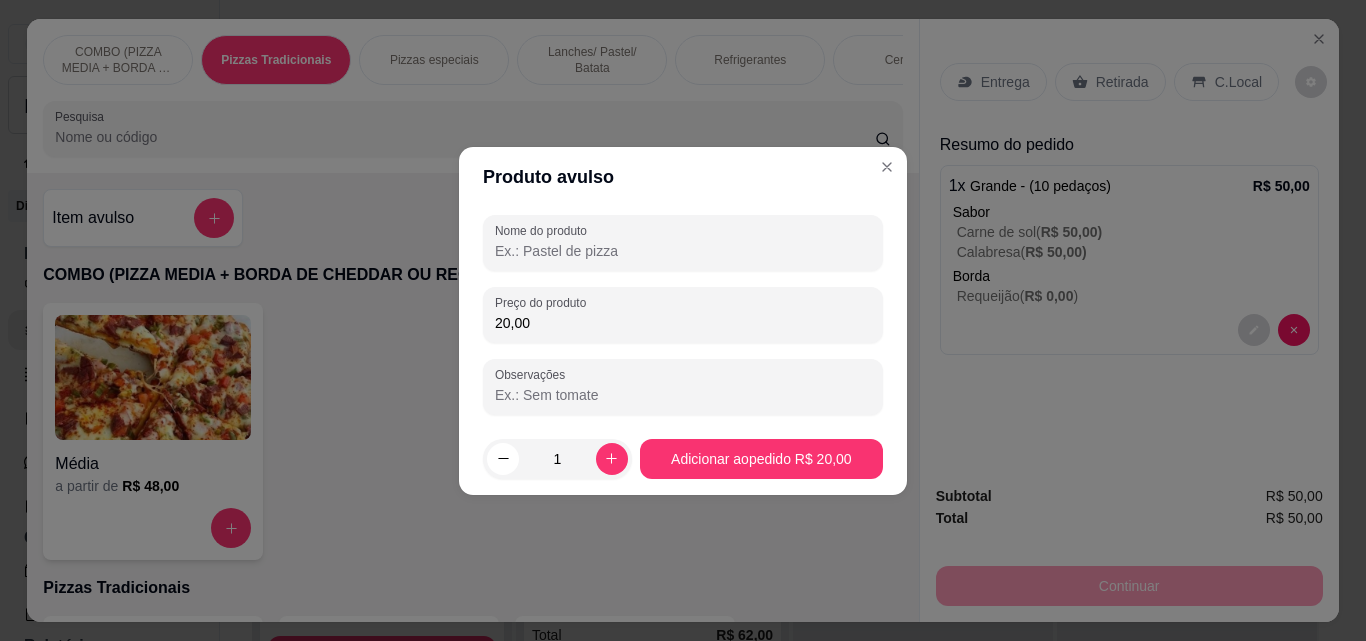 type on "," 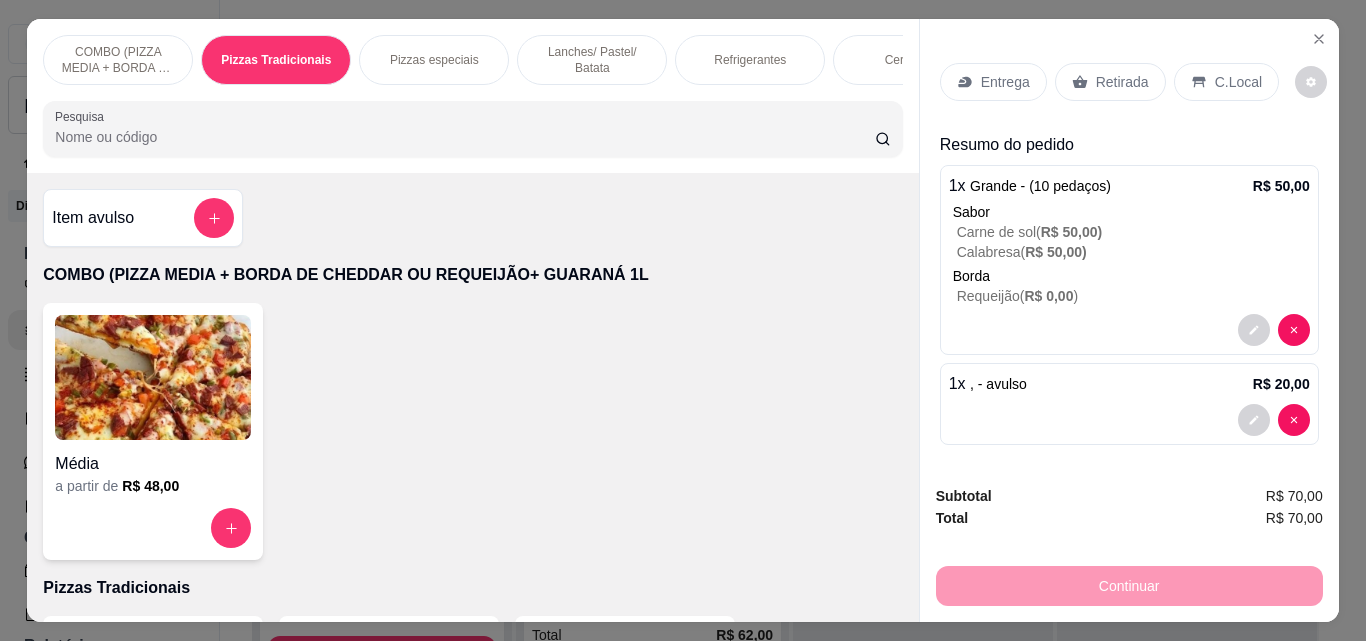 click on "Entrega" at bounding box center (1005, 82) 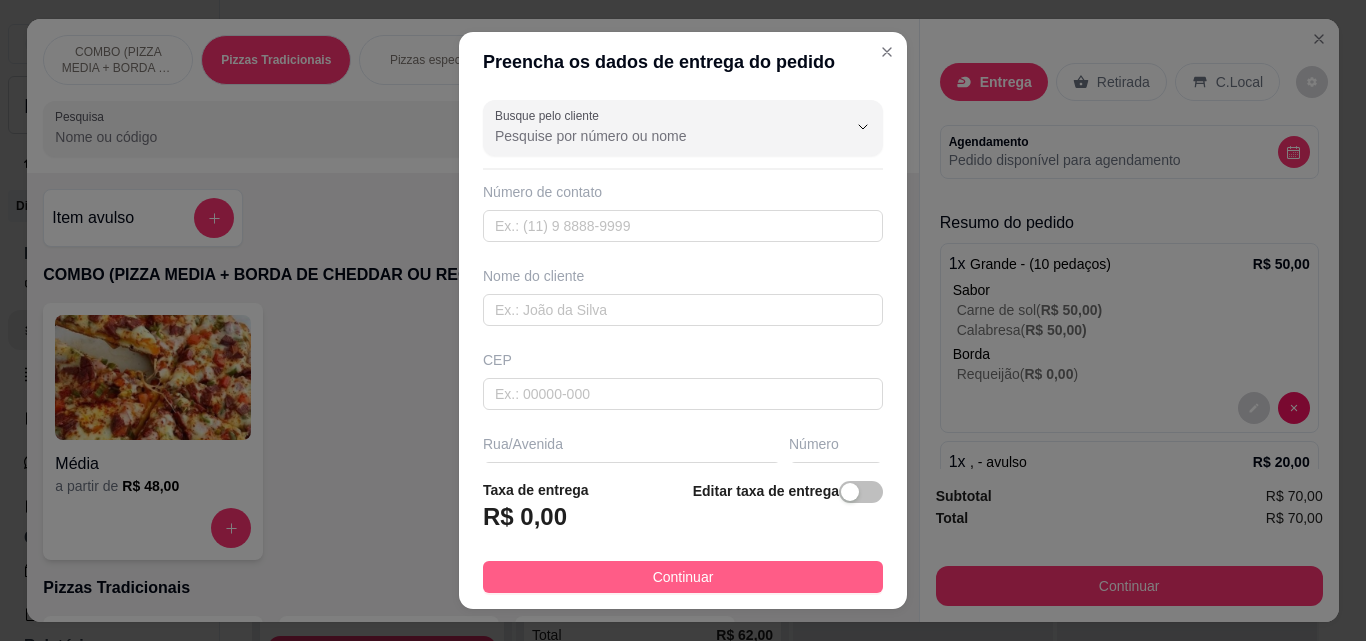 click on "Continuar" at bounding box center [683, 577] 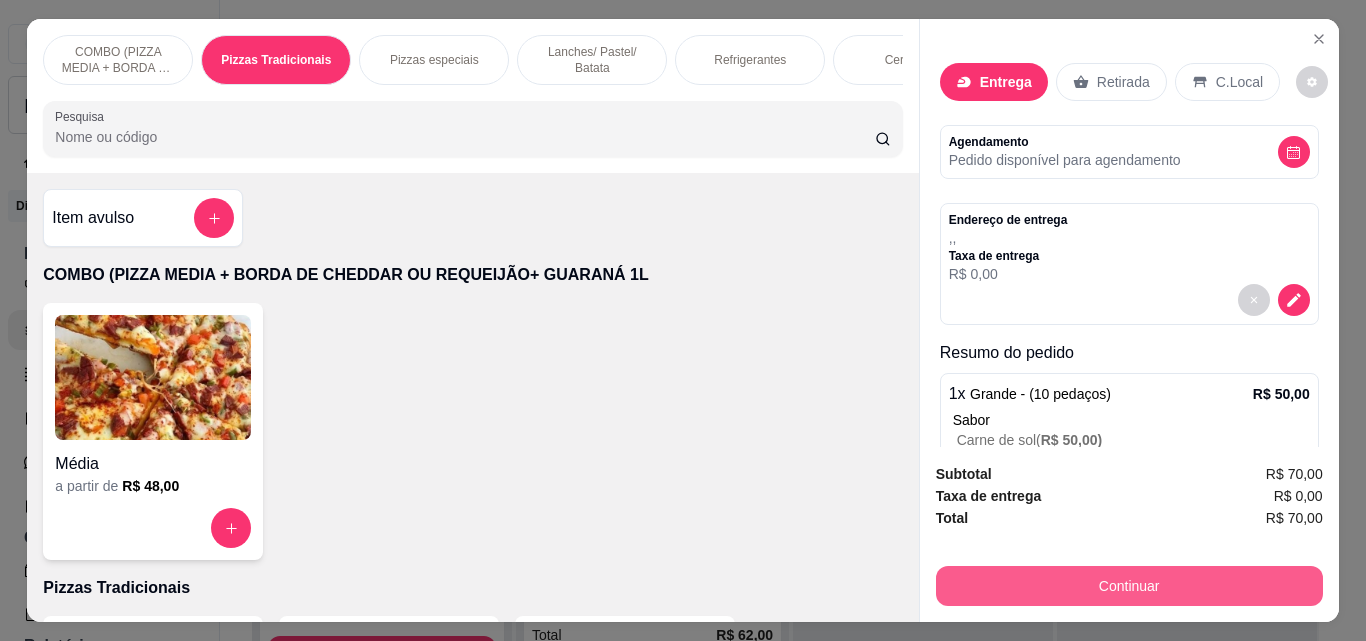 click on "Continuar" at bounding box center [1129, 586] 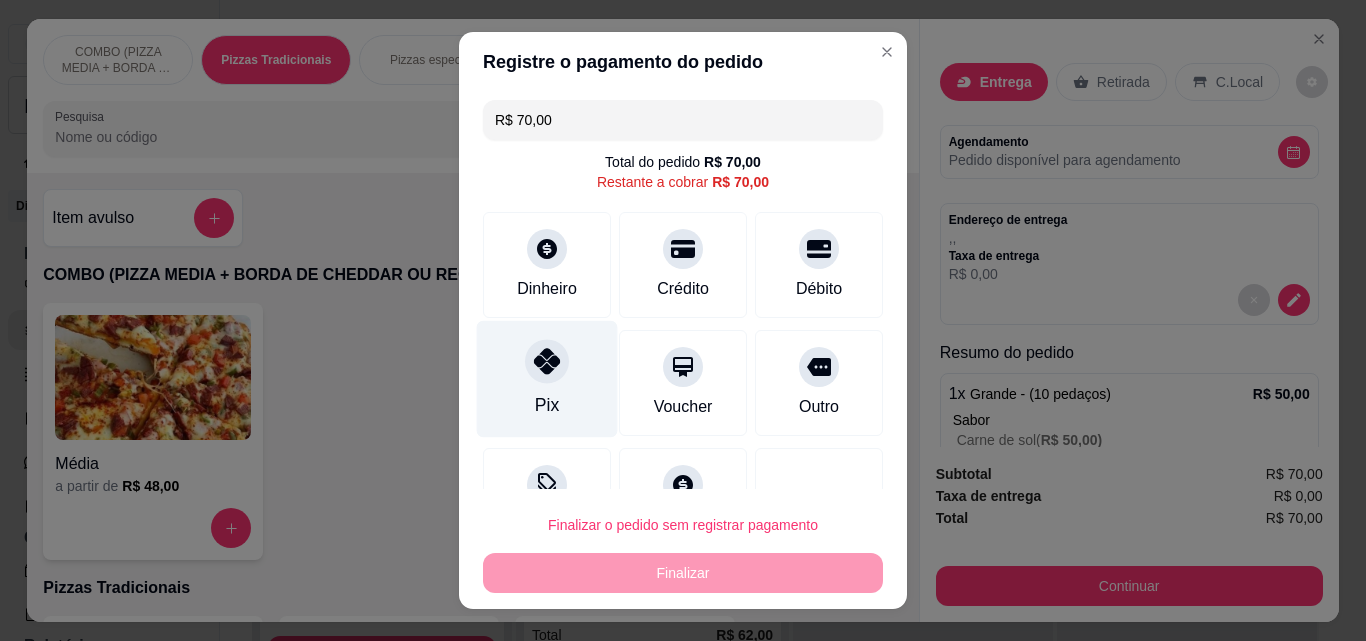 click on "Pix" at bounding box center (547, 379) 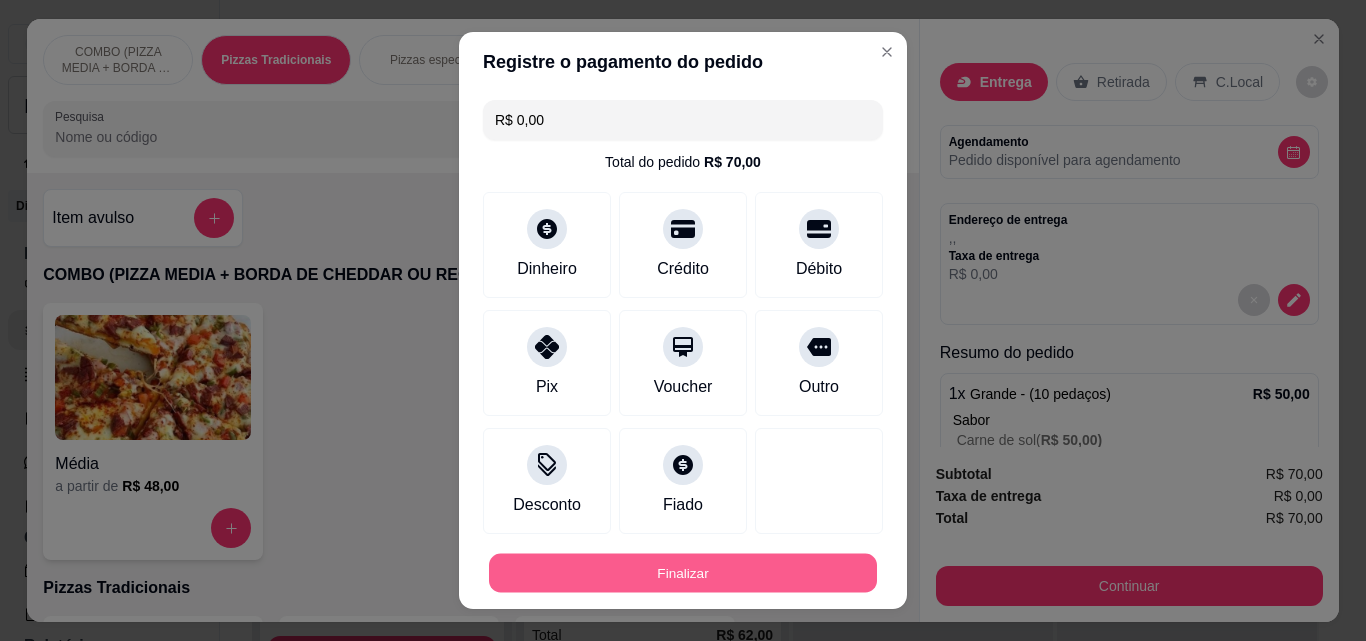 click on "Finalizar" at bounding box center [683, 573] 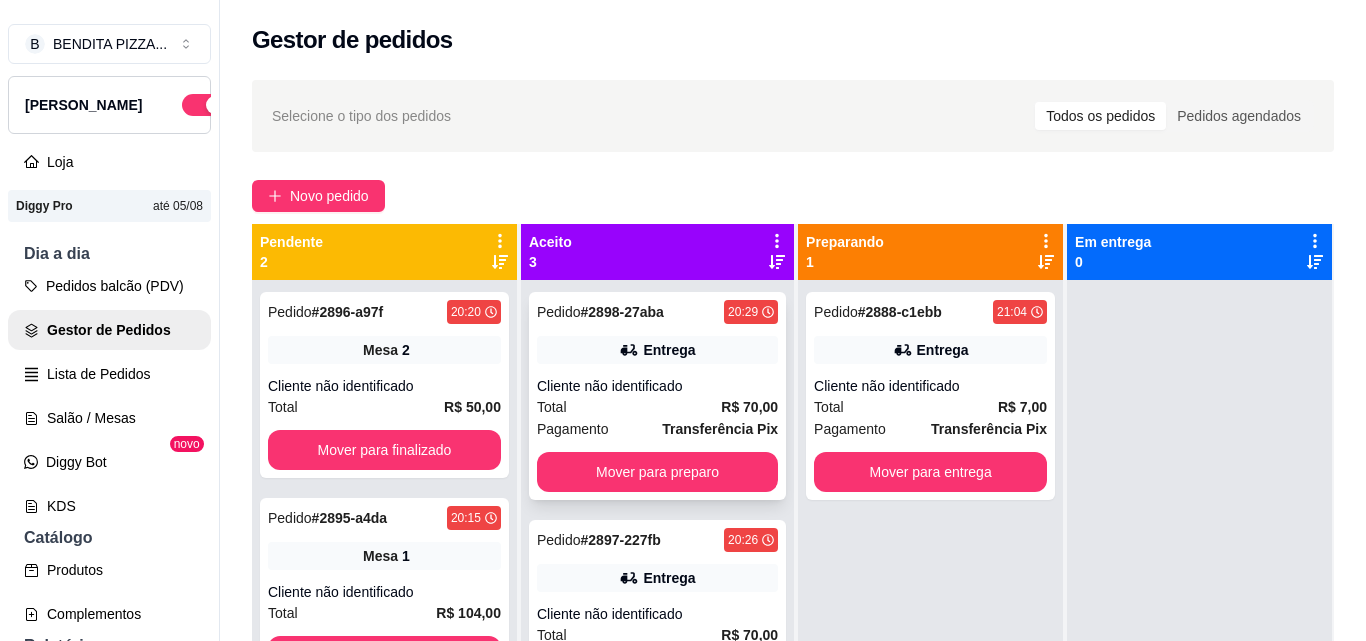 click on "Pedido  # 2898-27aba 20:29 Entrega Cliente não identificado Total R$ 70,00 Pagamento Transferência Pix Mover para preparo" at bounding box center (657, 396) 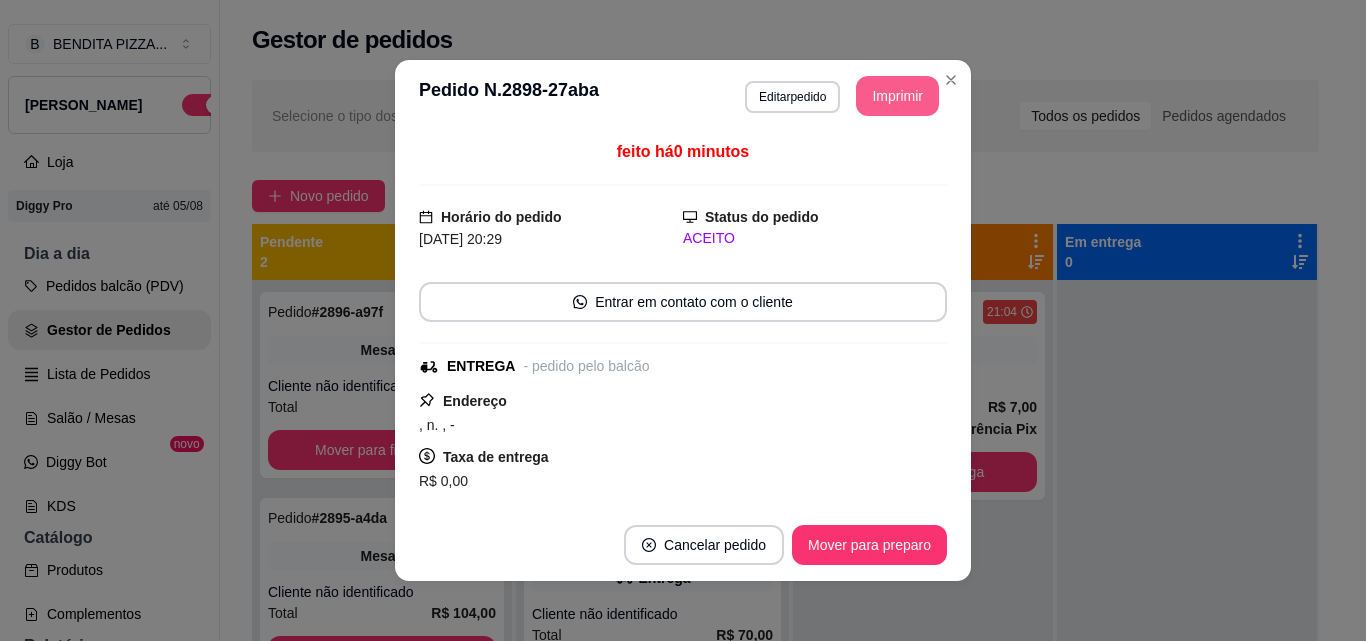 click on "Imprimir" at bounding box center [897, 96] 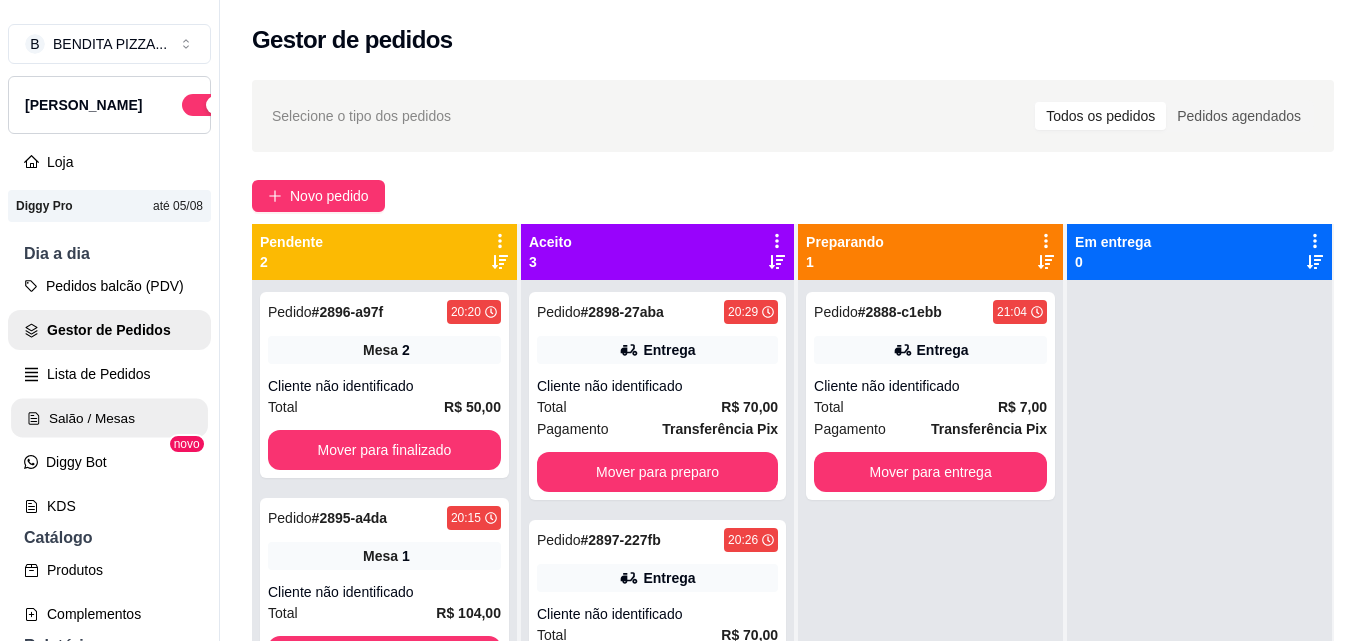 click on "Salão / Mesas" at bounding box center (109, 418) 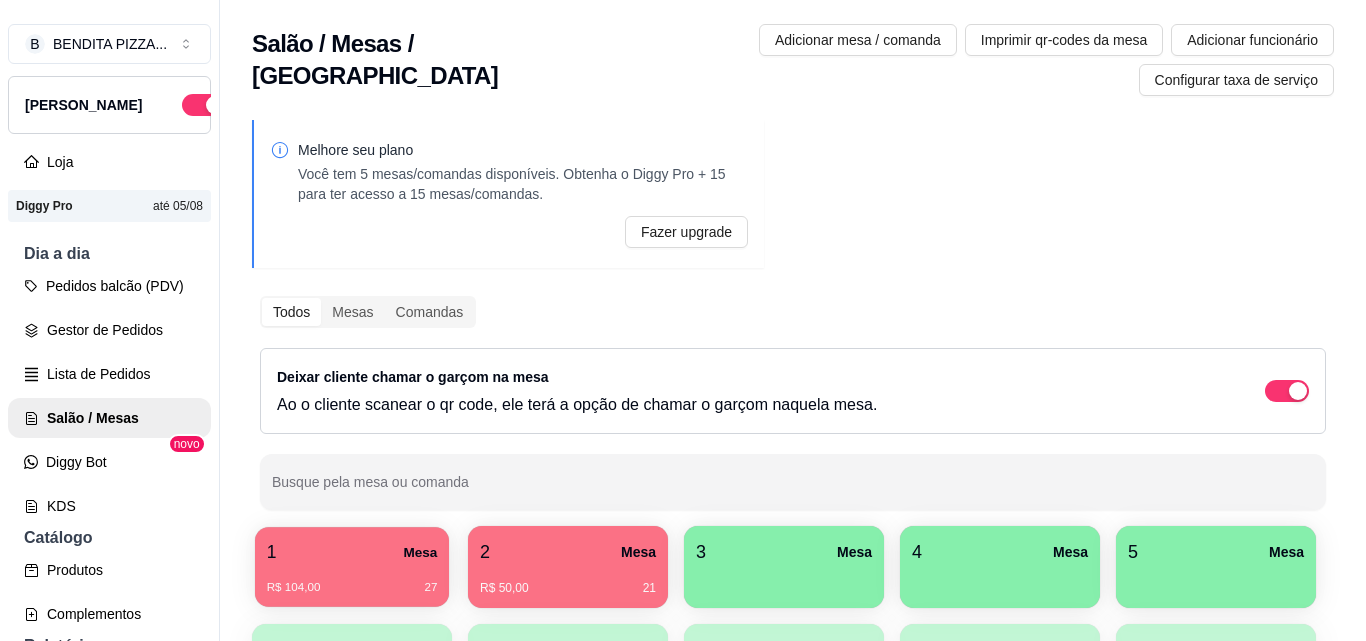 click on "R$ 104,00 27" at bounding box center (352, 580) 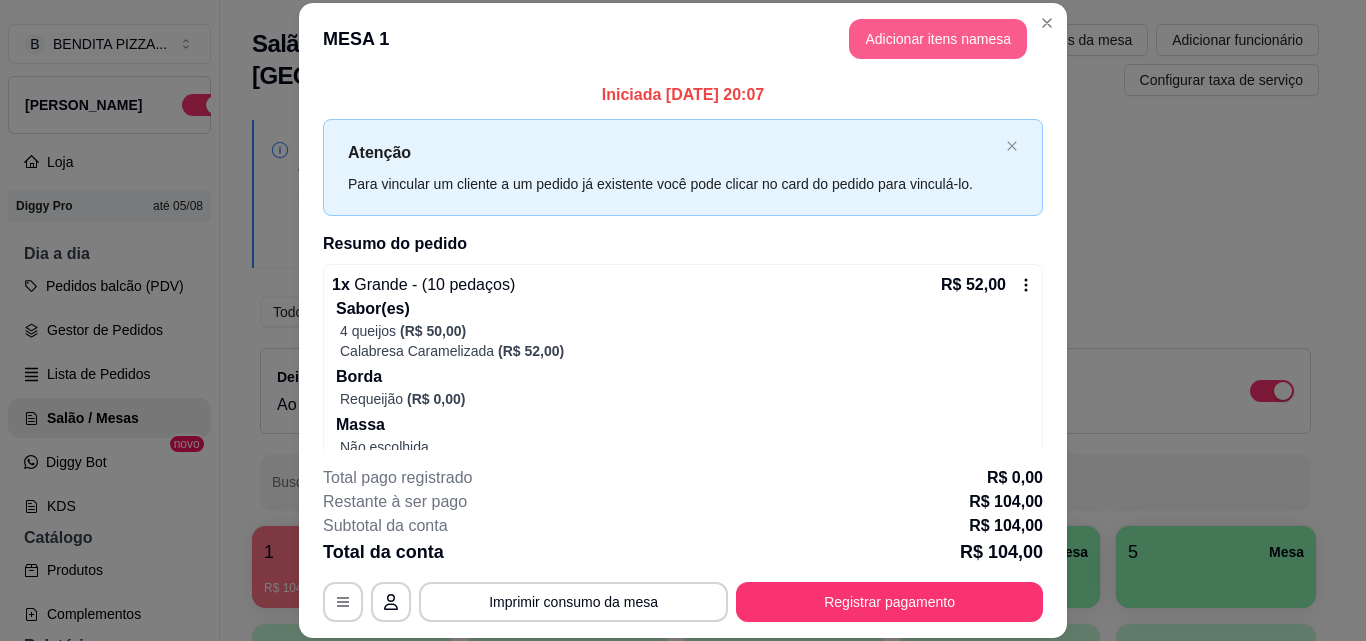 click on "Adicionar itens na  mesa" at bounding box center [938, 39] 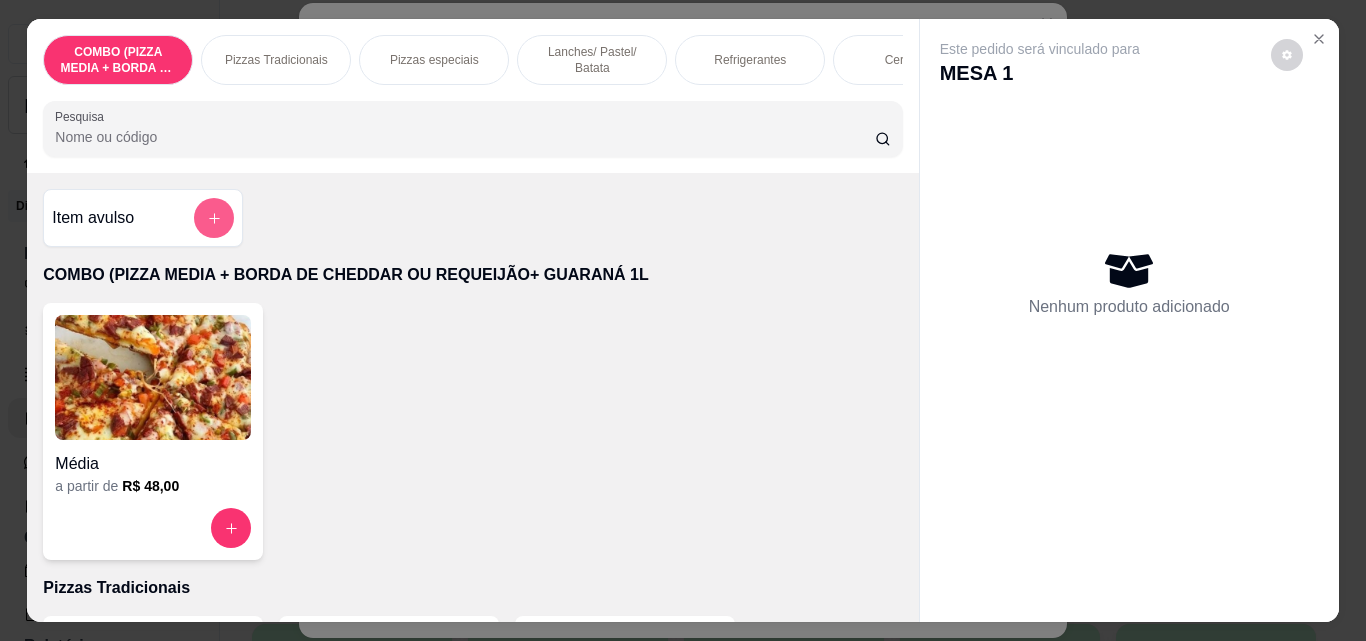 click 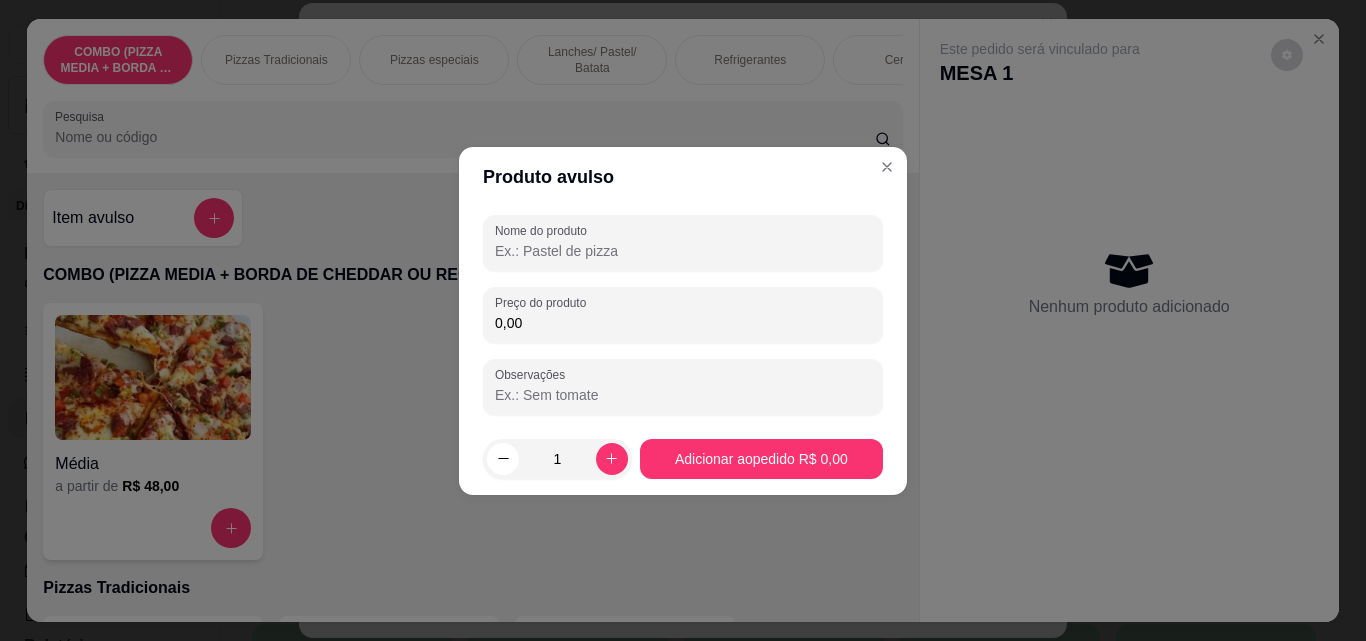 click on "Nome do produto" at bounding box center (683, 251) 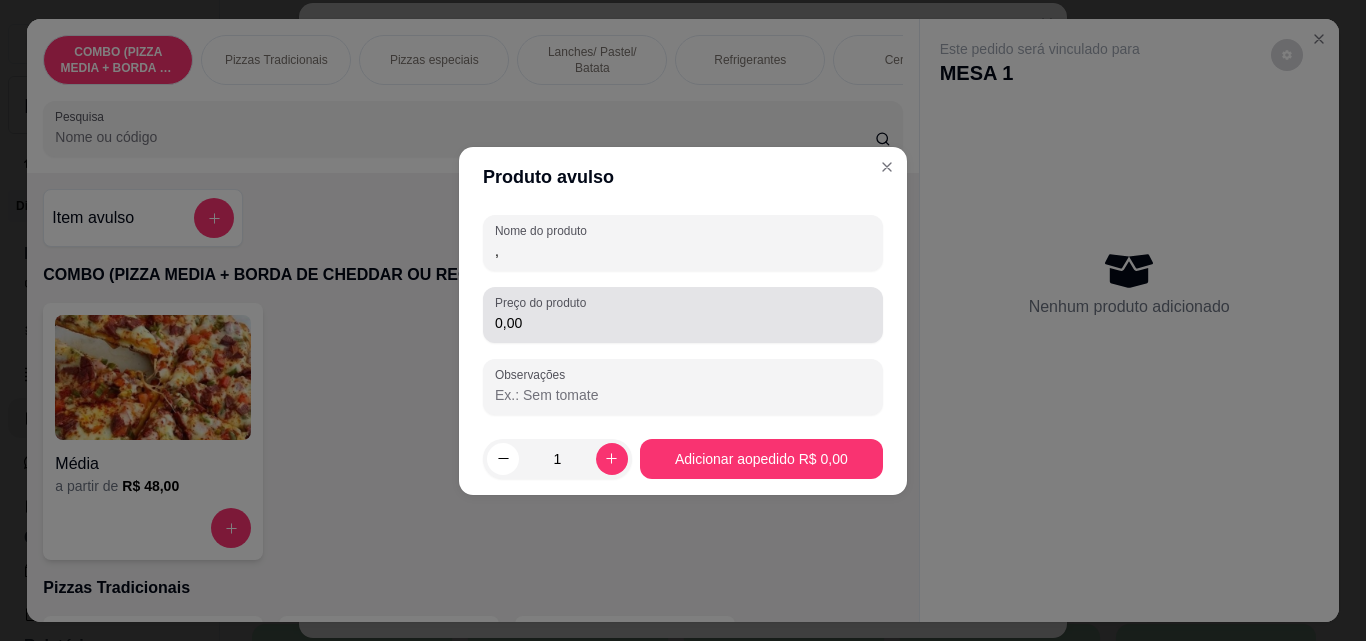type on "," 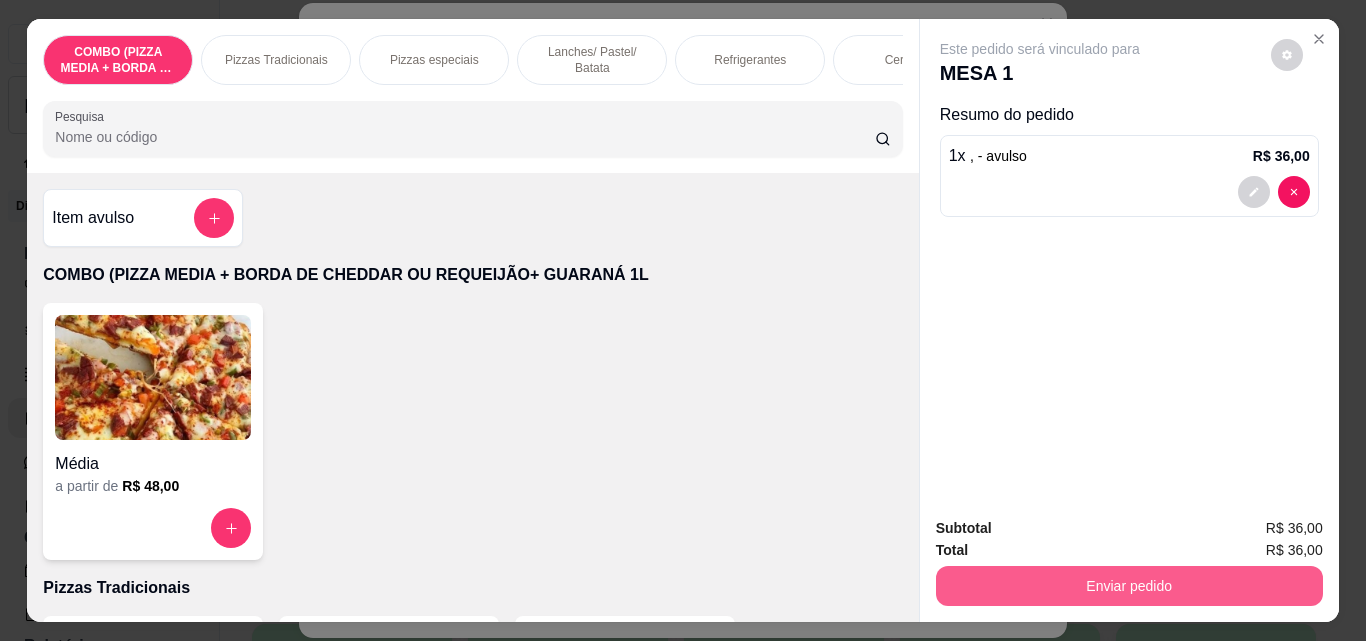 click on "Enviar pedido" at bounding box center (1129, 586) 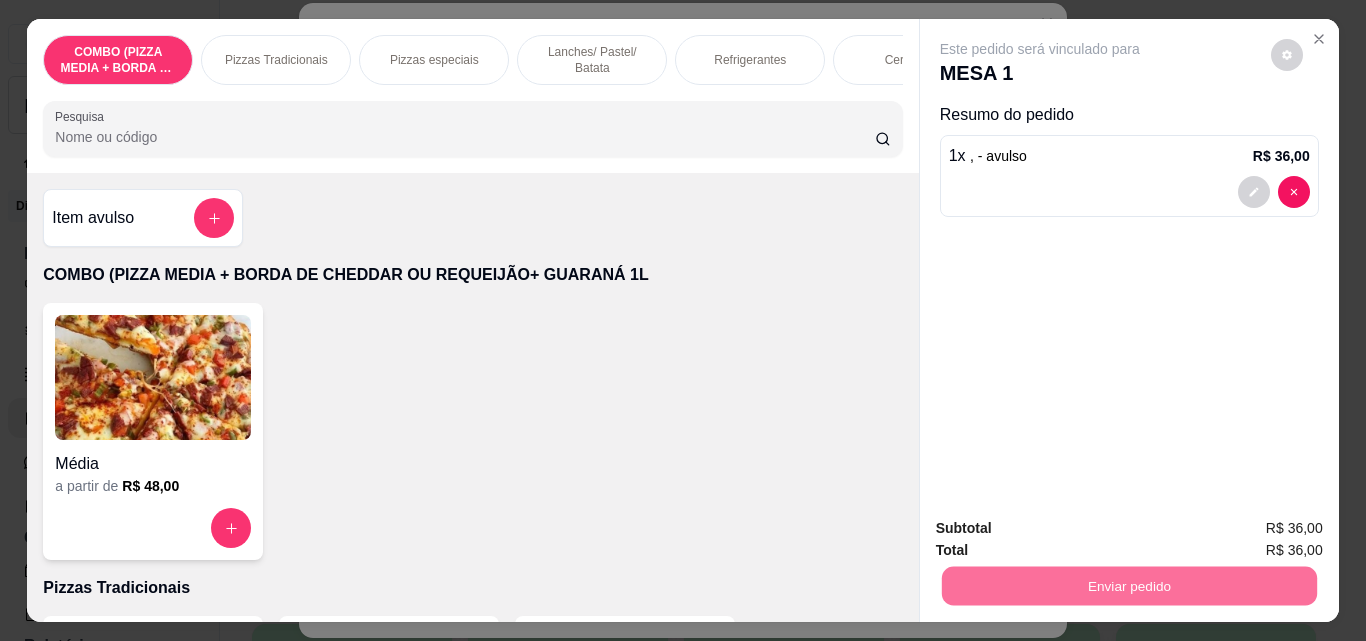 click on "Não registrar e enviar pedido" at bounding box center [1063, 528] 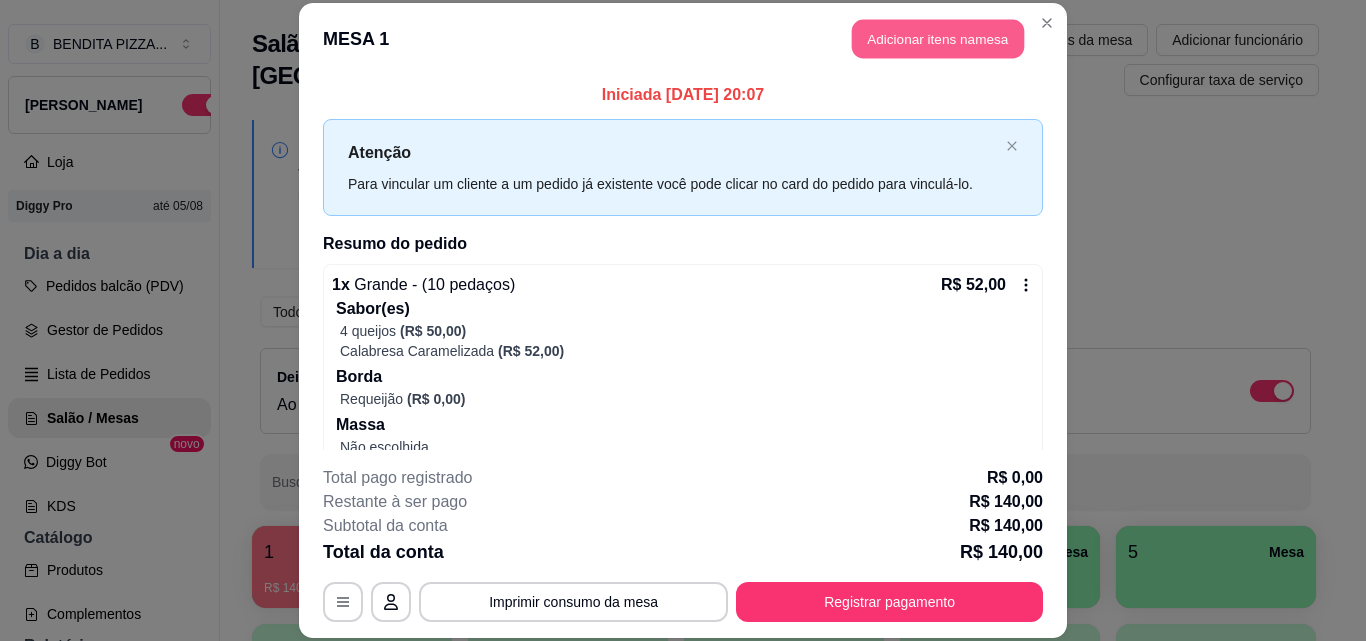 click on "Adicionar itens na  mesa" at bounding box center [938, 39] 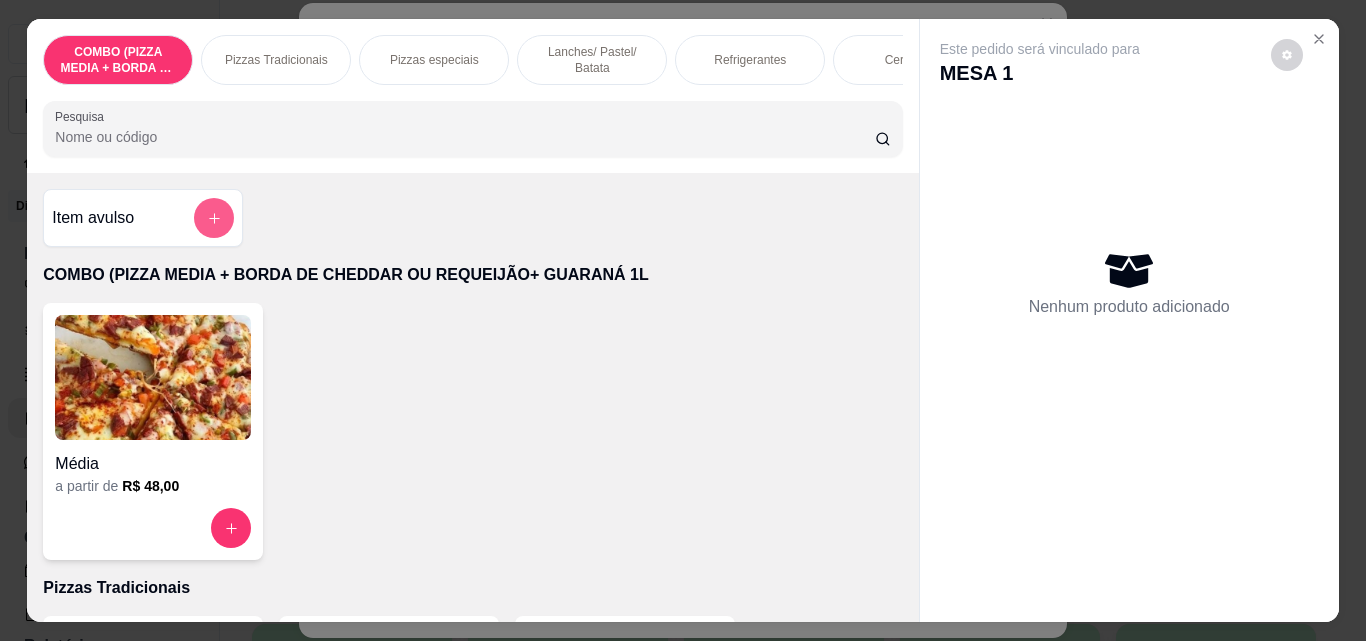 click 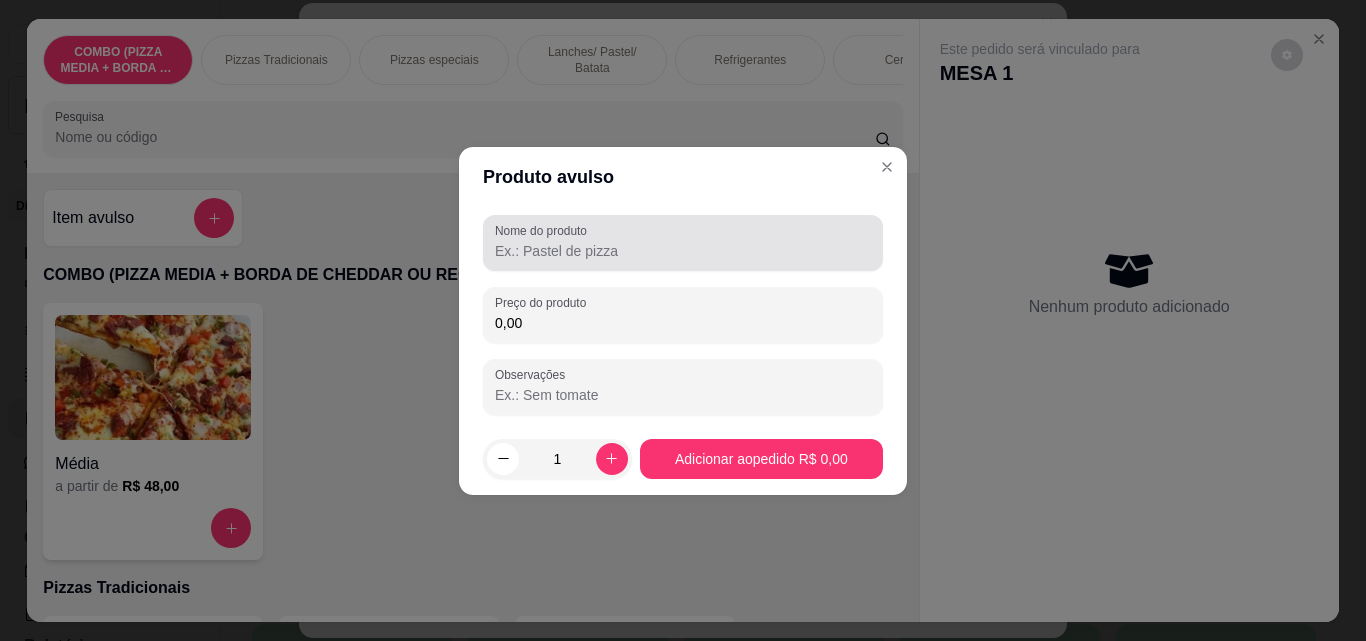 click on "Nome do produto" at bounding box center [683, 251] 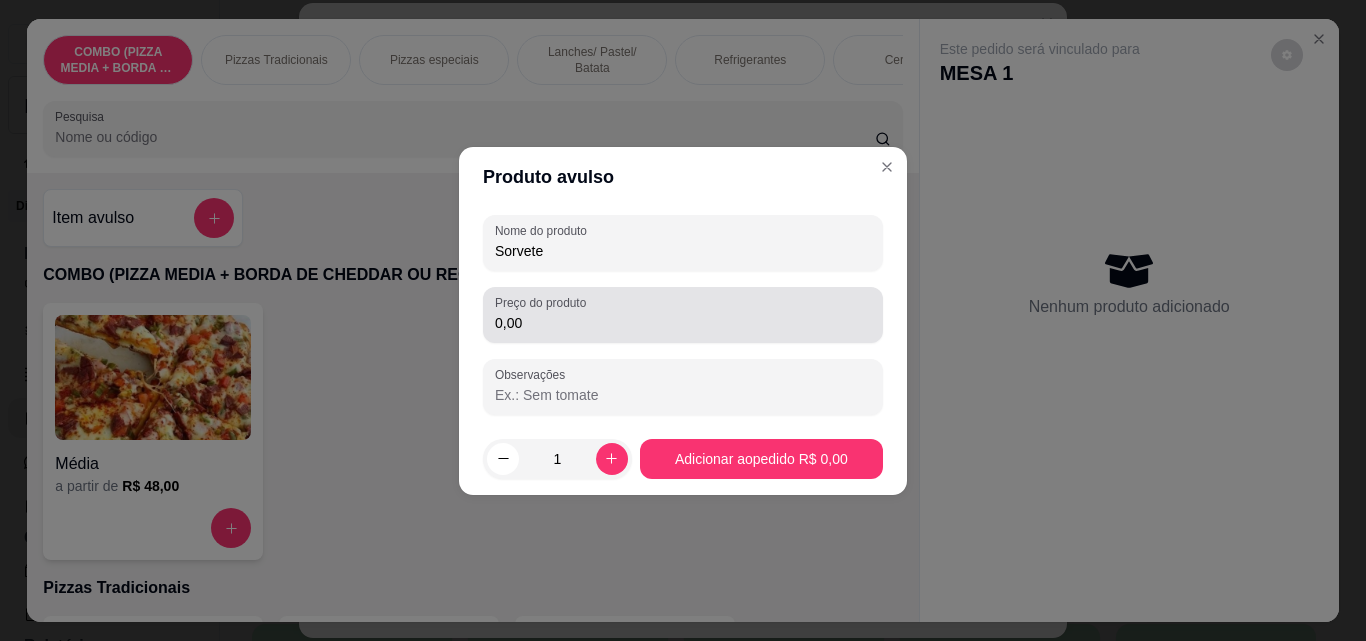 type on "Sorvete" 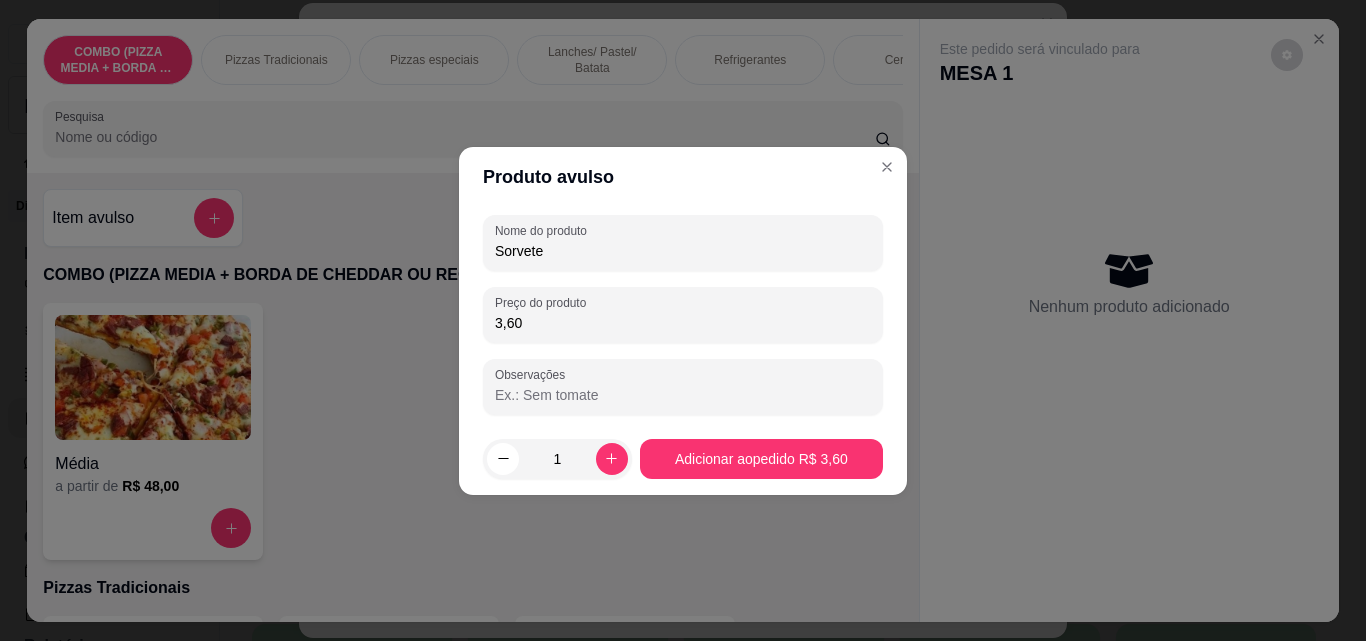 type on "36,00" 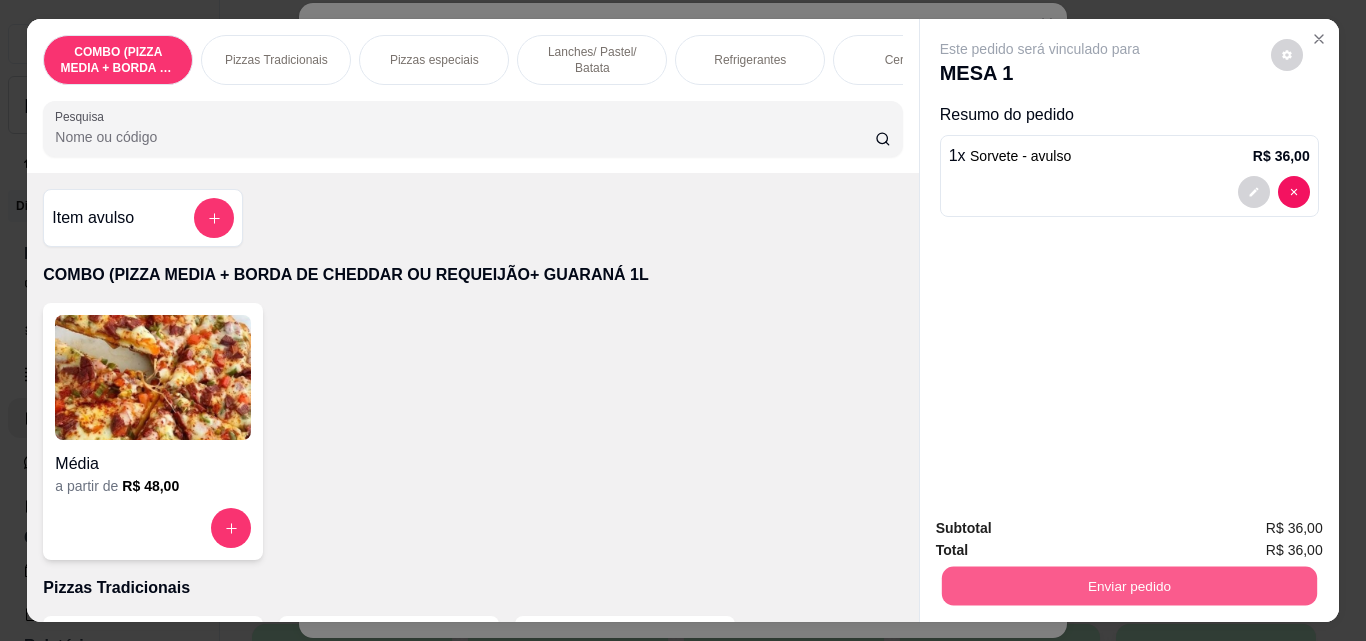 click on "Enviar pedido" at bounding box center (1128, 585) 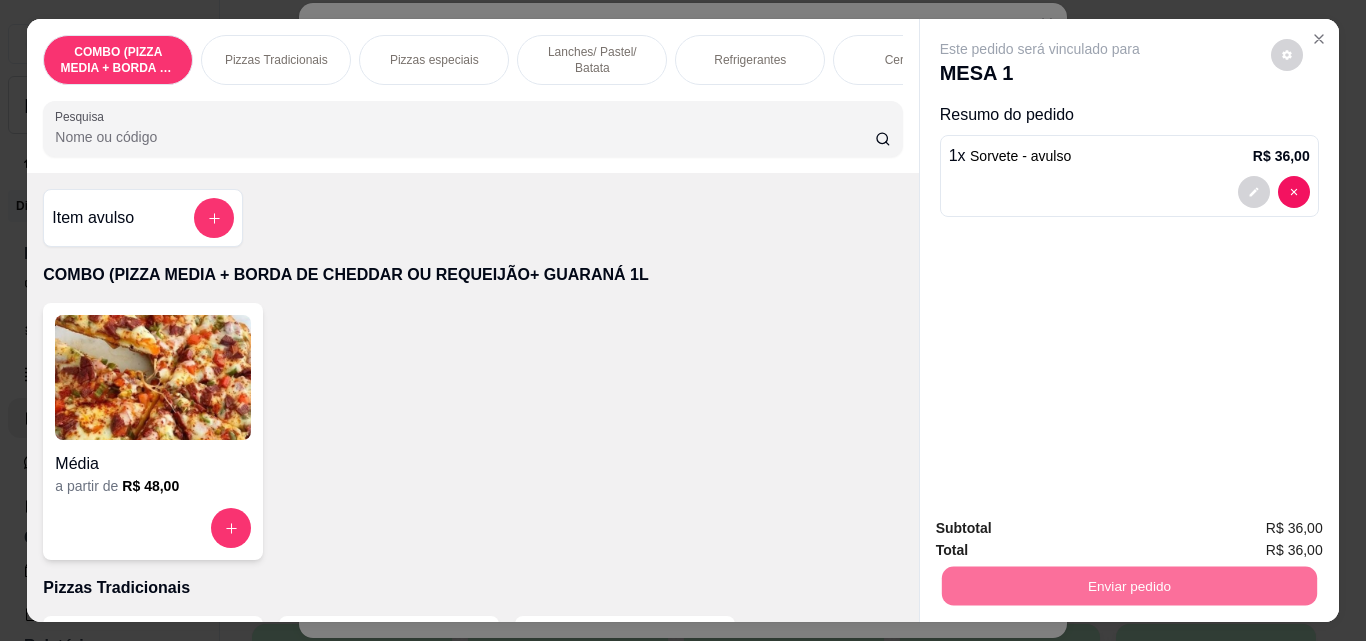 click on "Não registrar e enviar pedido" at bounding box center [1063, 528] 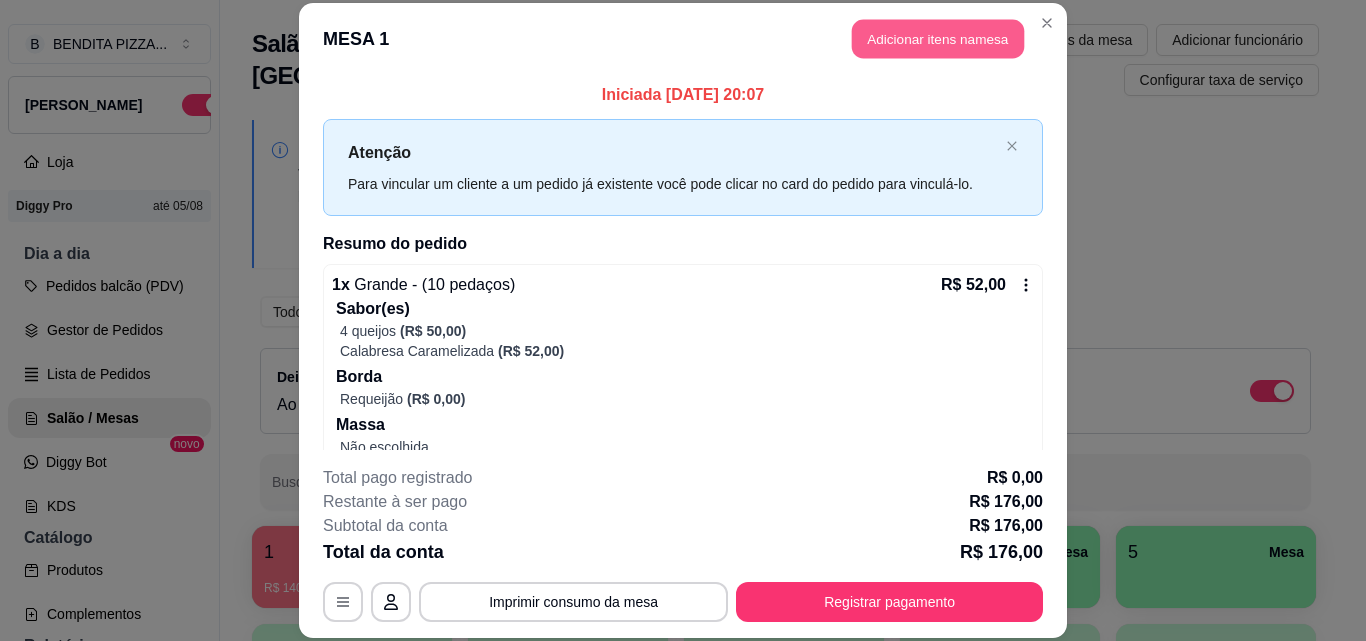 click on "Adicionar itens na  mesa" at bounding box center (938, 39) 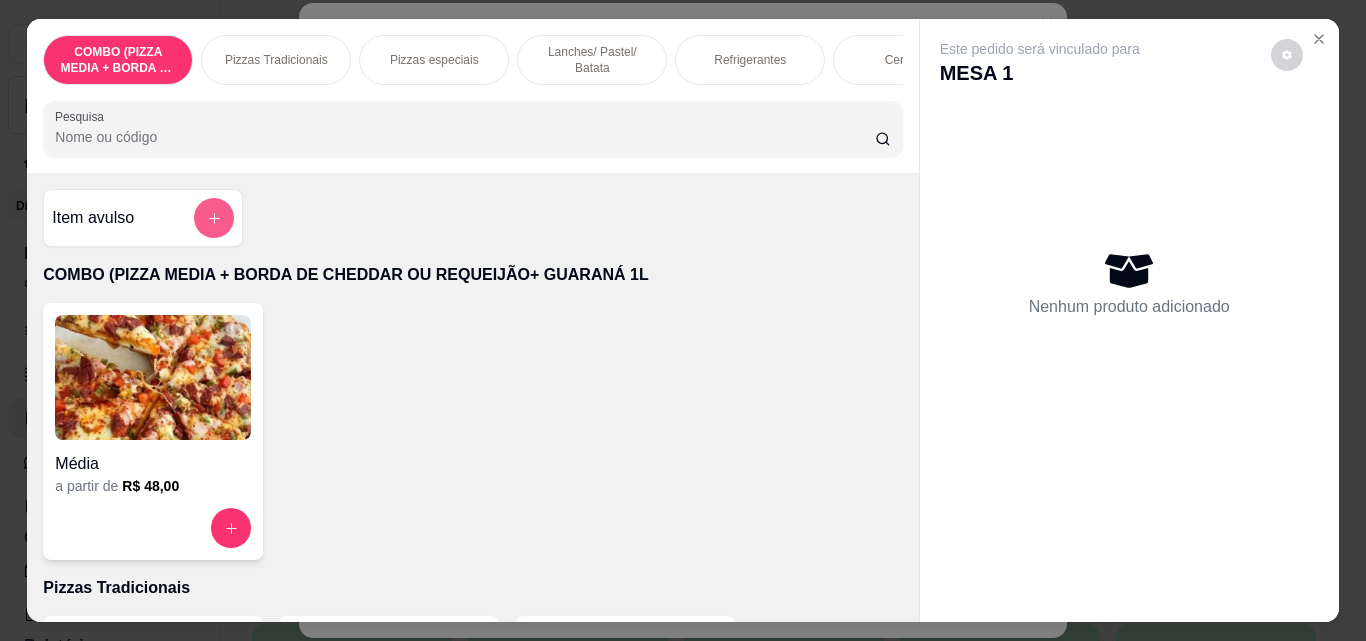 click at bounding box center [214, 218] 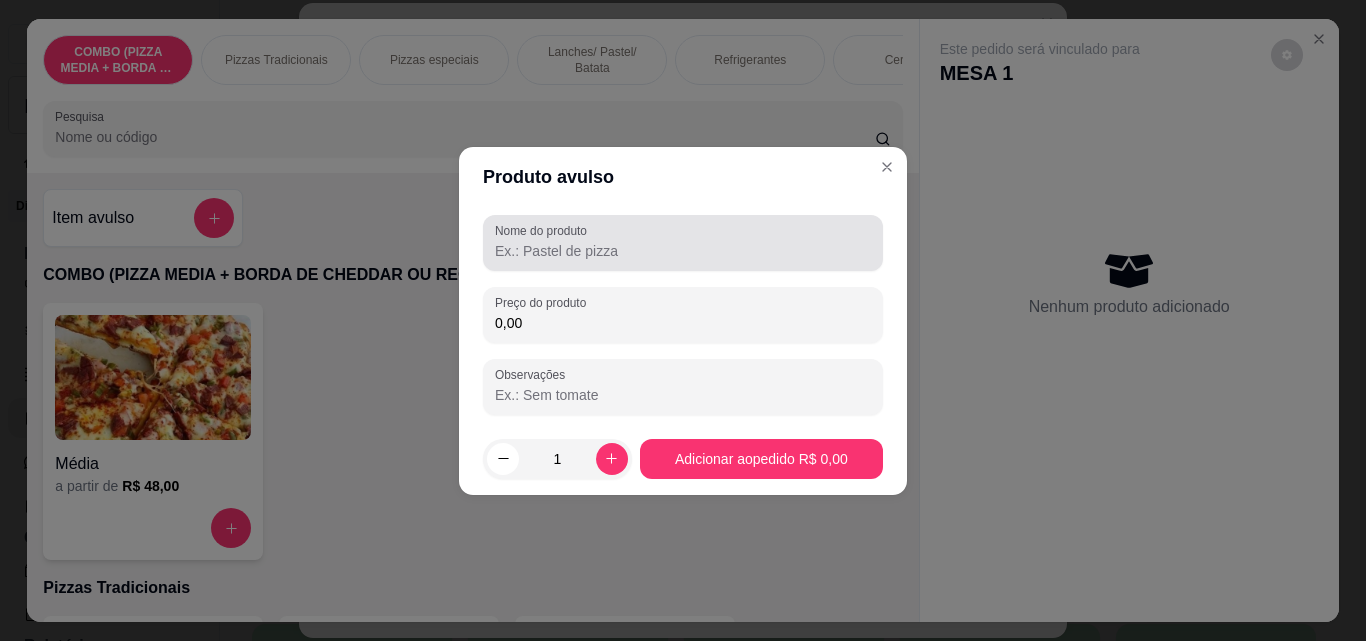 click on "Nome do produto" at bounding box center (683, 251) 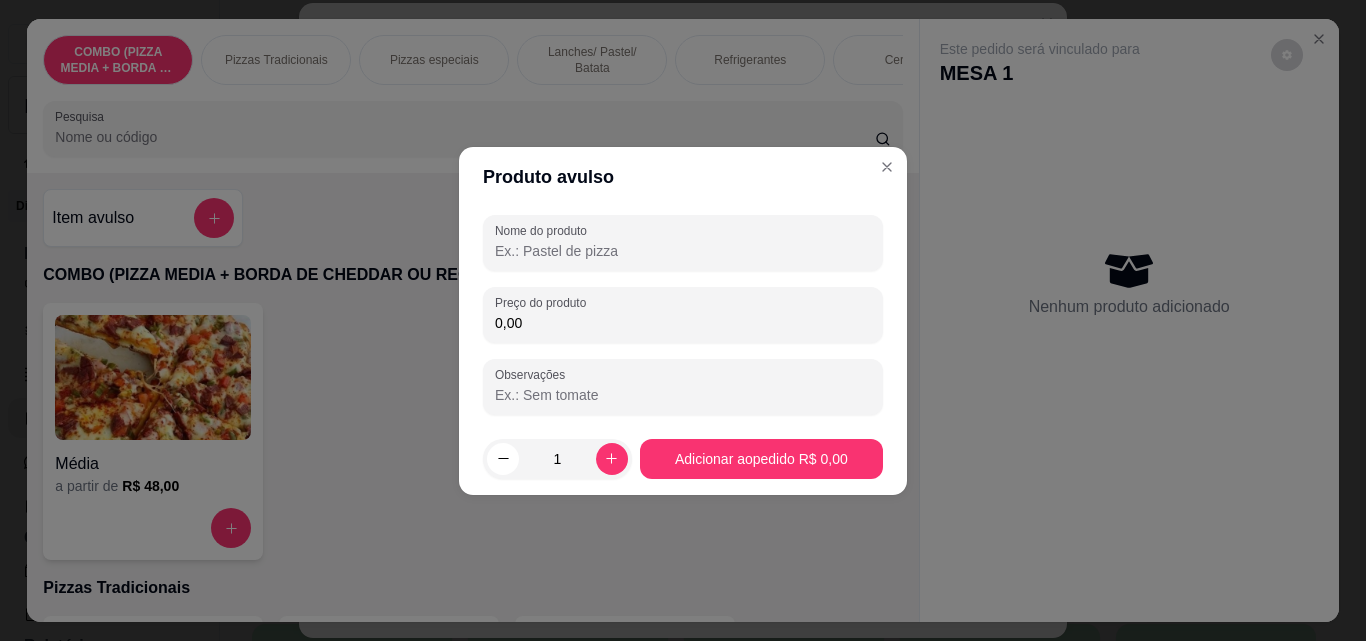 click on "Nome do produto" at bounding box center [683, 251] 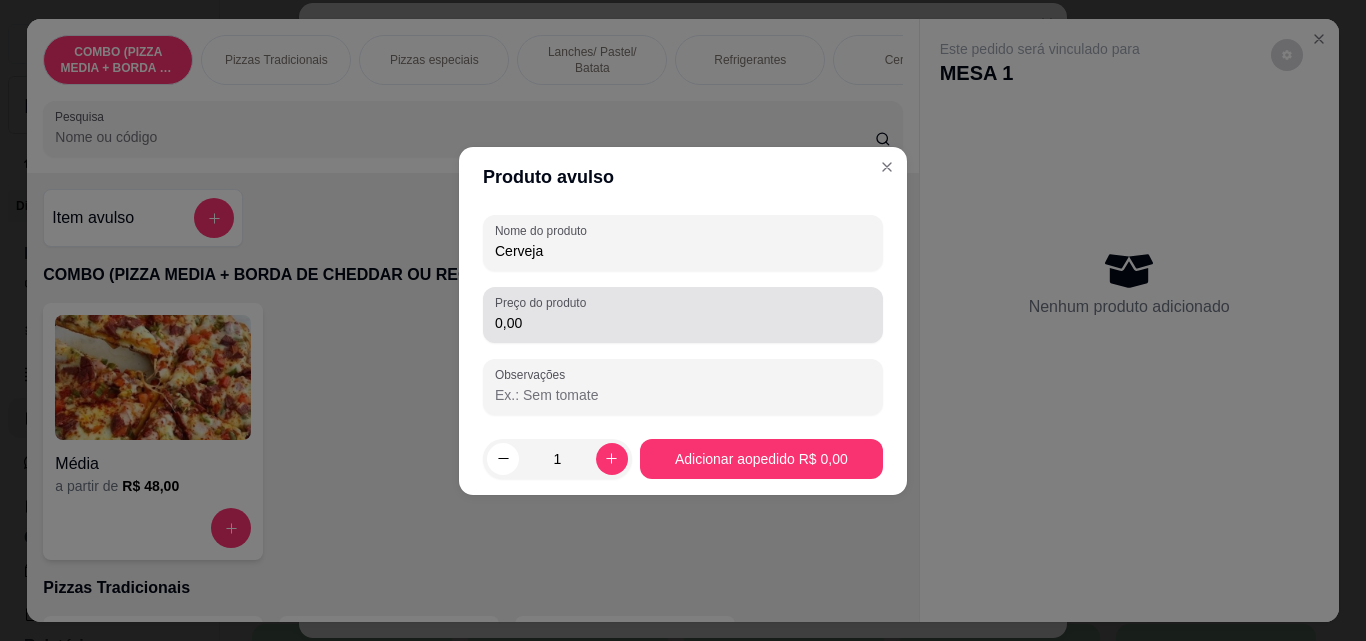 type on "Cerveja" 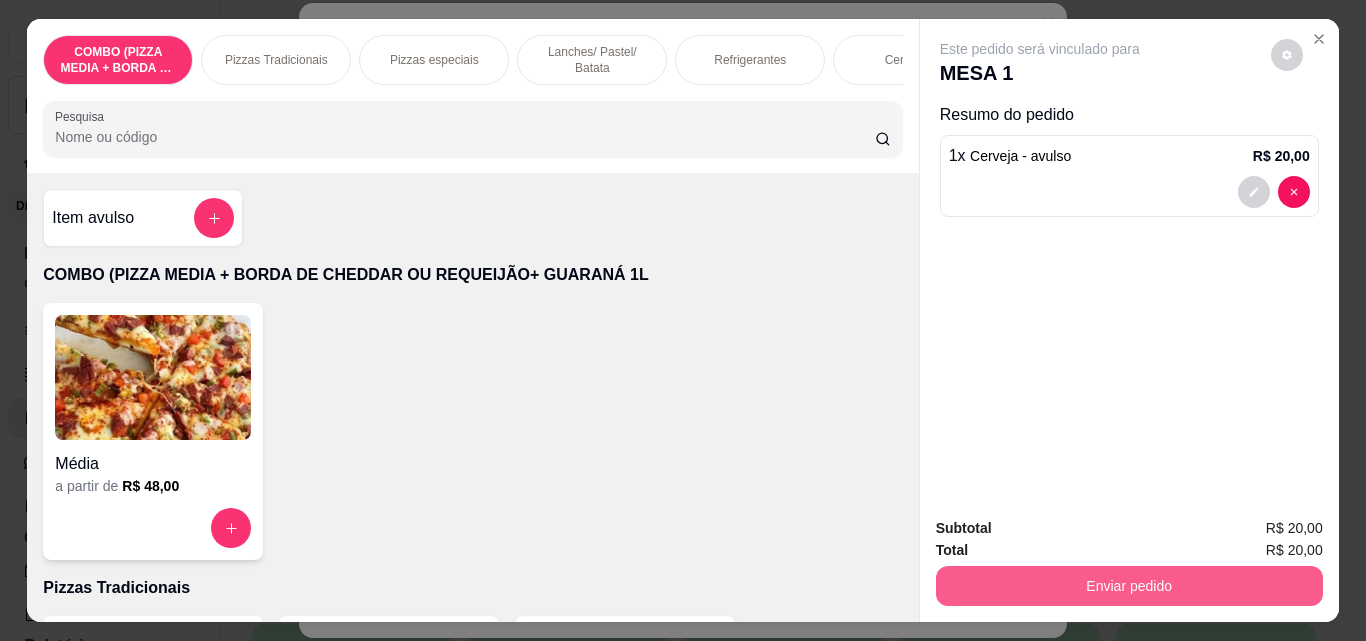 click on "Enviar pedido" at bounding box center (1129, 586) 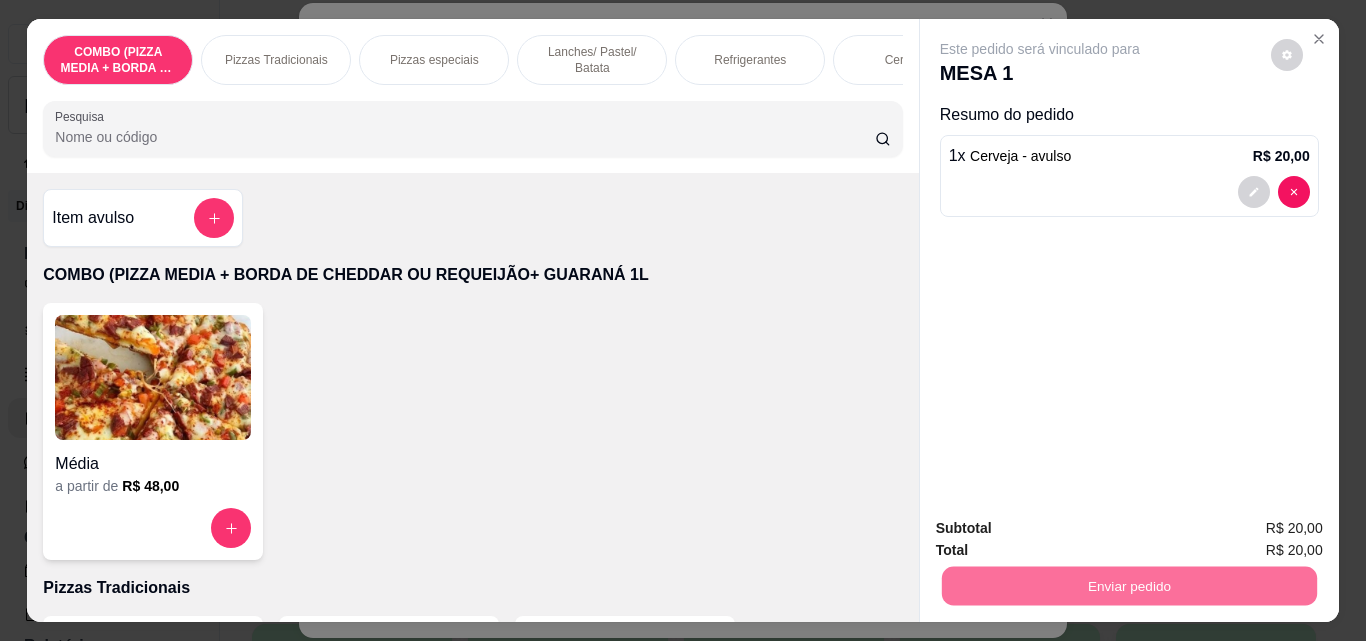 click on "Não registrar e enviar pedido" at bounding box center [1063, 529] 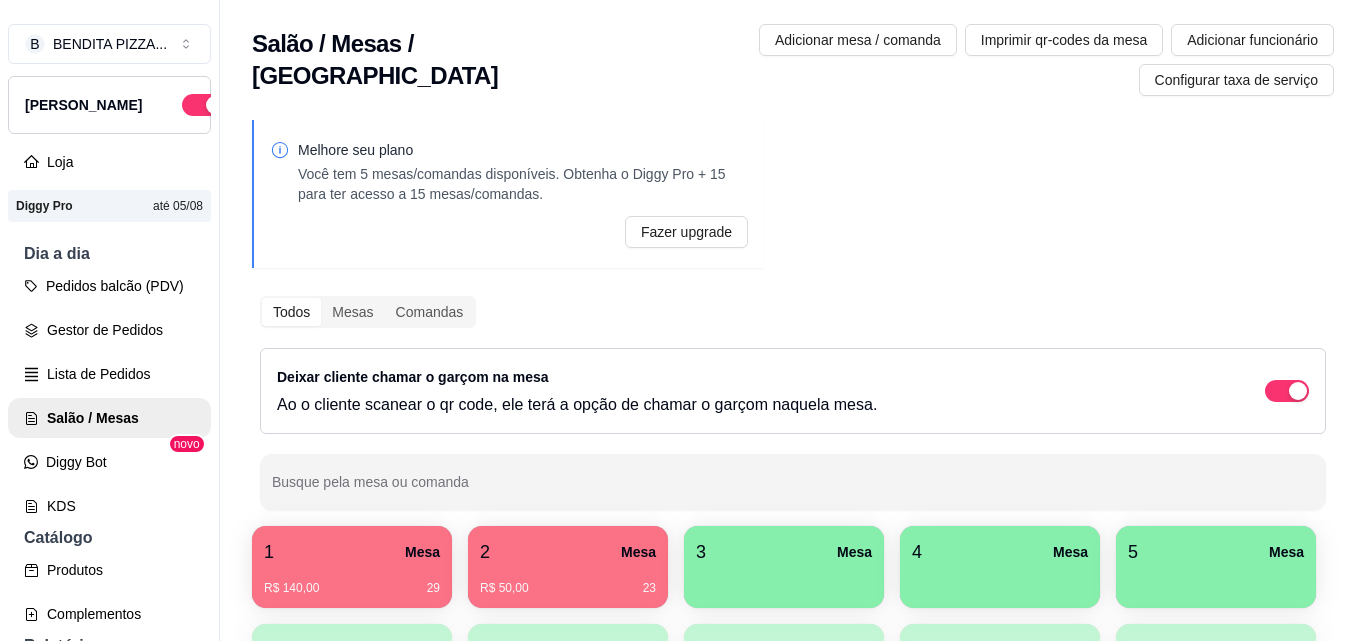 click on "2 Mesa R$ 50,00 23" at bounding box center (568, 567) 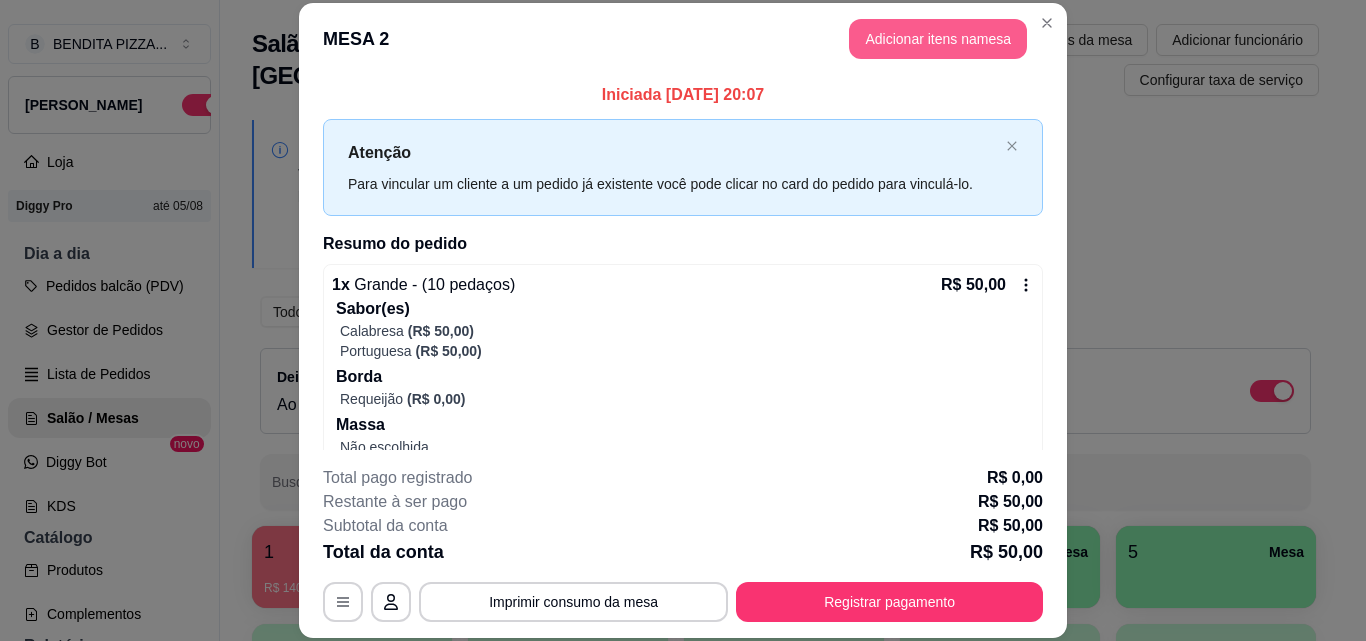 click on "Adicionar itens na  mesa" at bounding box center (938, 39) 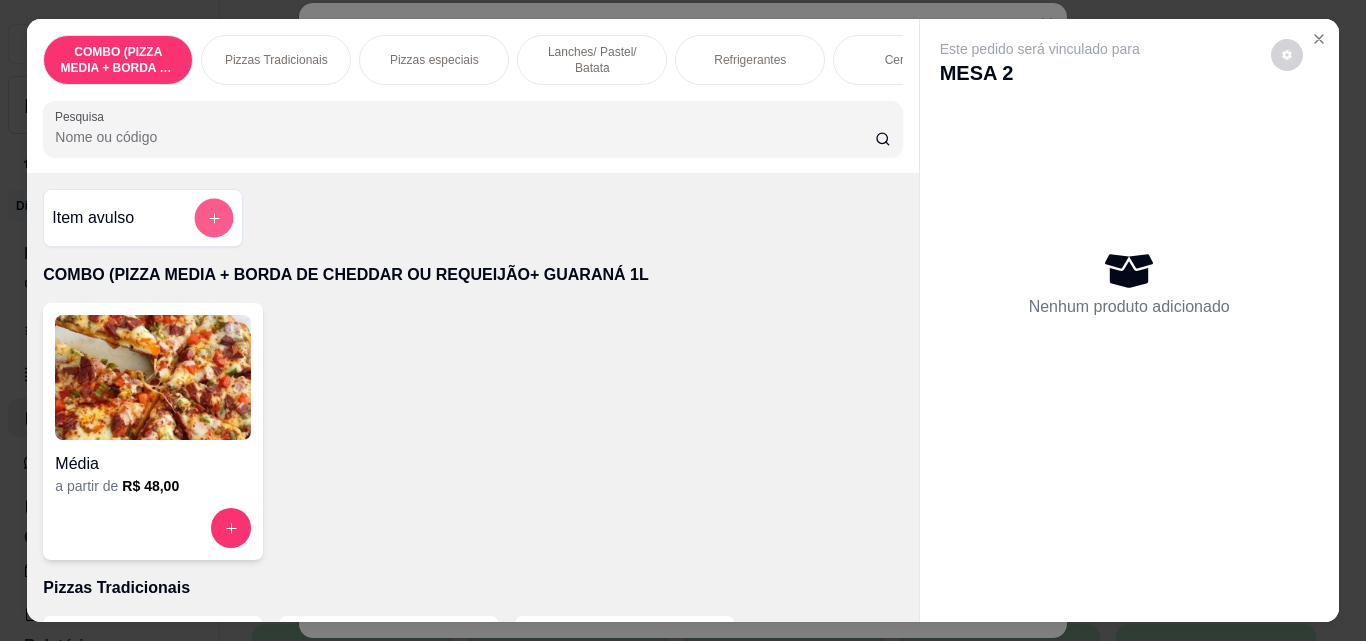click at bounding box center [214, 218] 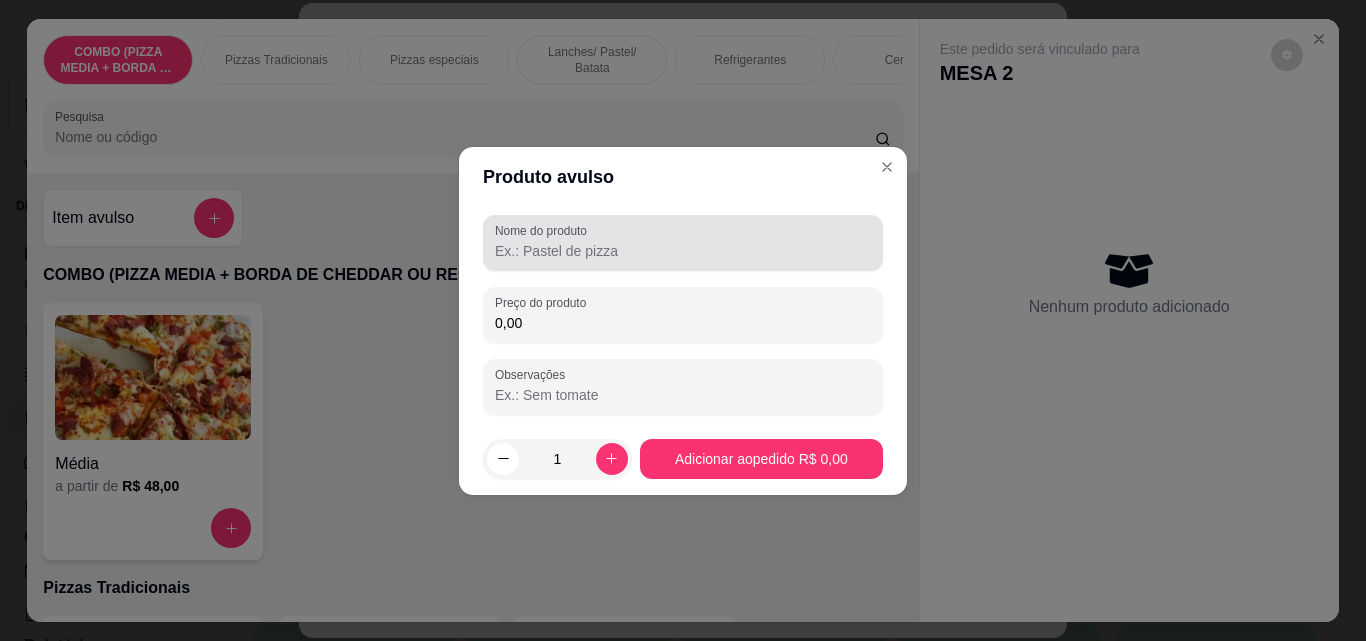 click on "Nome do produto" at bounding box center (683, 243) 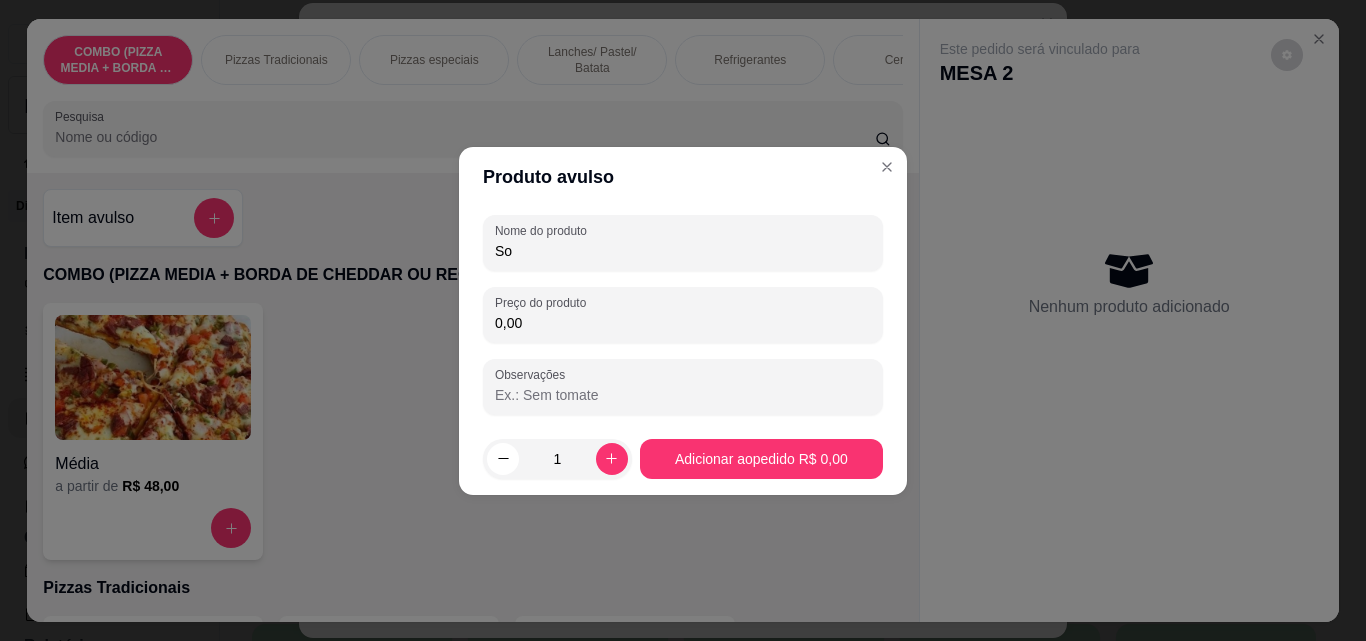 type on "S" 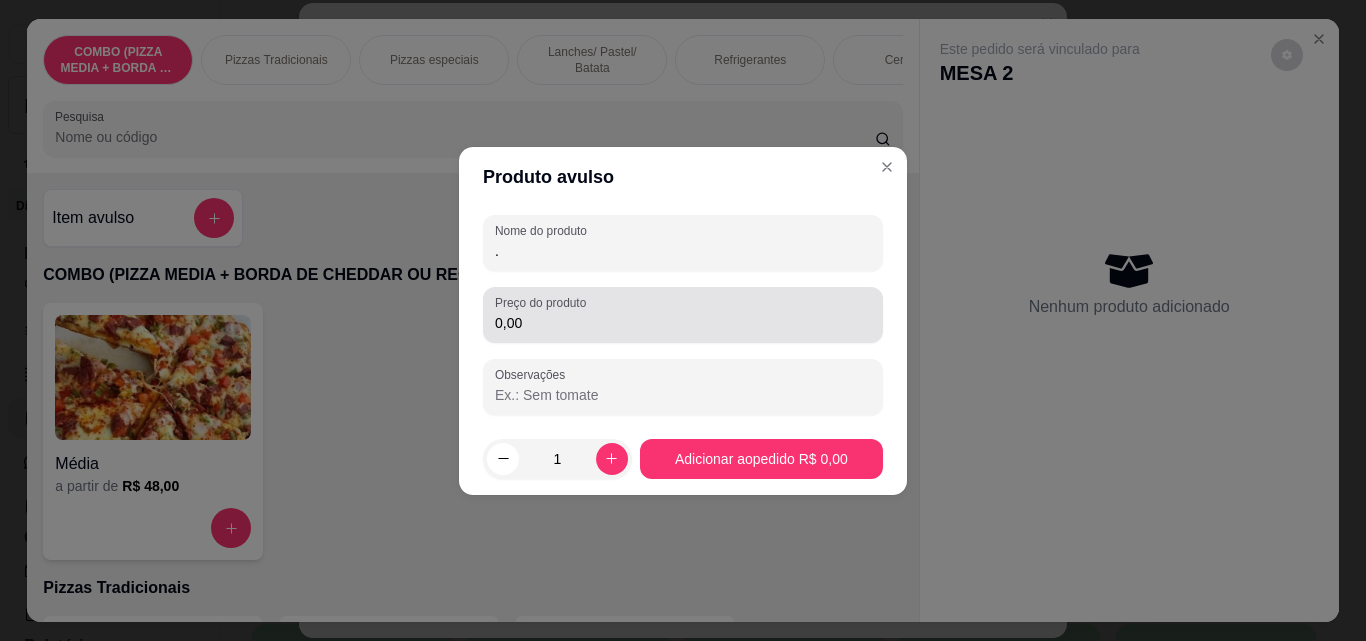 type on "." 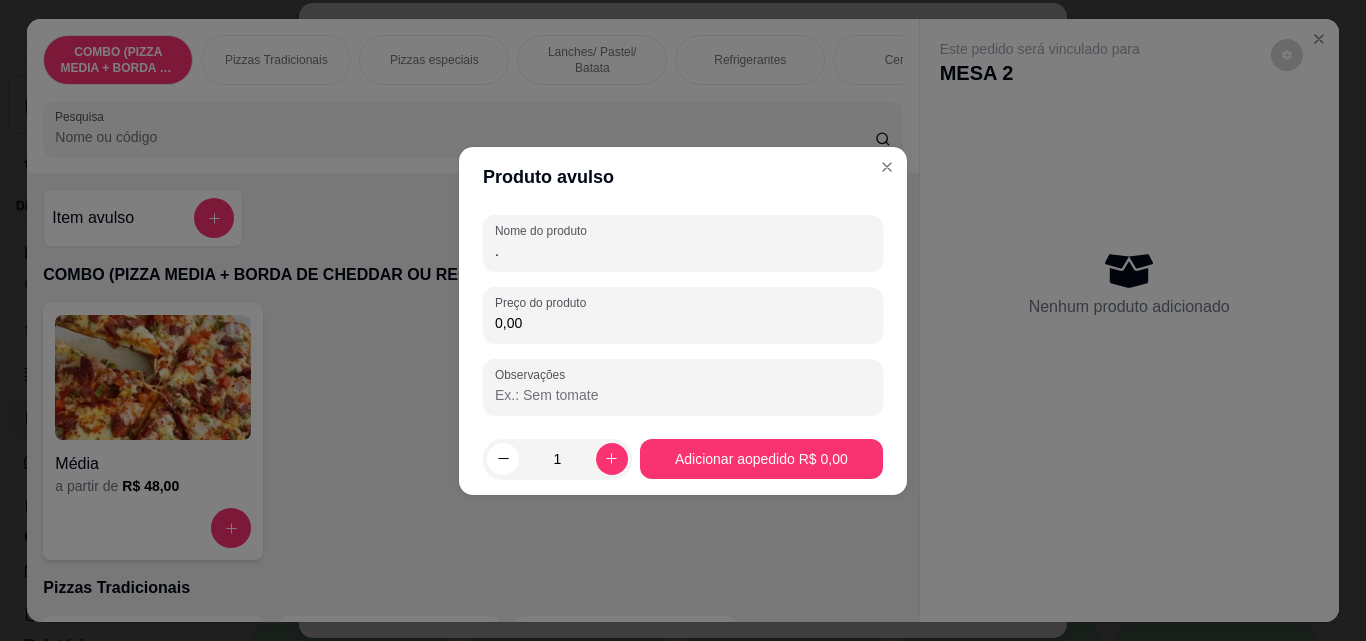 click on "0,00" at bounding box center (683, 323) 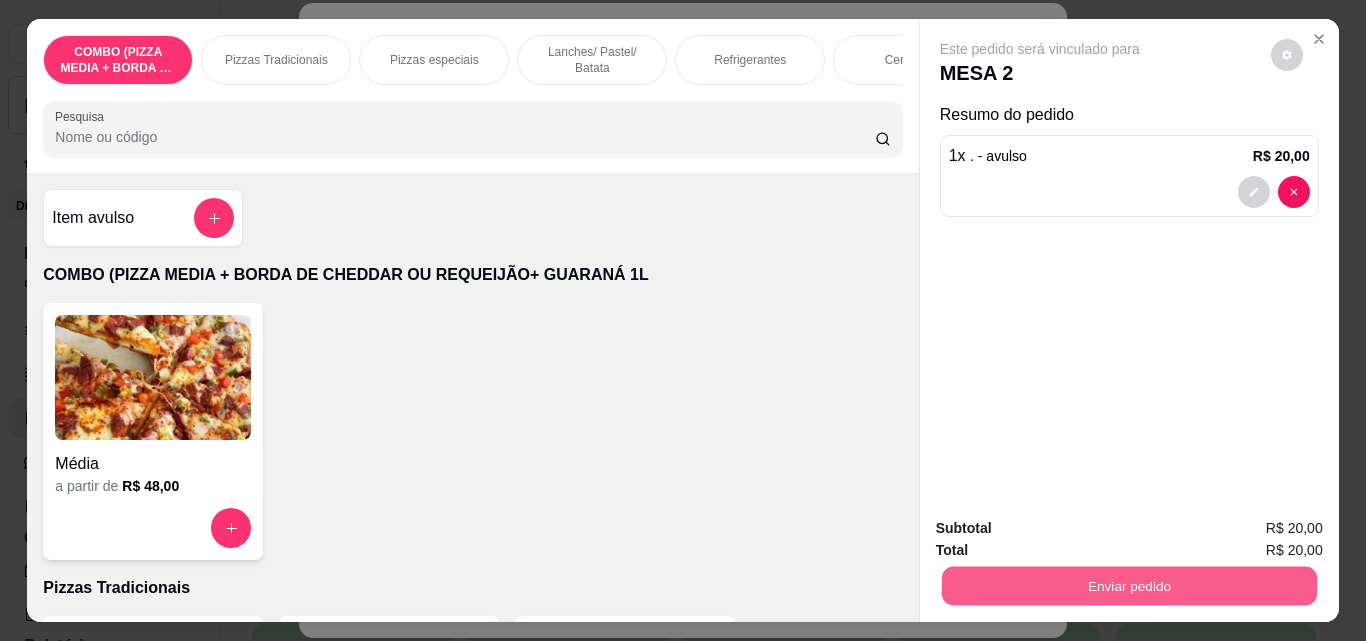 click on "Enviar pedido" at bounding box center (1128, 585) 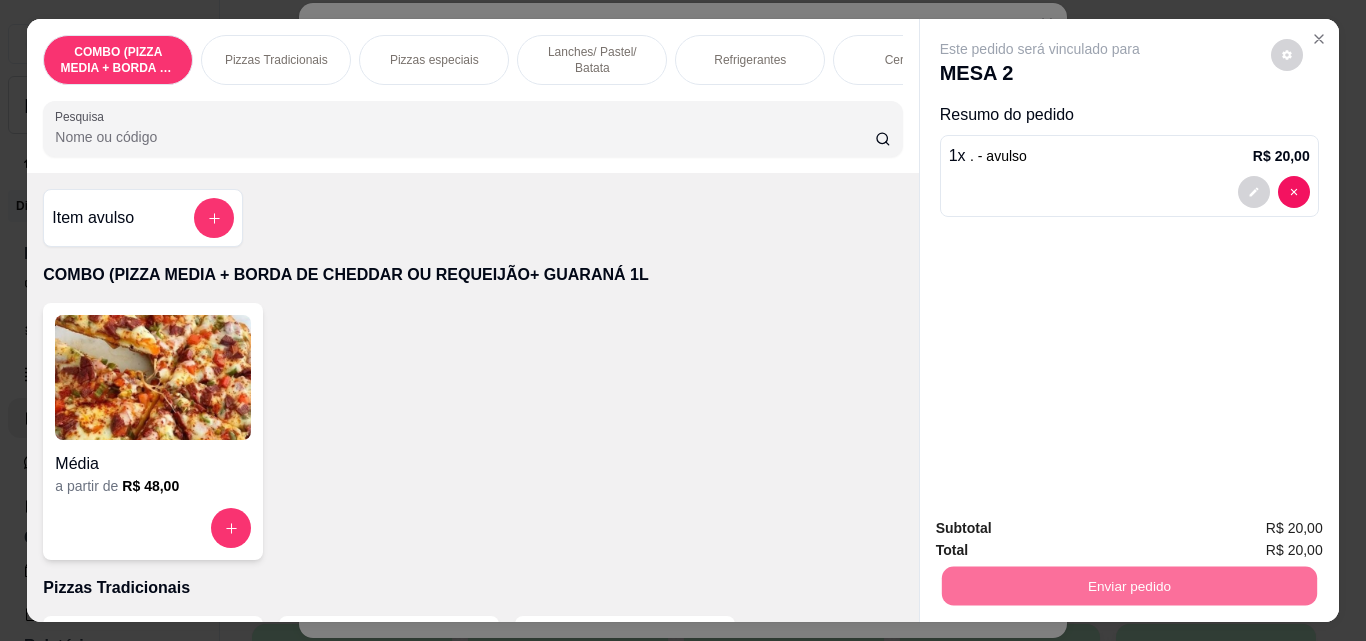 click on "Não registrar e enviar pedido" at bounding box center (1063, 528) 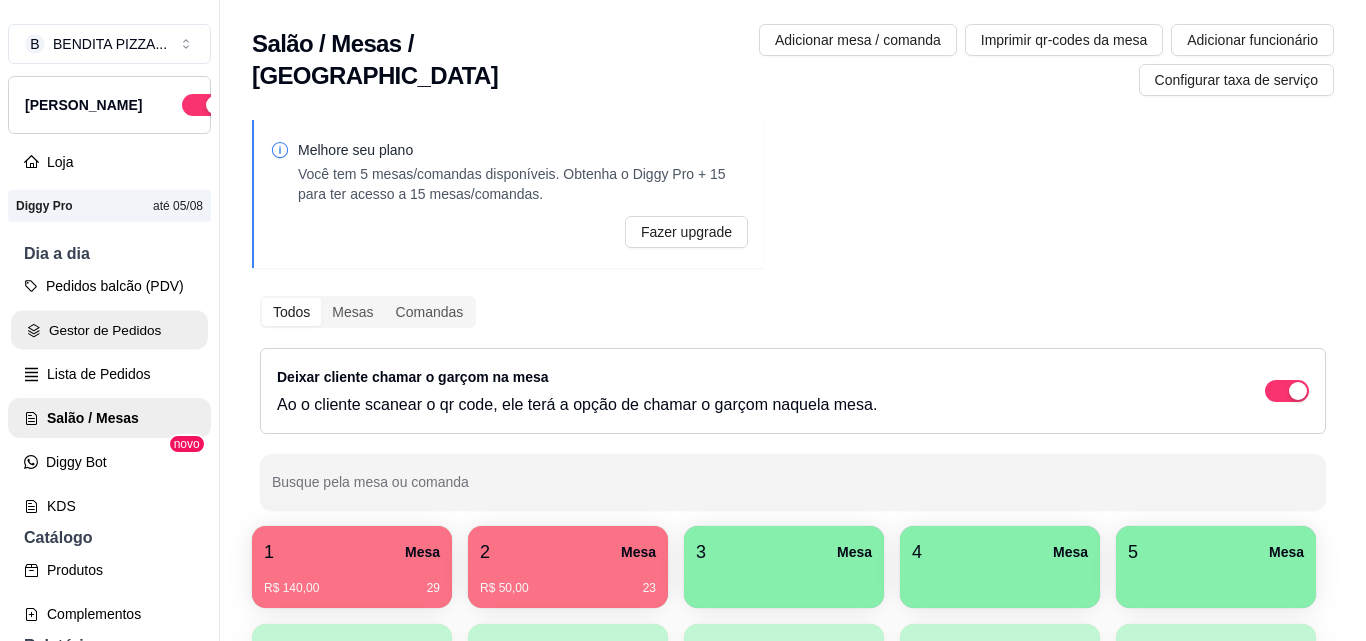 click on "Gestor de Pedidos" at bounding box center [109, 330] 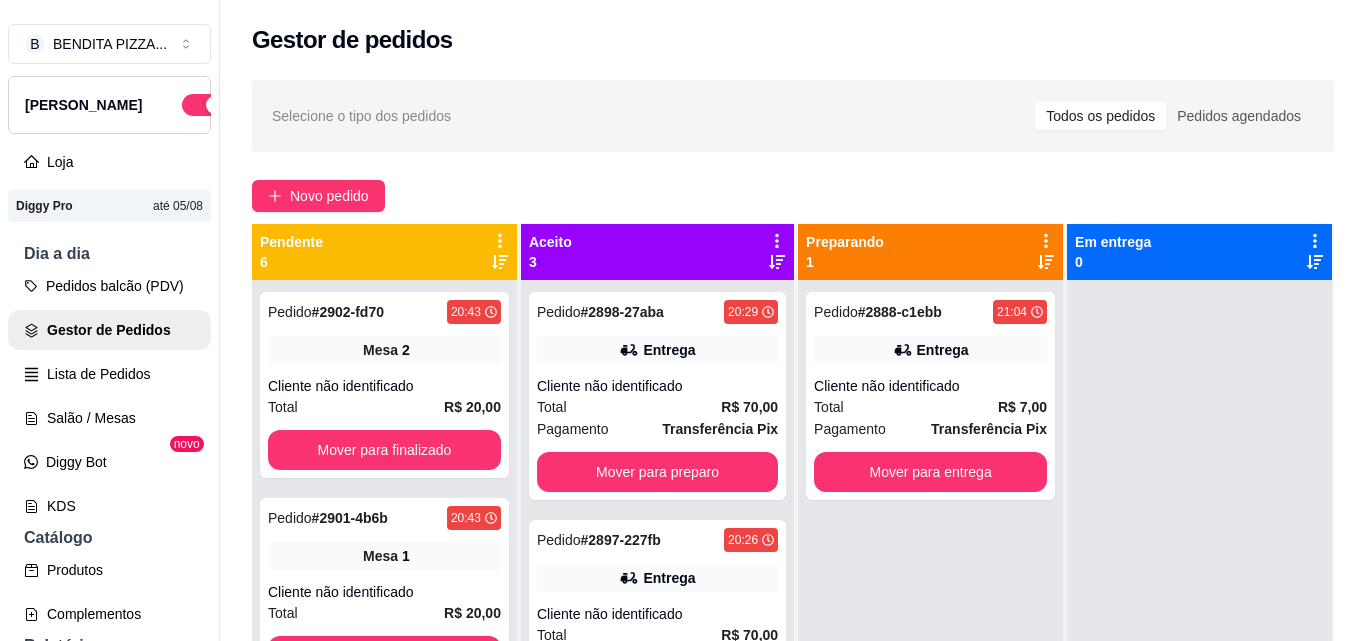 click on "Mover para preparo" at bounding box center (657, 928) 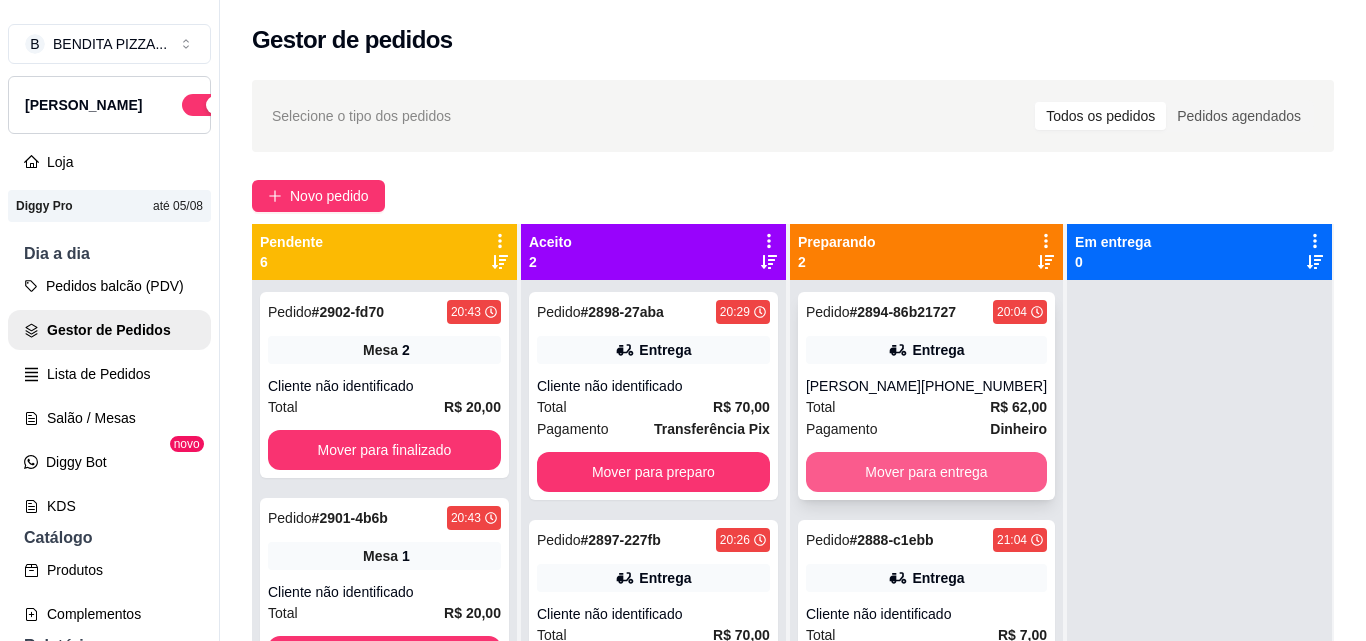 click on "Mover para entrega" at bounding box center [926, 472] 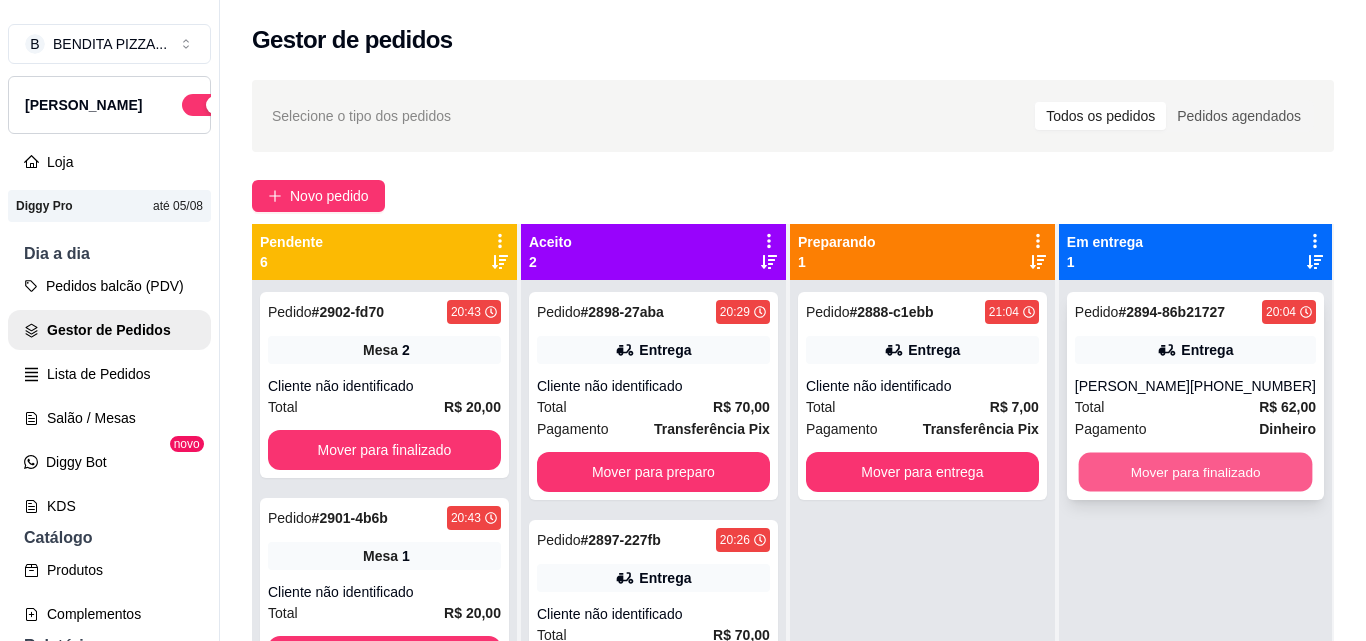 click on "Mover para finalizado" at bounding box center (1195, 472) 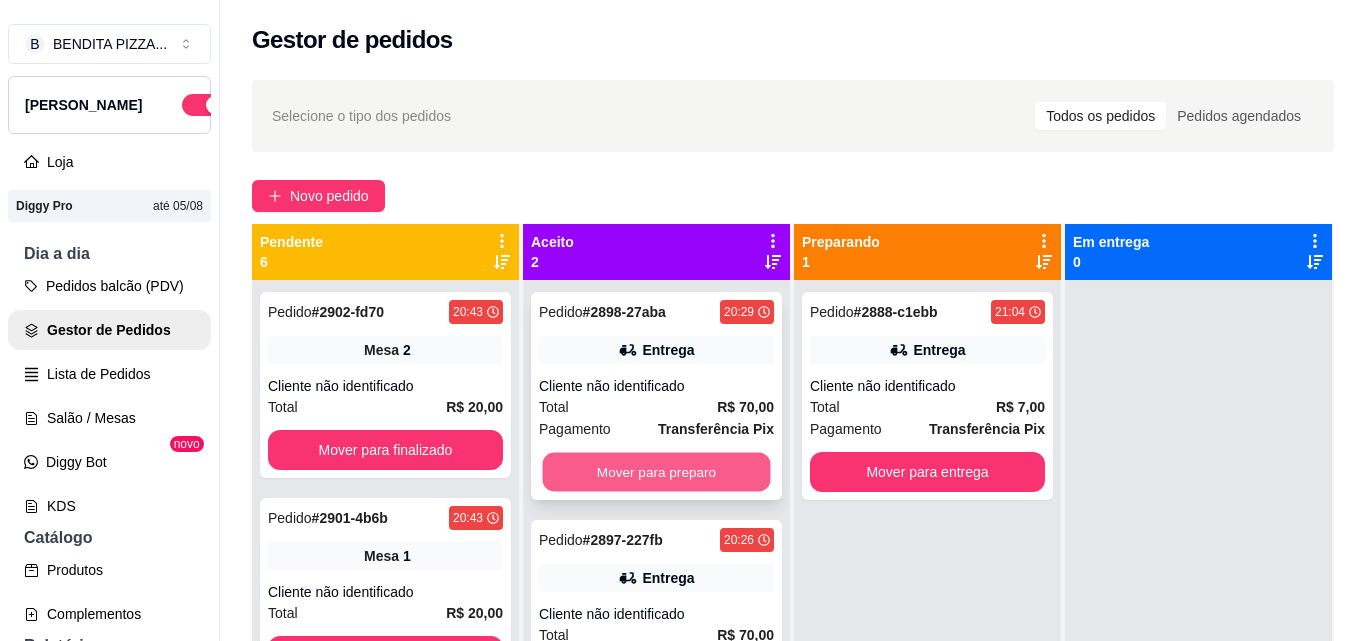 click on "Mover para preparo" at bounding box center [657, 472] 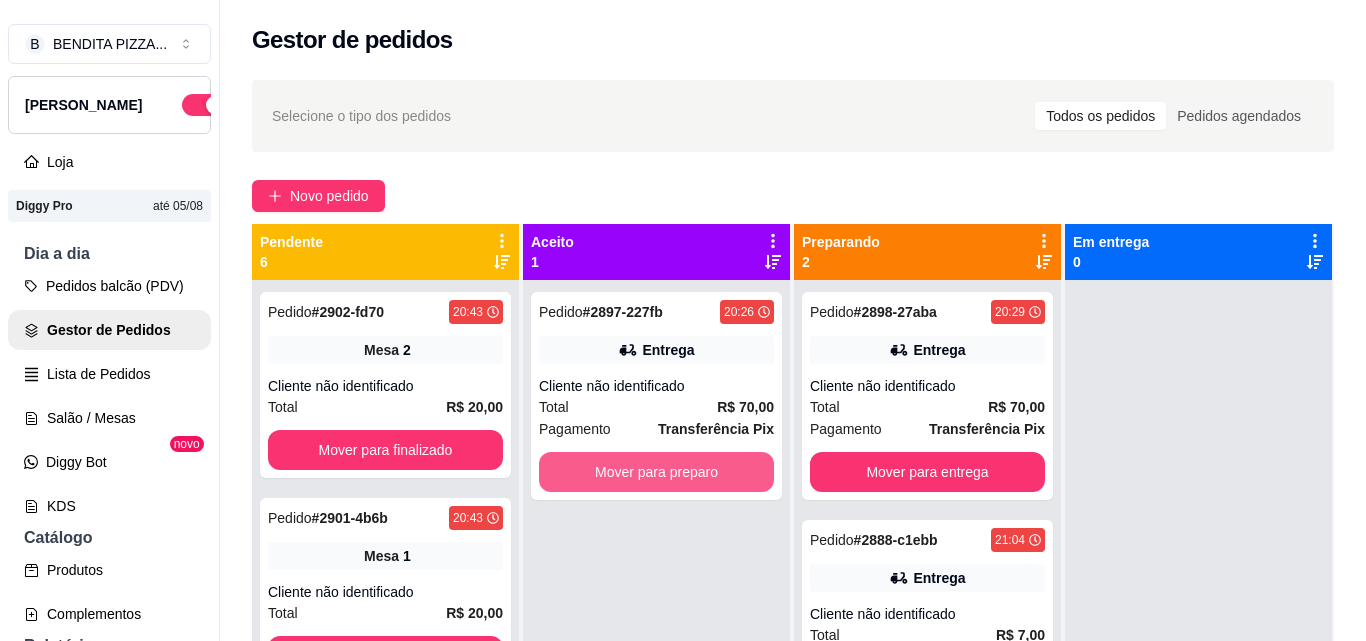 click on "Mover para preparo" at bounding box center (656, 472) 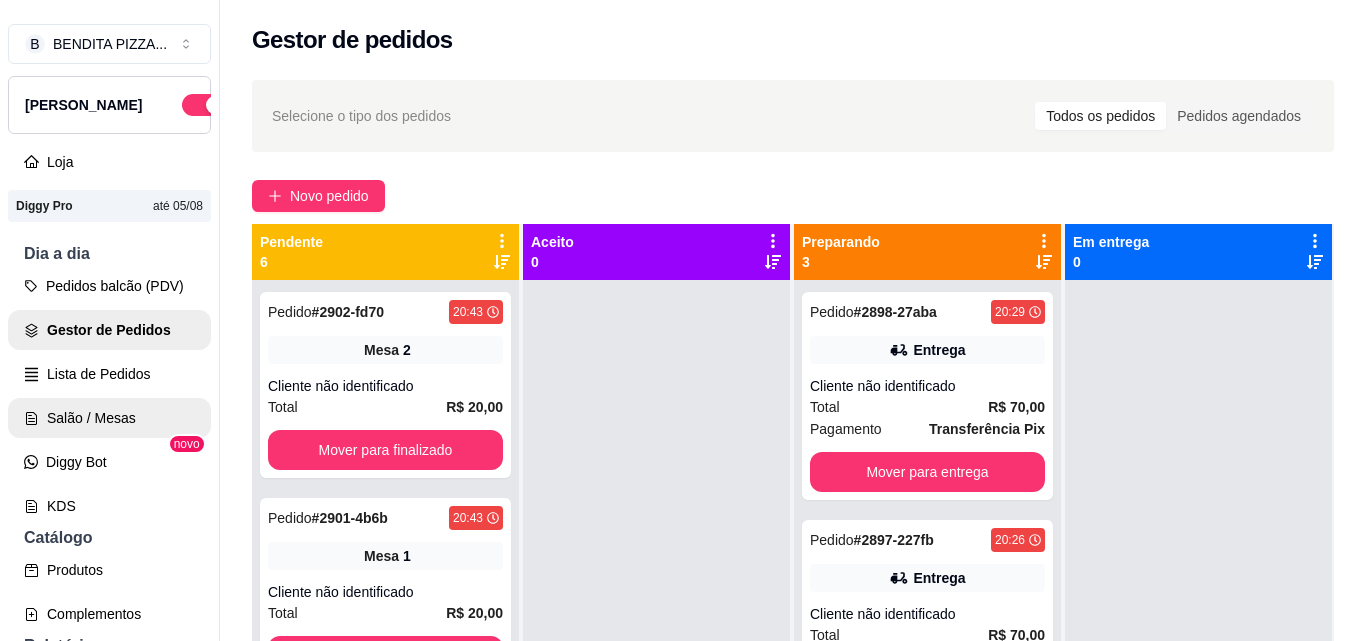click on "Salão / Mesas" at bounding box center (109, 418) 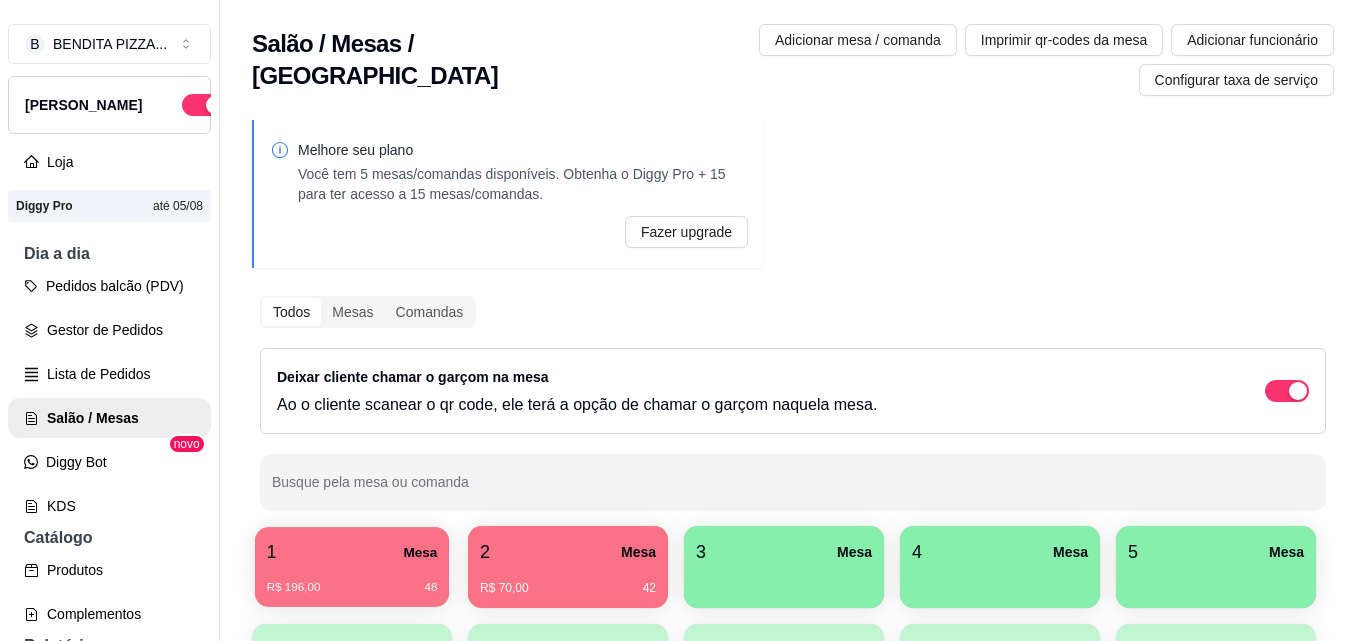 click on "1 Mesa R$ 196,00 48" at bounding box center (352, 567) 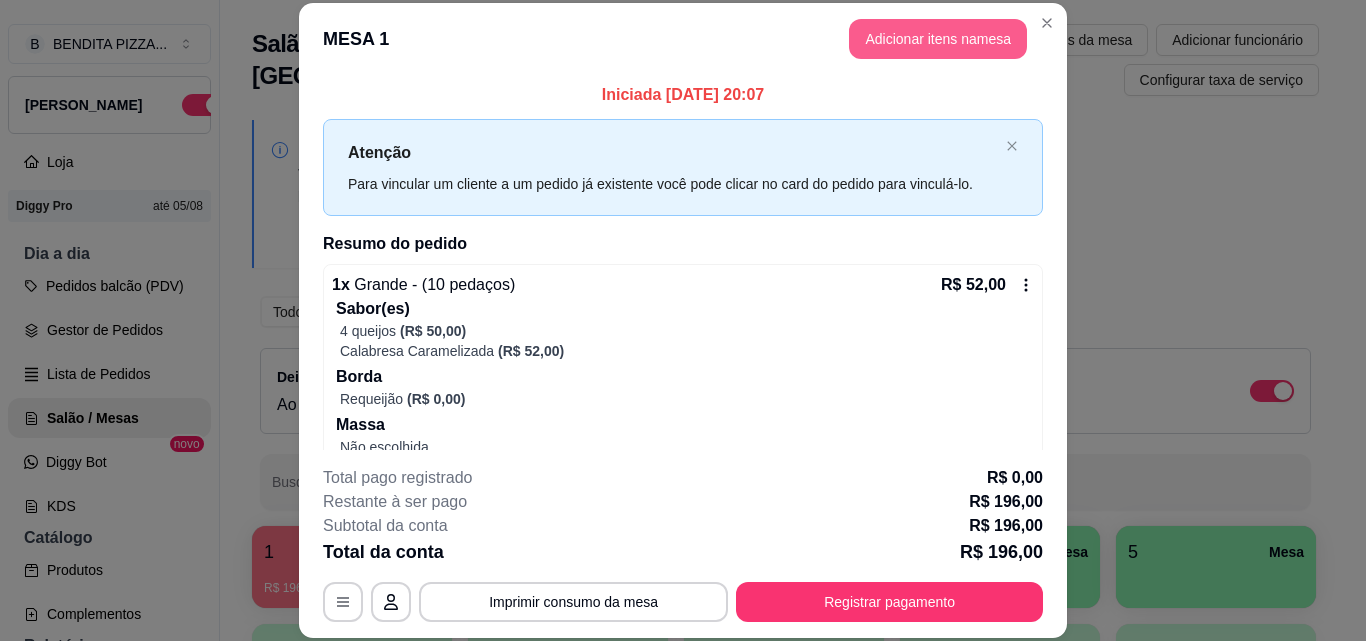 click on "Adicionar itens na  mesa" at bounding box center (938, 39) 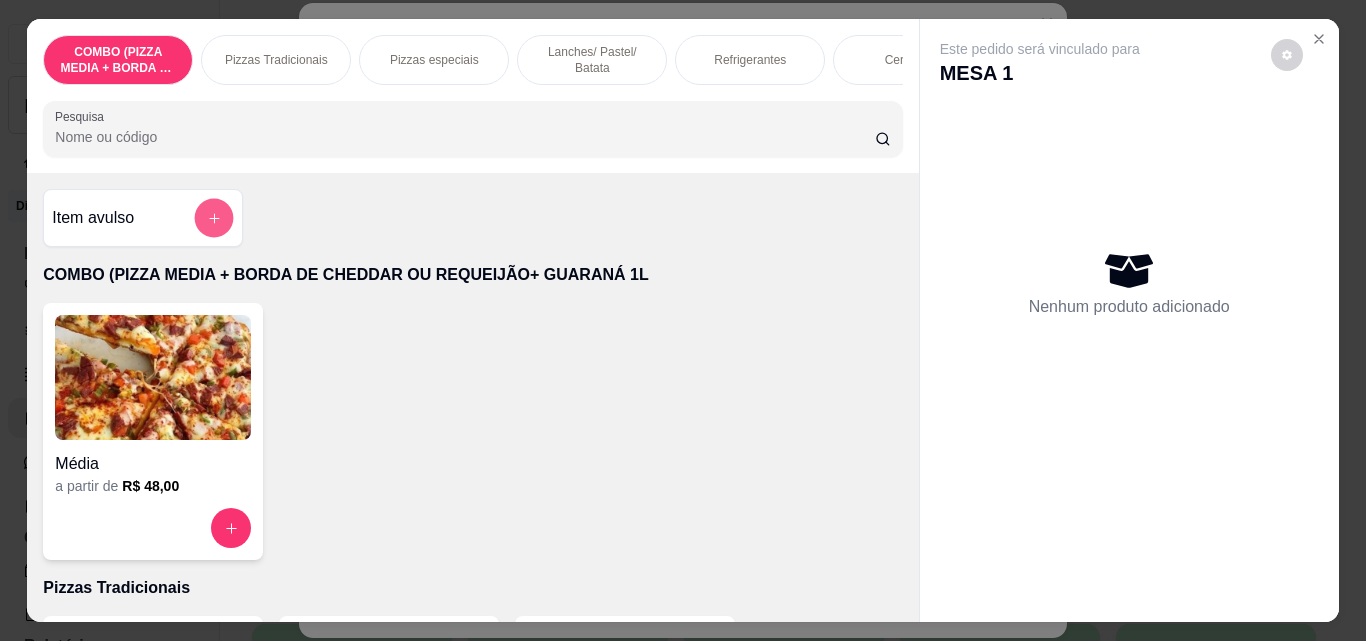 click at bounding box center [214, 218] 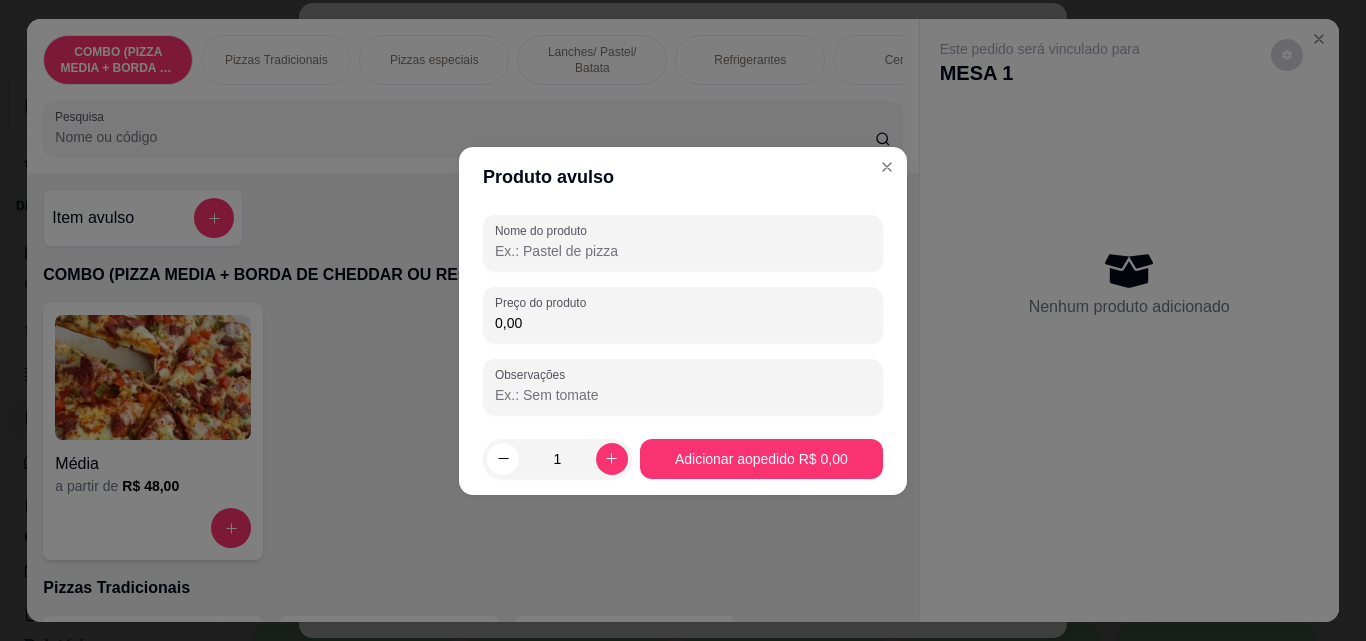 click on "Nome do produto" at bounding box center [683, 251] 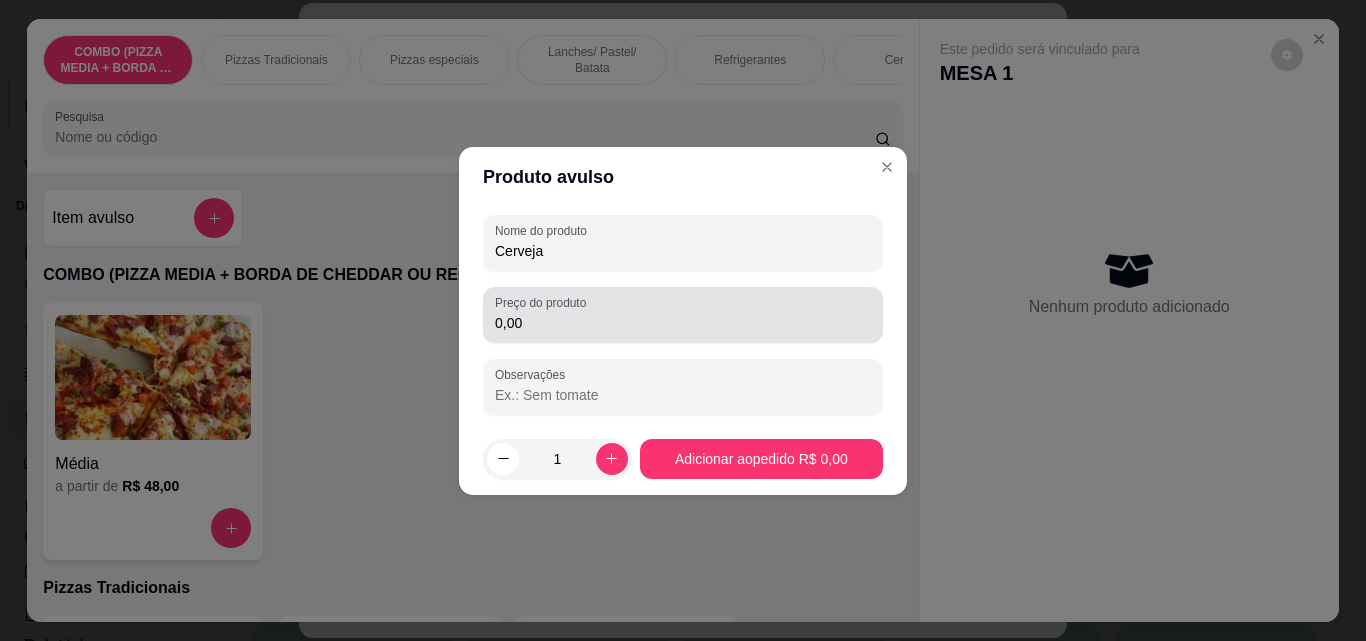 type on "Cerveja" 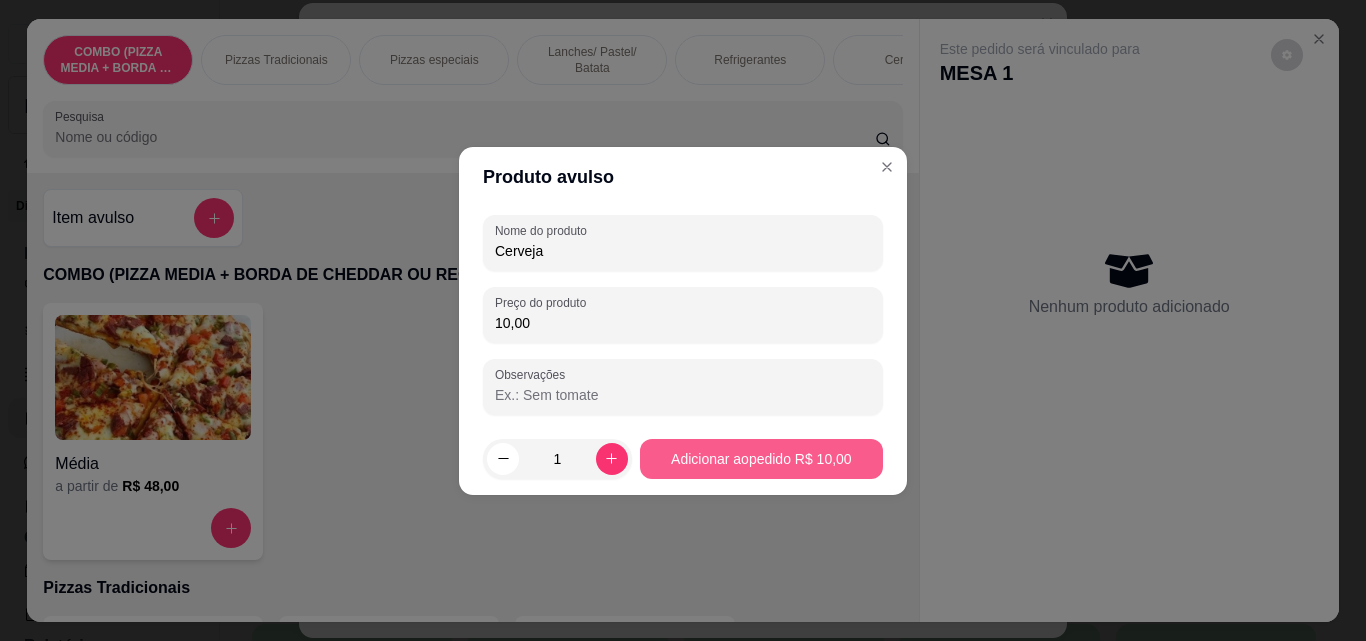type on "10,00" 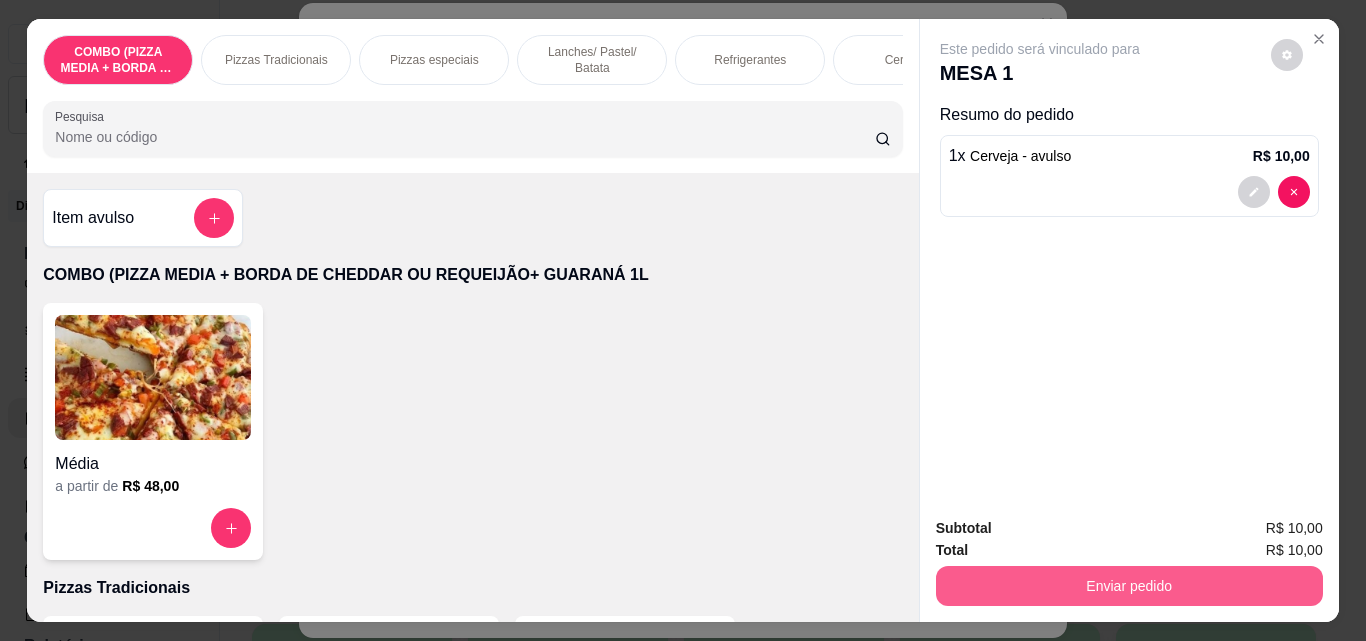 click on "Enviar pedido" at bounding box center [1129, 586] 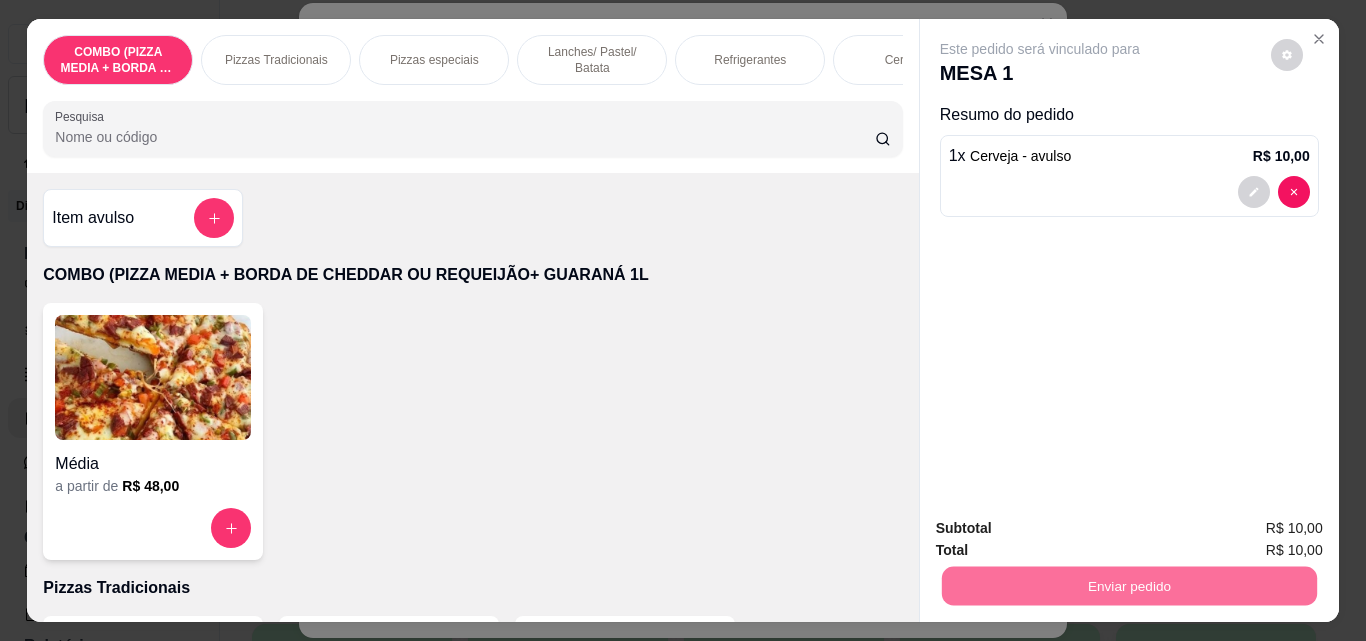 click on "Não registrar e enviar pedido" at bounding box center (1063, 528) 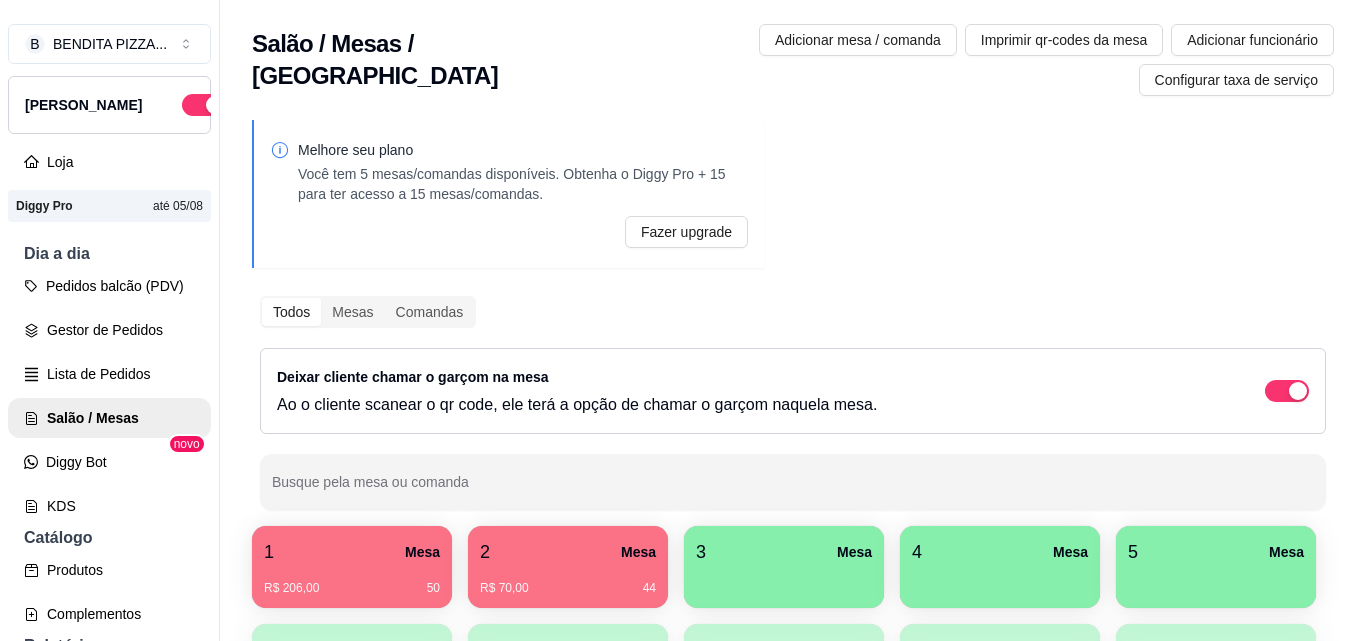 click on "1 Mesa" at bounding box center (352, 552) 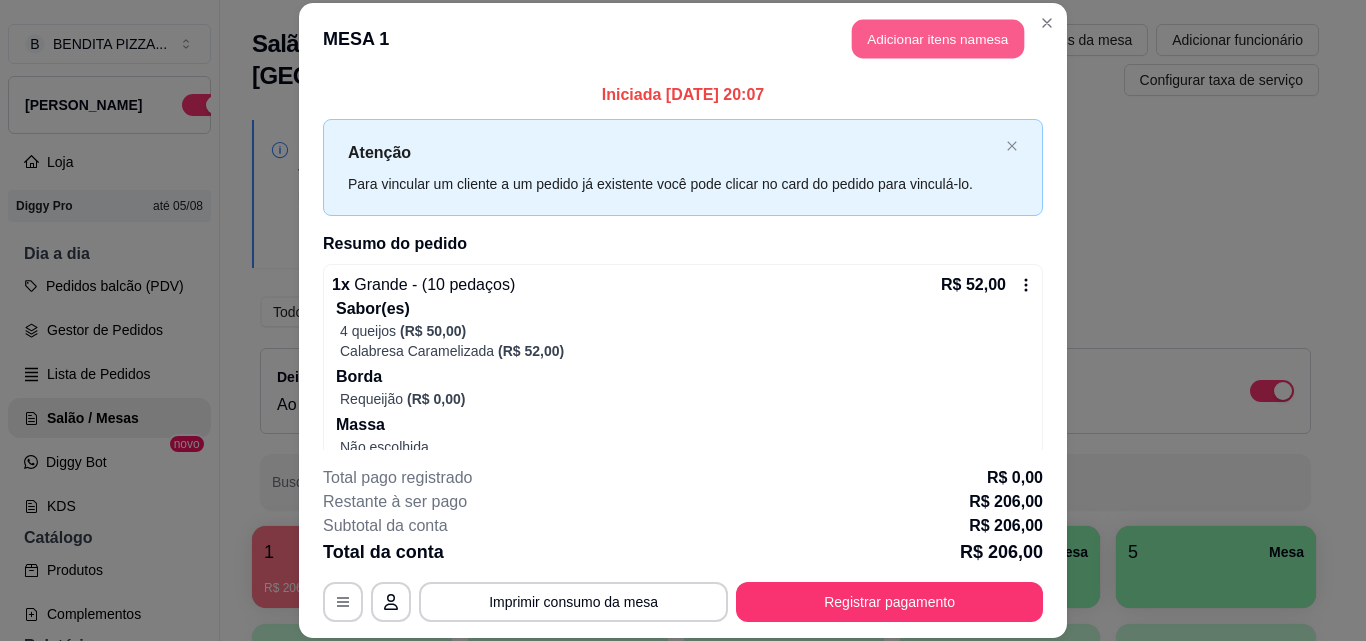 click on "Adicionar itens na  mesa" at bounding box center (938, 39) 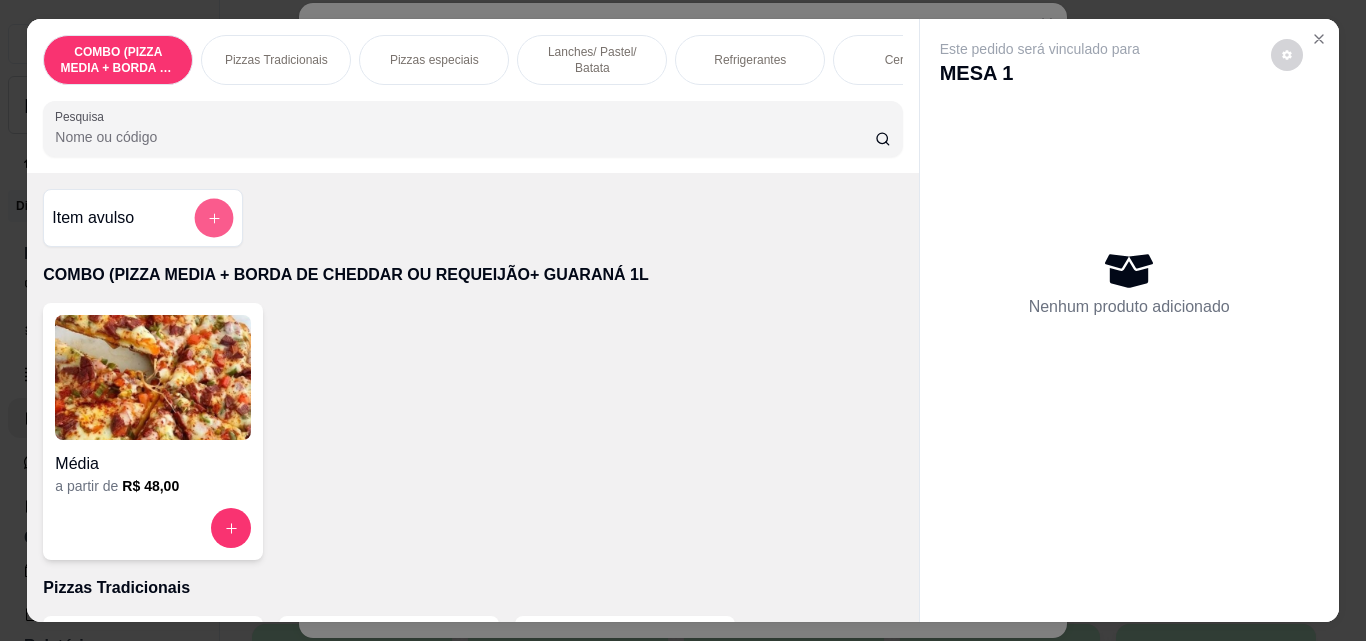 click 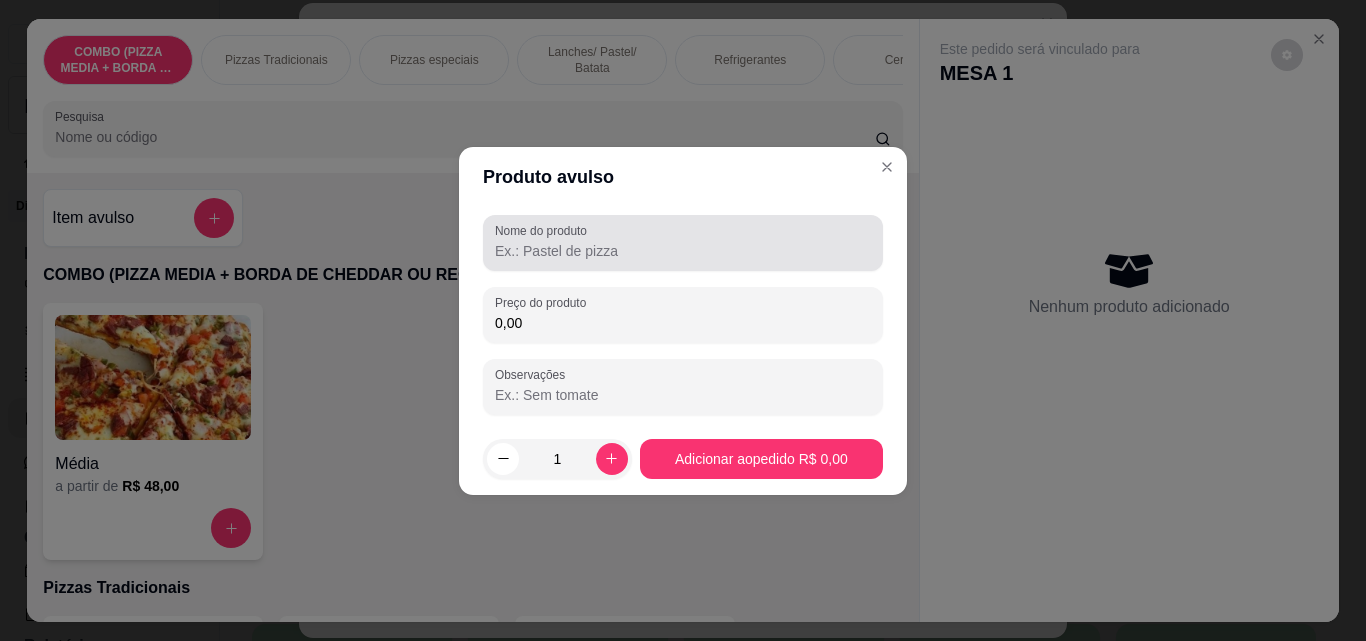 click on "Nome do produto" at bounding box center [683, 251] 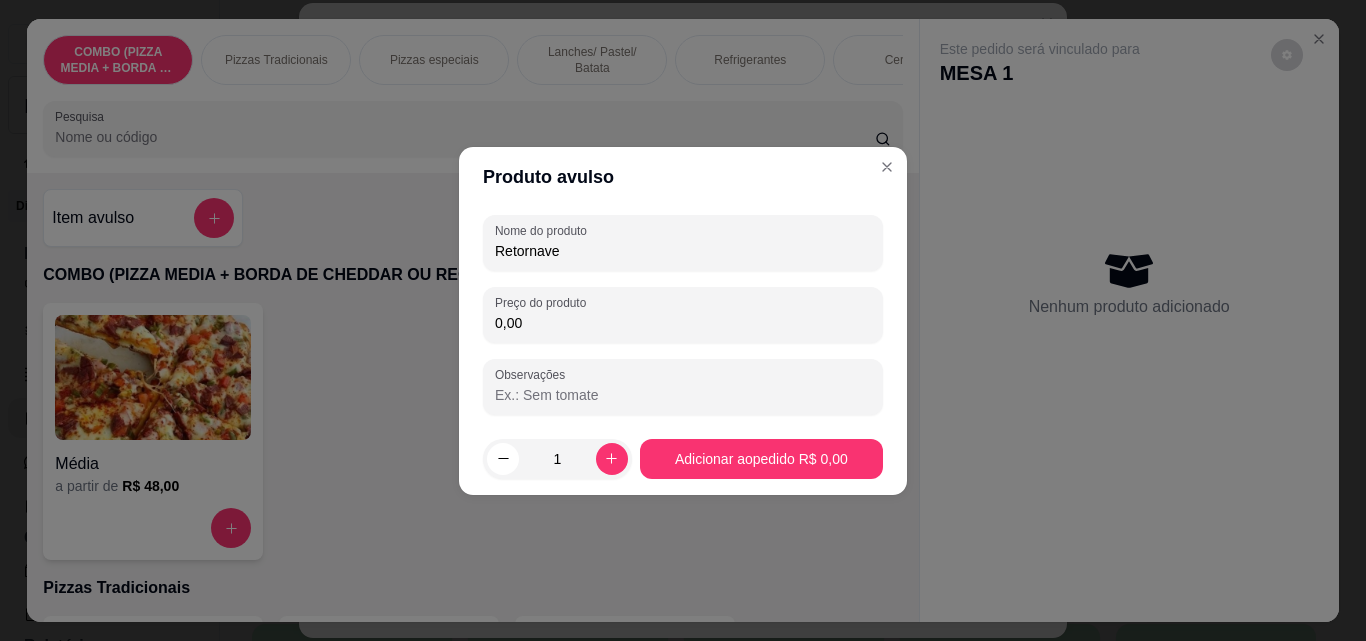 type on "Retornavel" 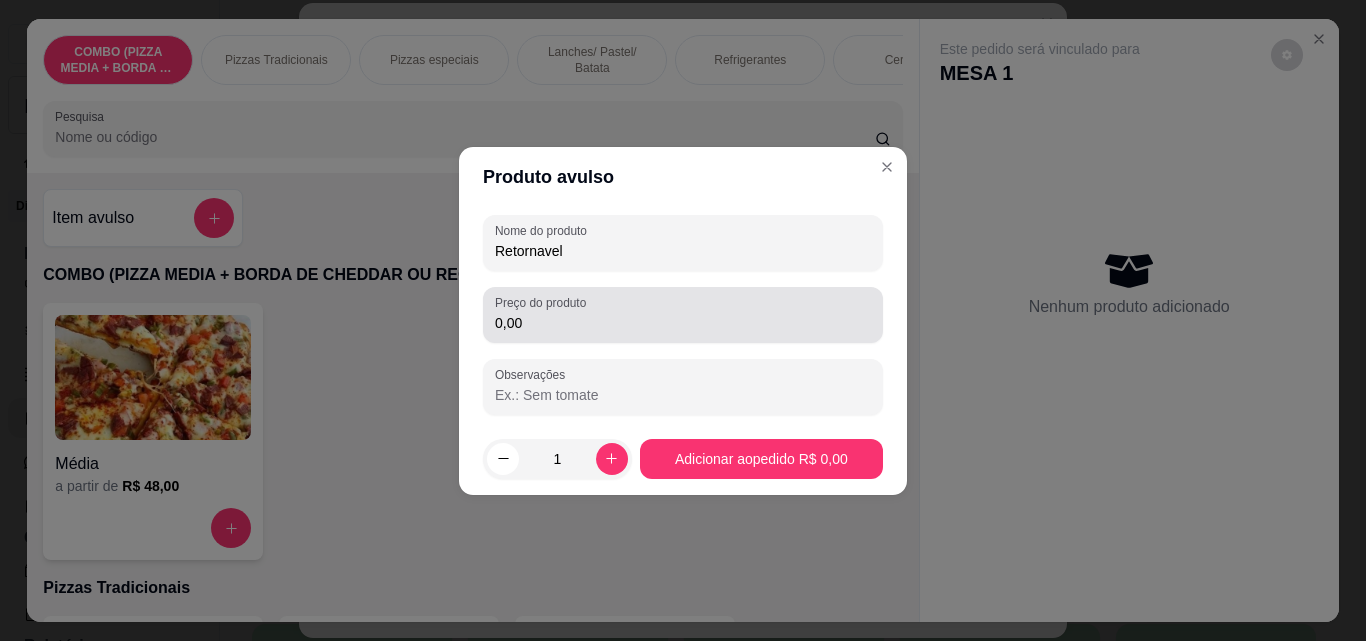 click on "0,00" at bounding box center (683, 323) 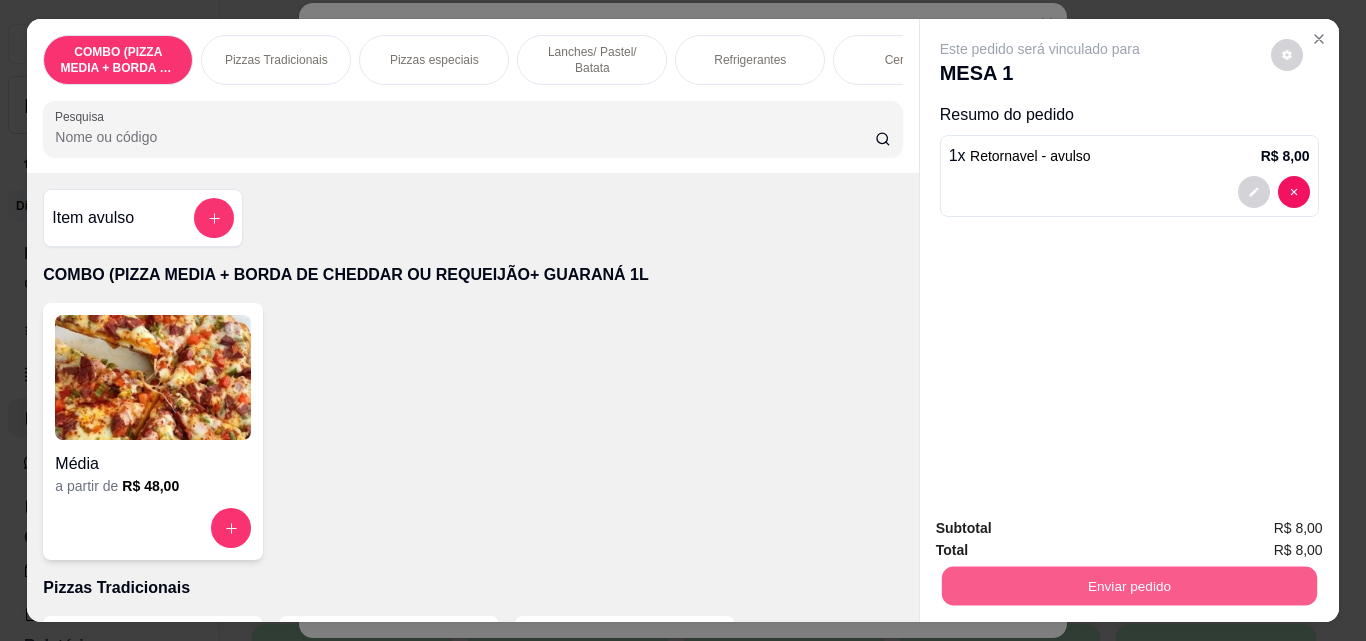 click on "Enviar pedido" at bounding box center [1128, 585] 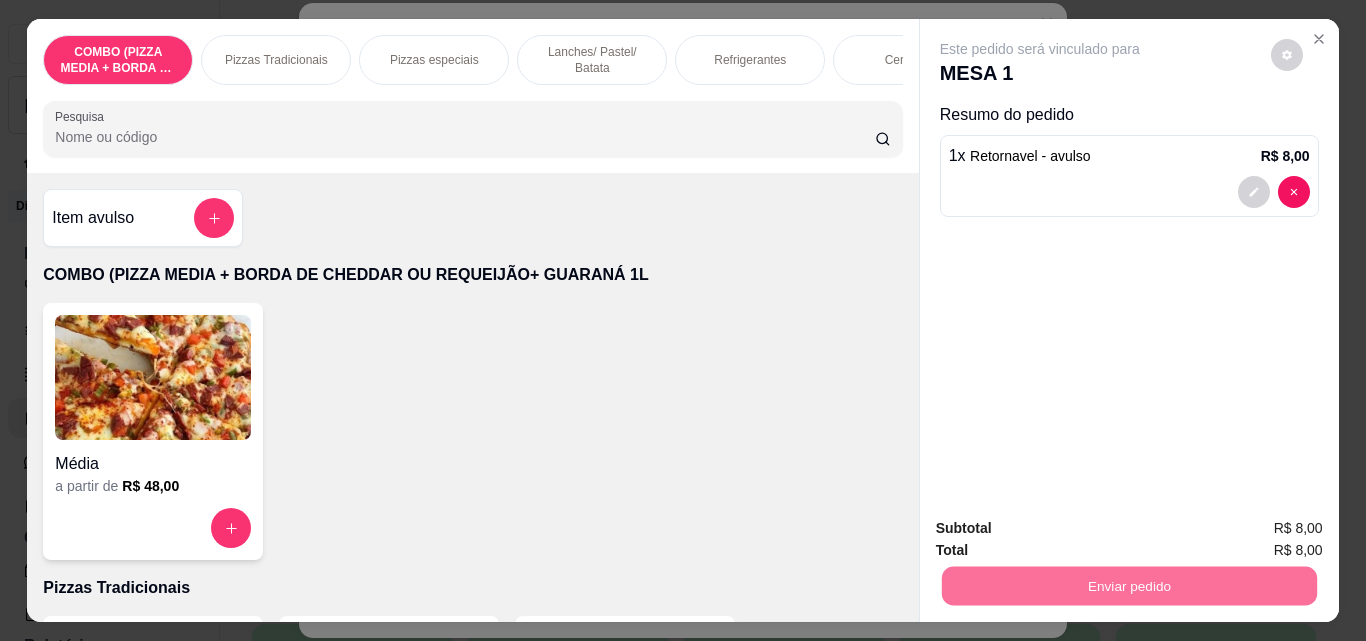 click on "Não registrar e enviar pedido" at bounding box center [1063, 529] 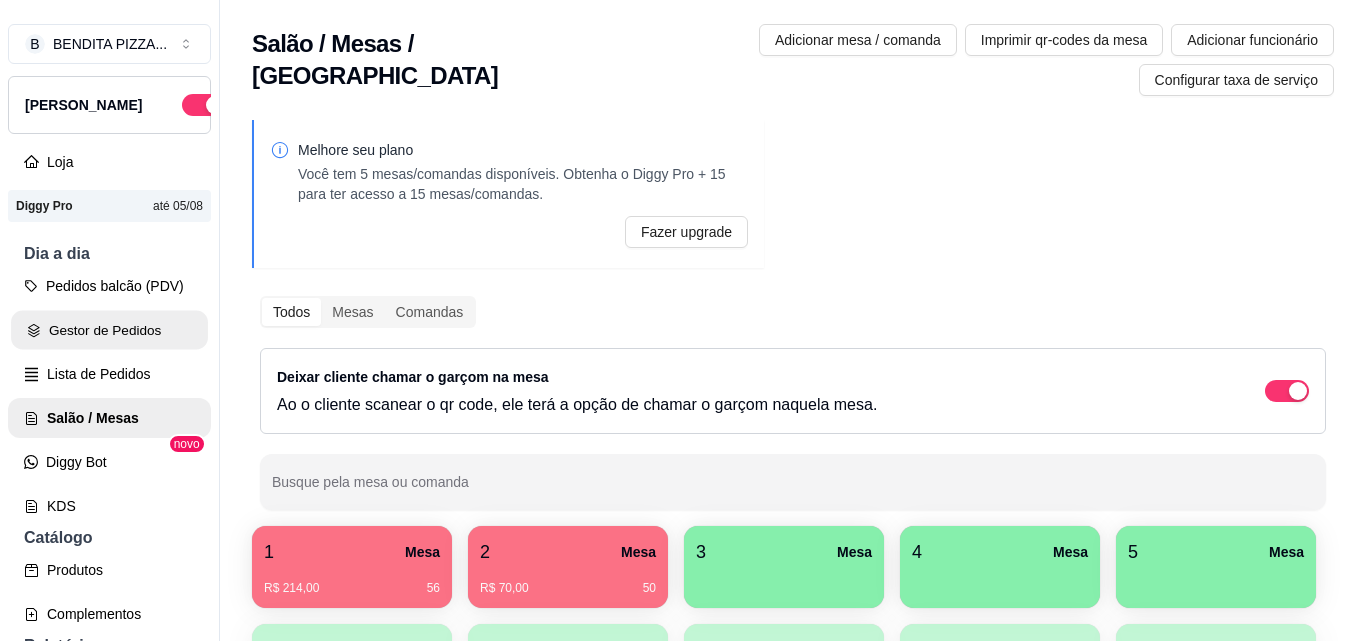 click on "Gestor de Pedidos" at bounding box center [109, 330] 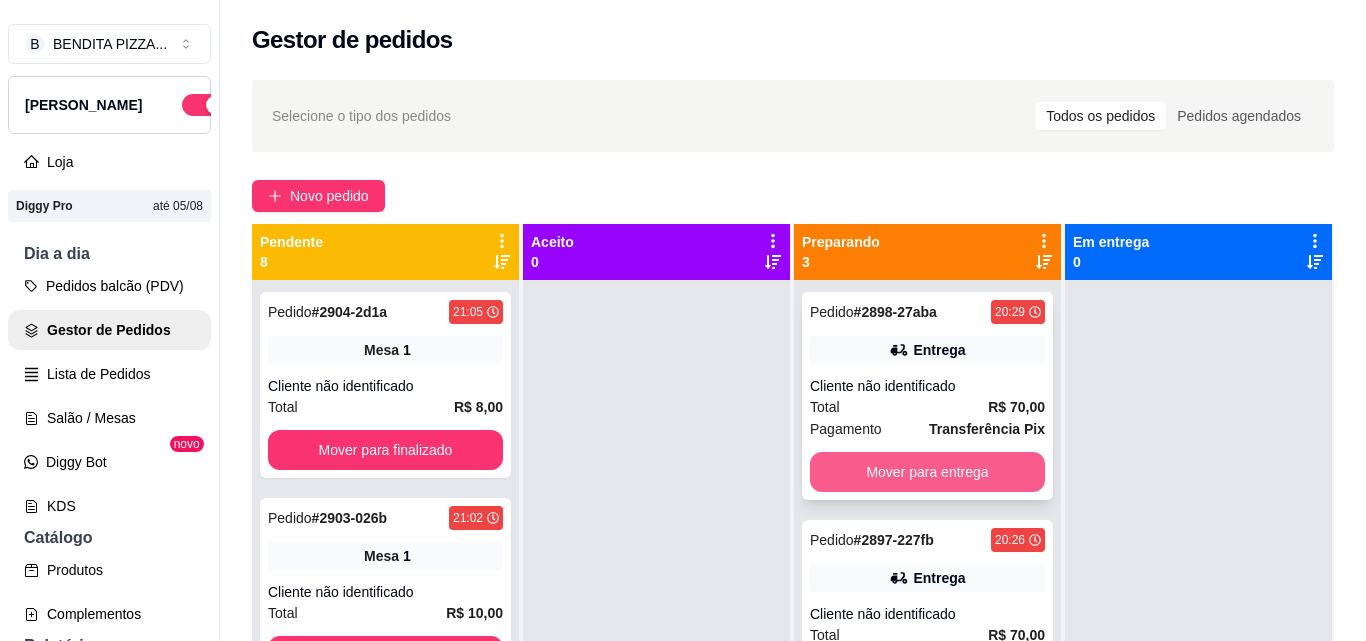 click on "Mover para entrega" at bounding box center [927, 472] 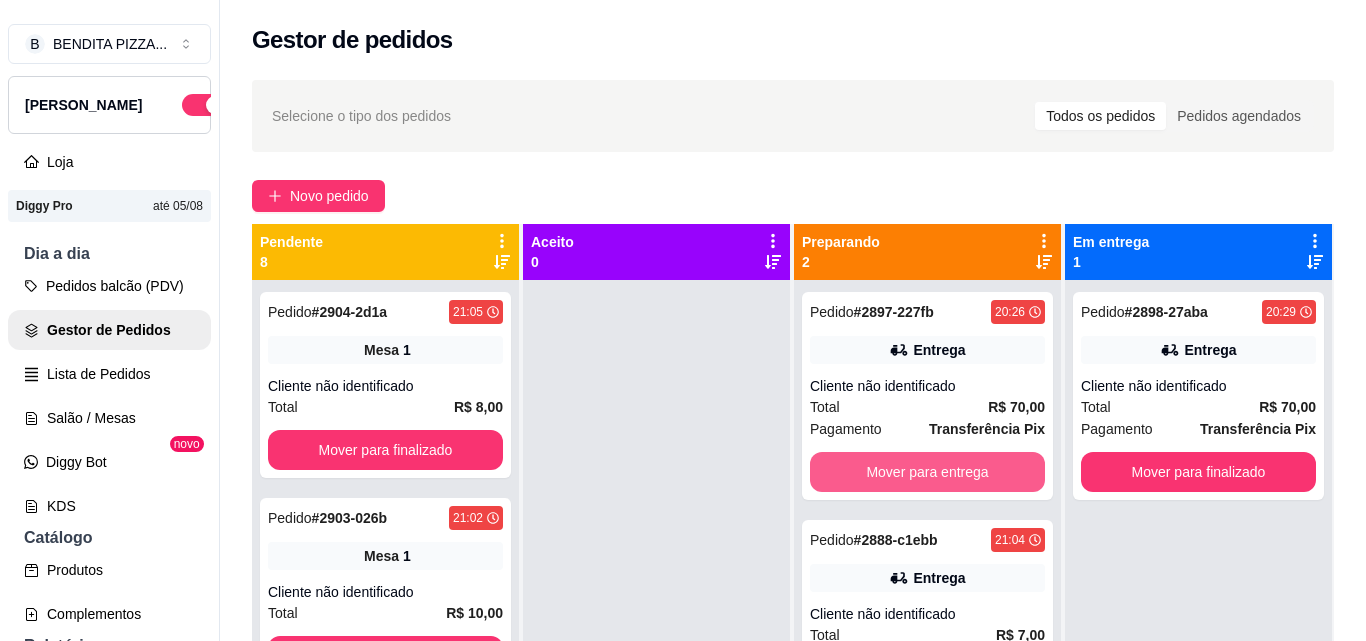 click on "Mover para entrega" at bounding box center [927, 472] 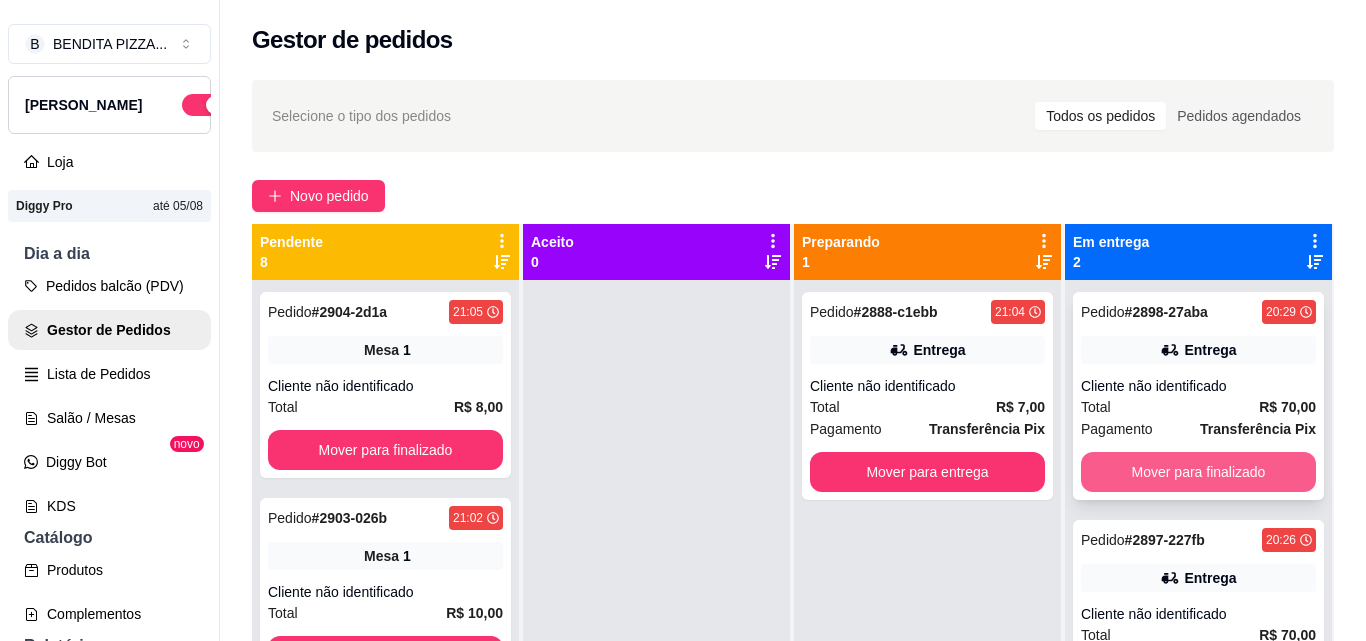 click on "Mover para finalizado" at bounding box center [1198, 472] 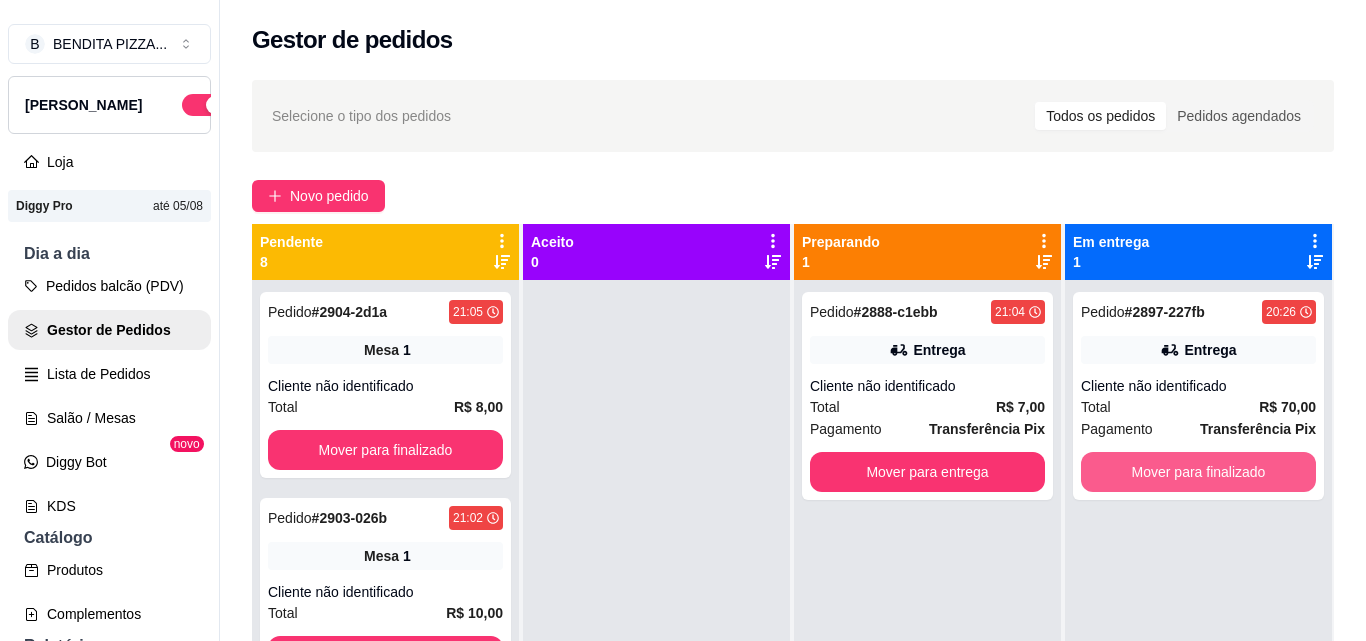 click on "Mover para finalizado" at bounding box center (1198, 472) 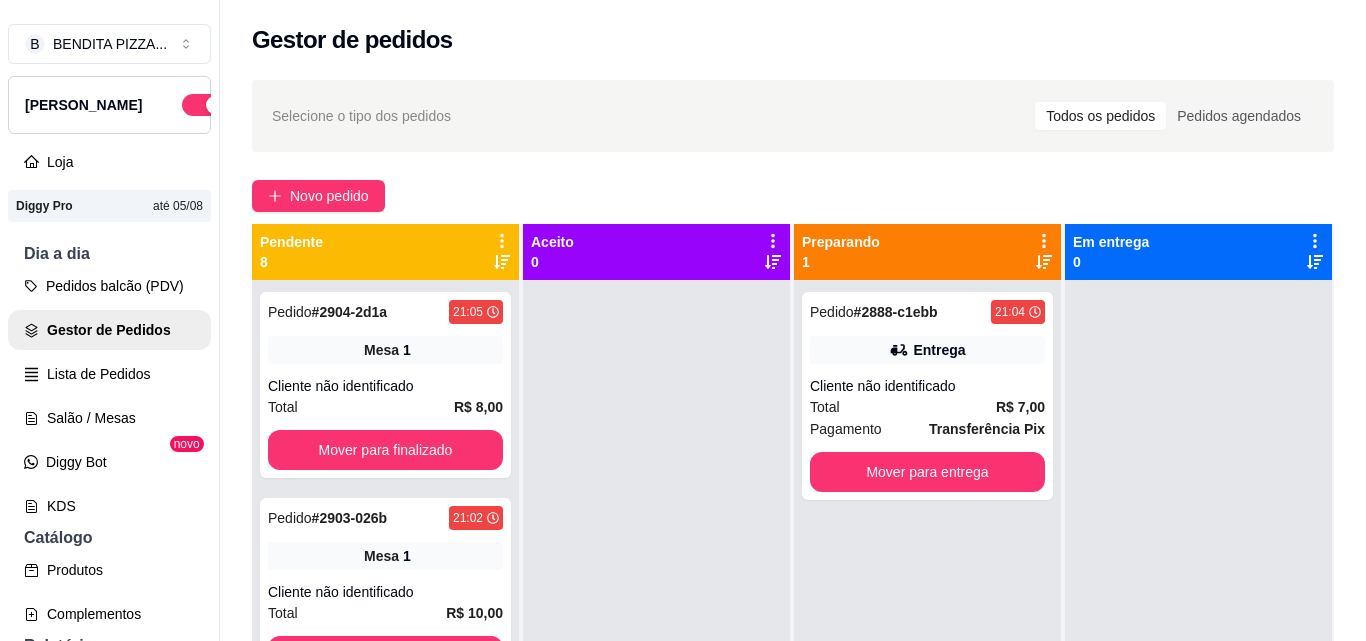 click on "1" at bounding box center (841, 262) 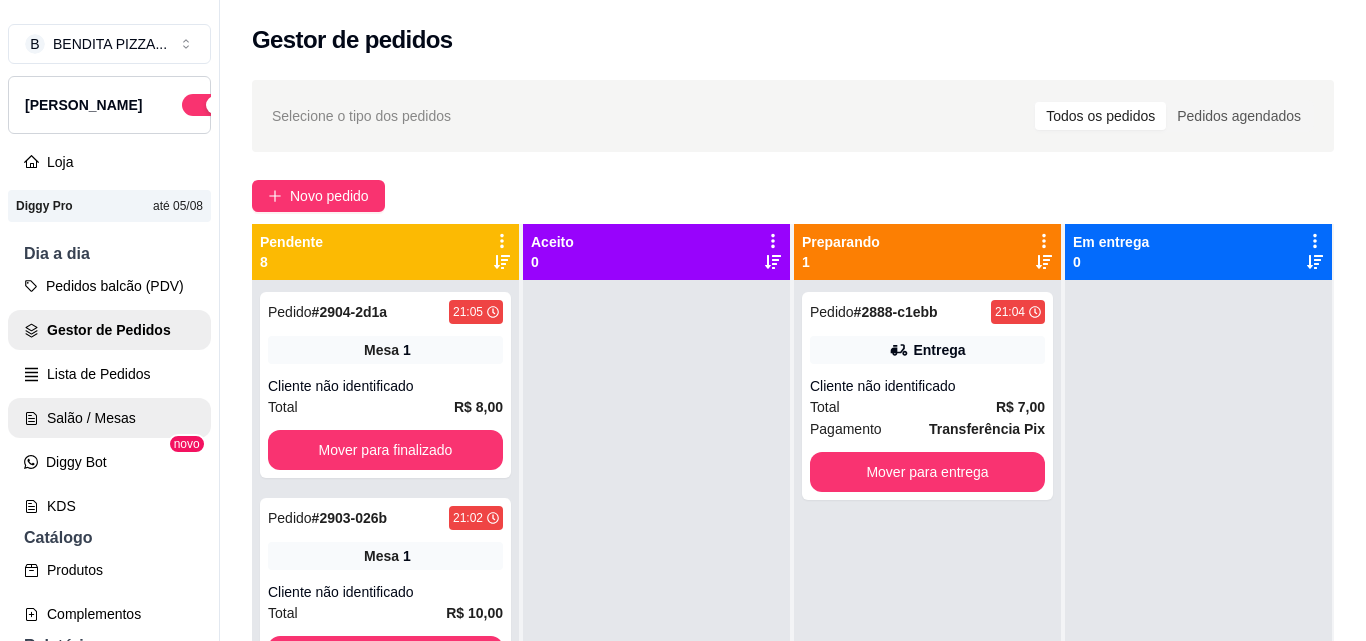 click on "Salão / Mesas" at bounding box center (109, 418) 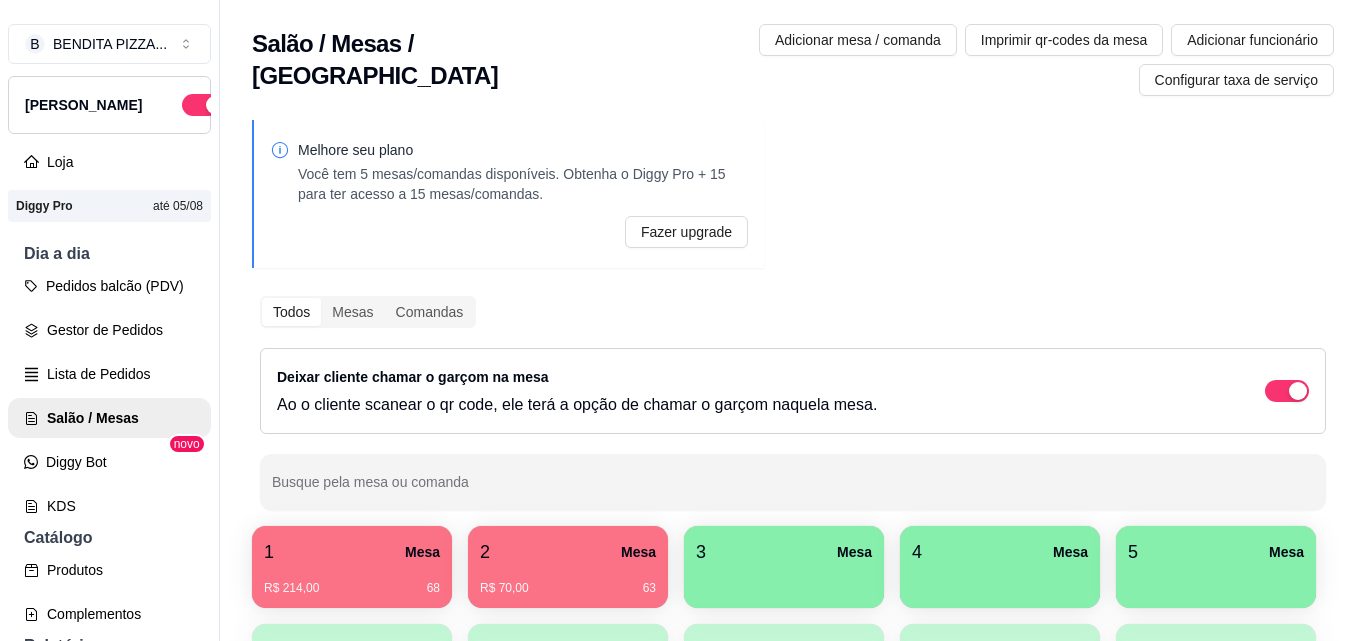 click on "2 Mesa" at bounding box center (568, 552) 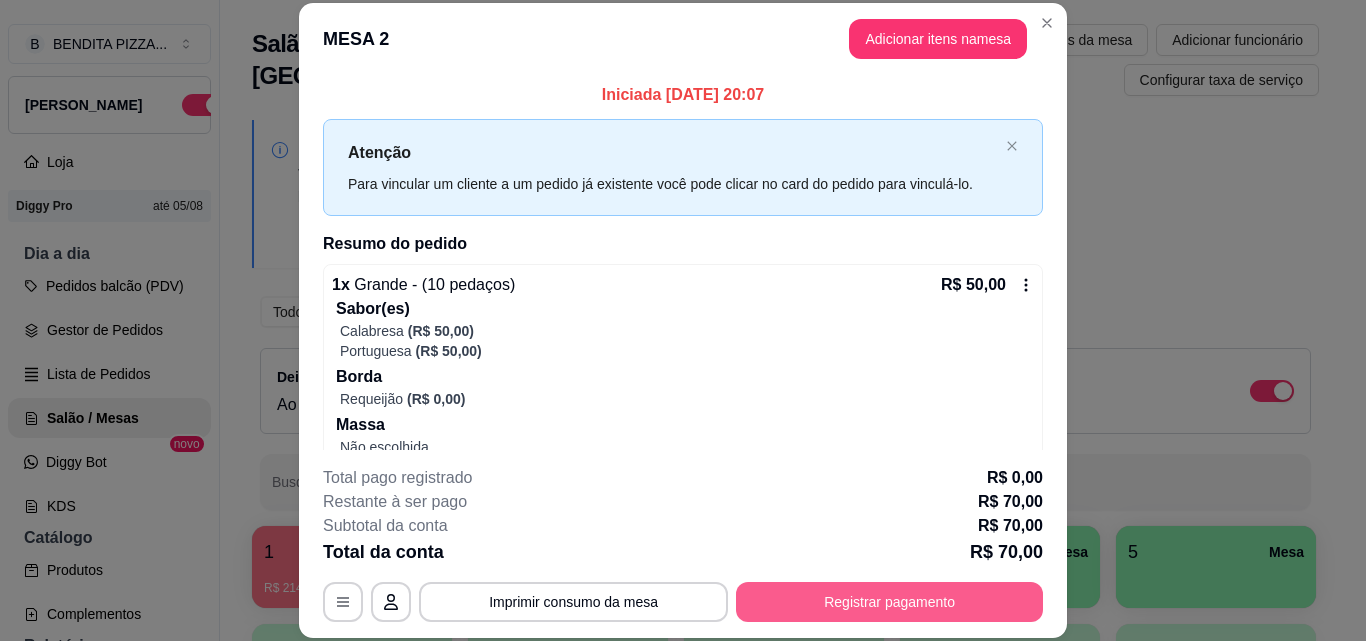 click on "Registrar pagamento" at bounding box center [889, 602] 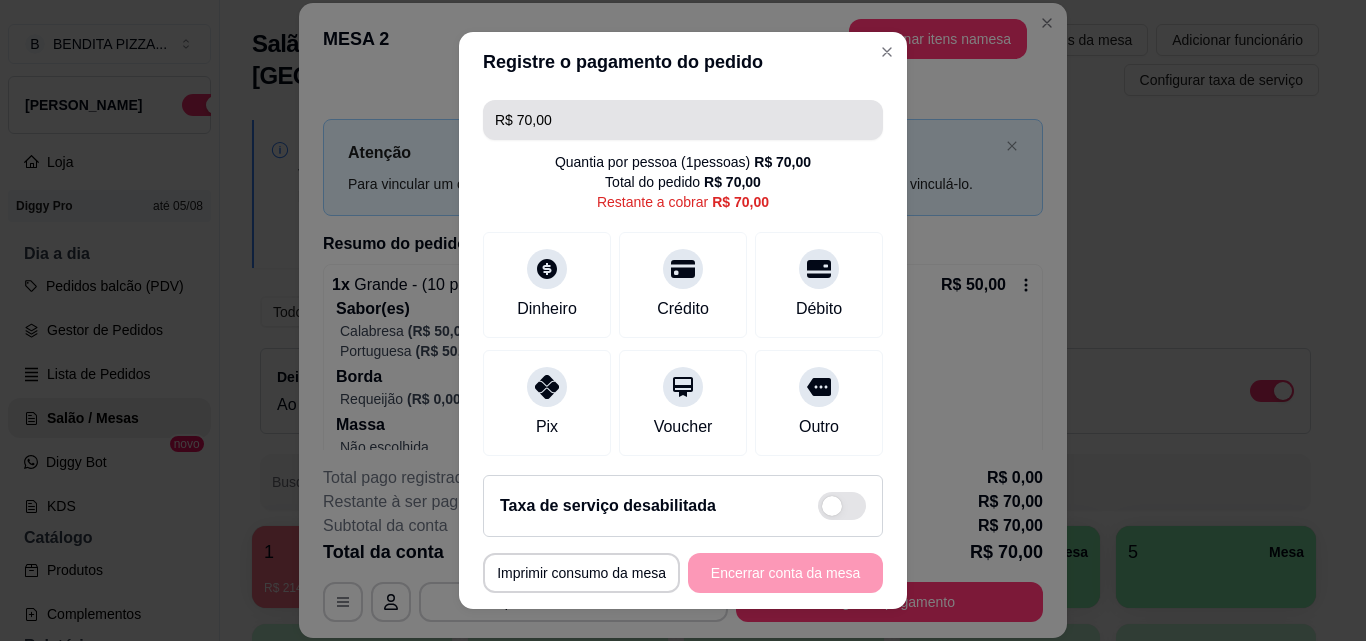 click on "R$ 70,00" at bounding box center (683, 120) 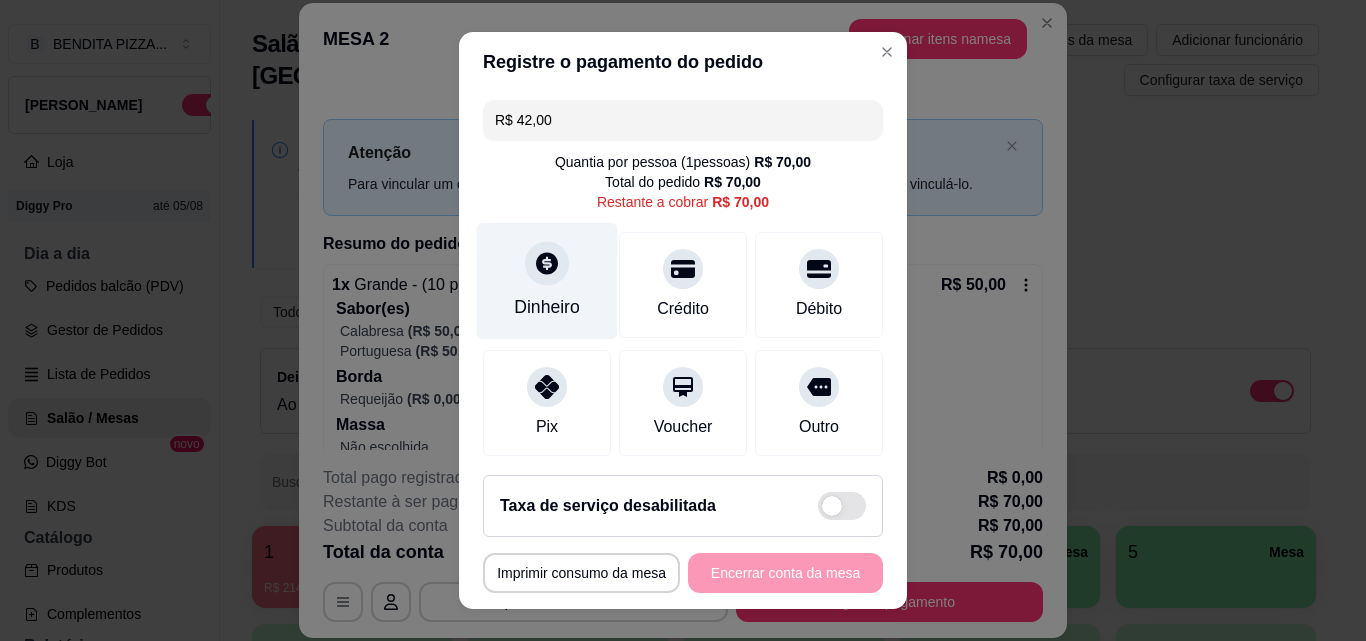 click on "Dinheiro" at bounding box center (547, 281) 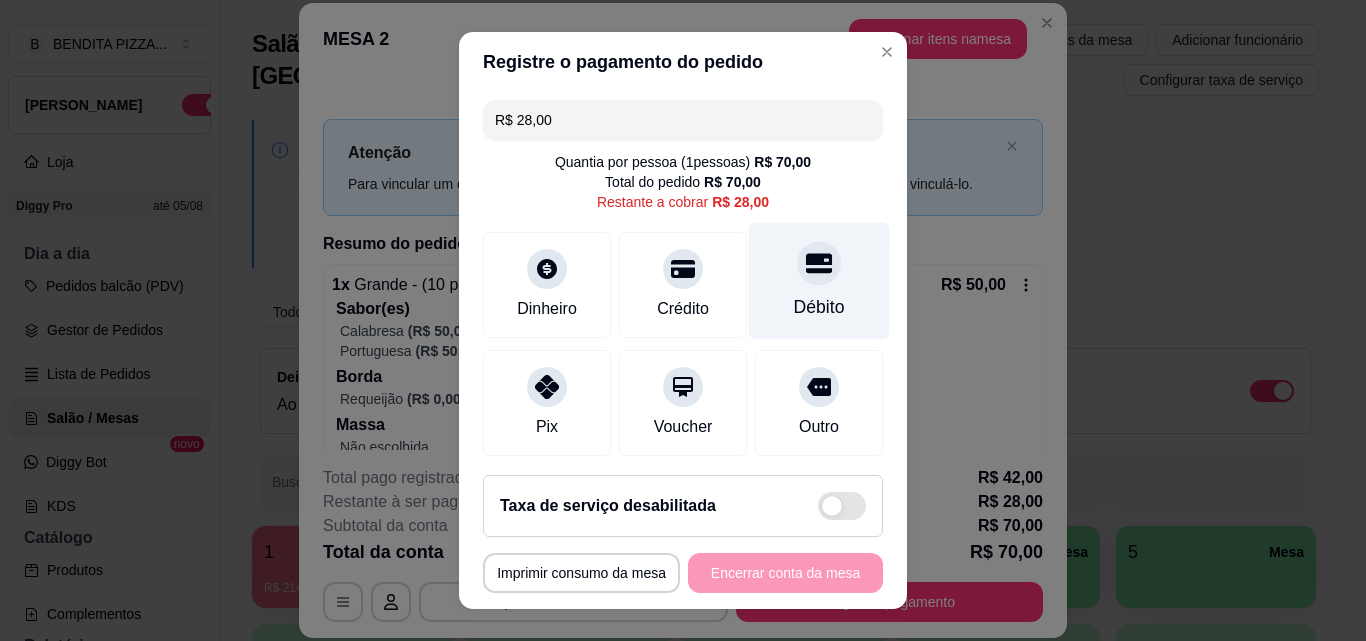 click on "Débito" at bounding box center (819, 281) 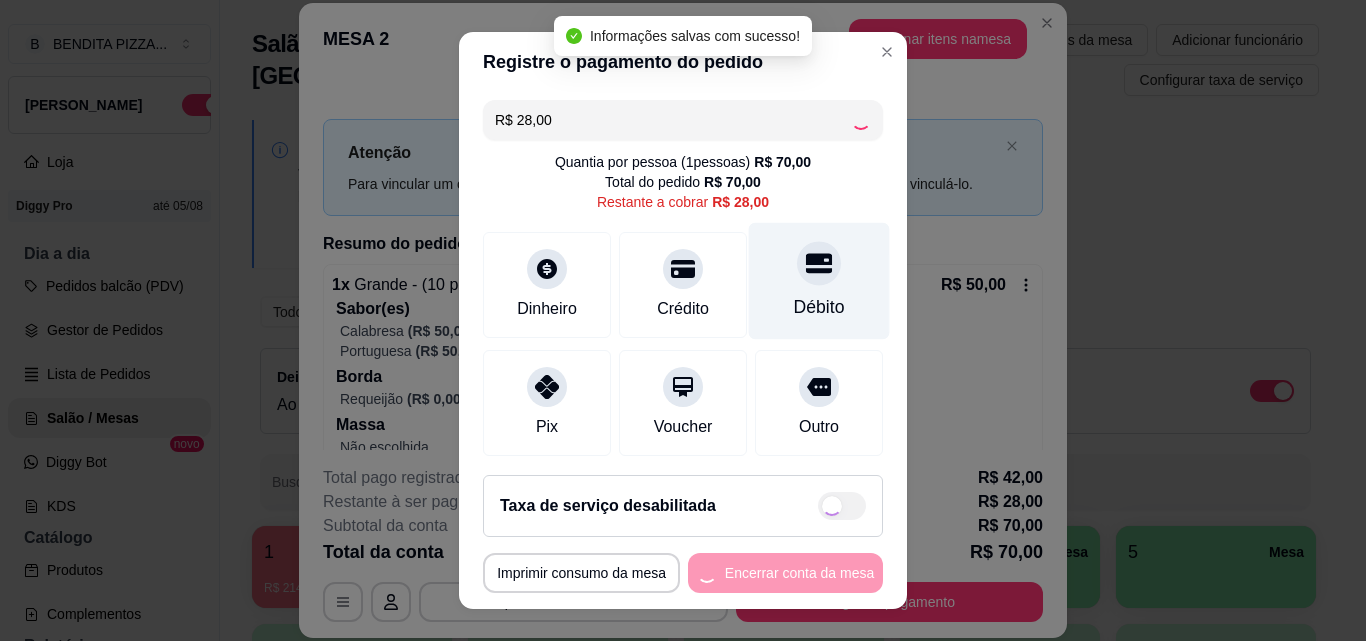 type on "R$ 0,00" 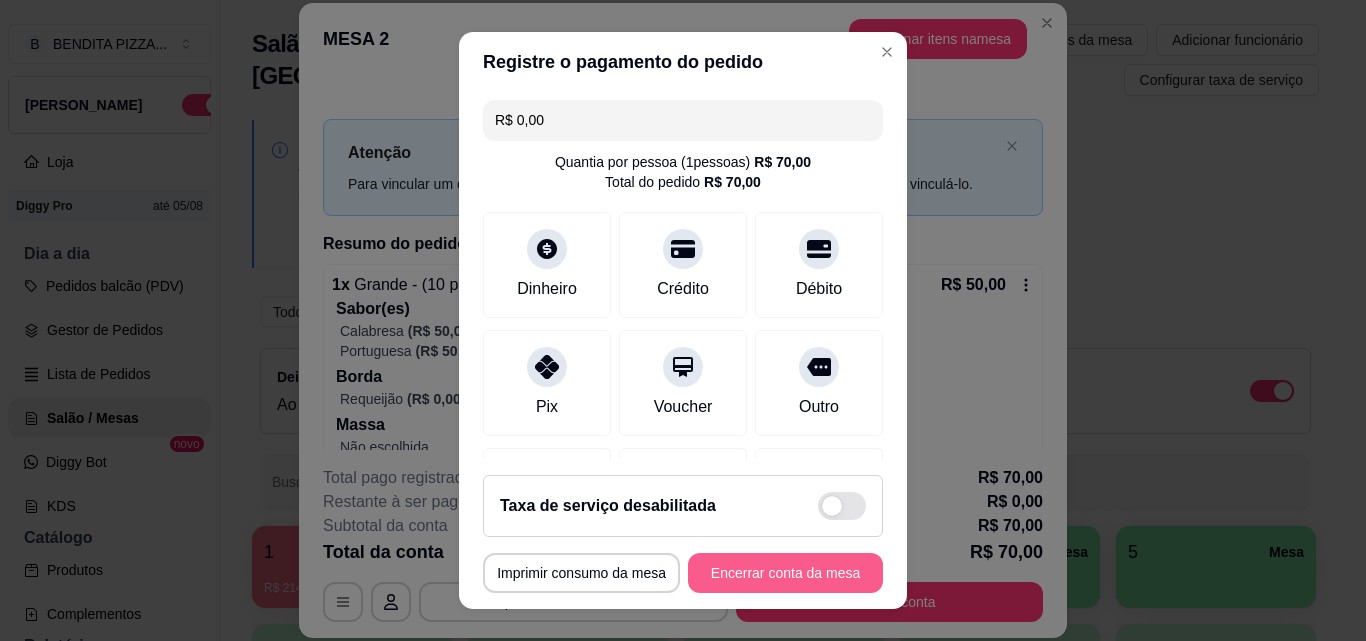 click on "Encerrar conta da mesa" at bounding box center (785, 573) 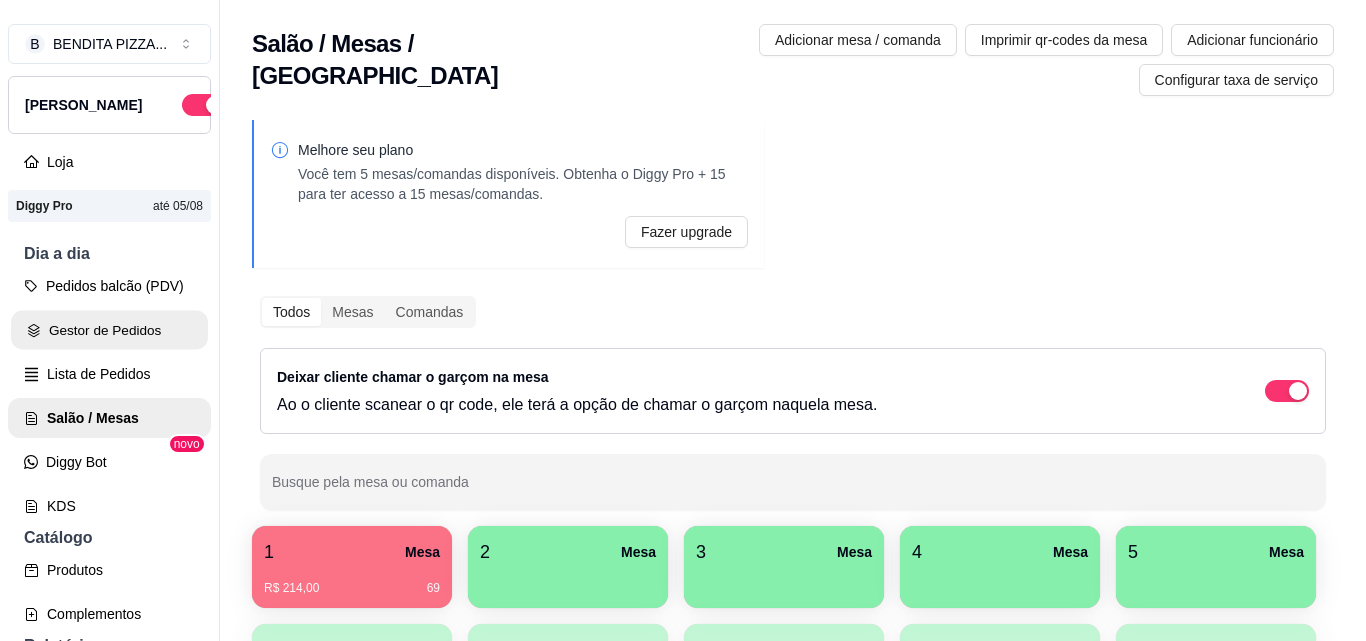 click on "Gestor de Pedidos" at bounding box center (109, 330) 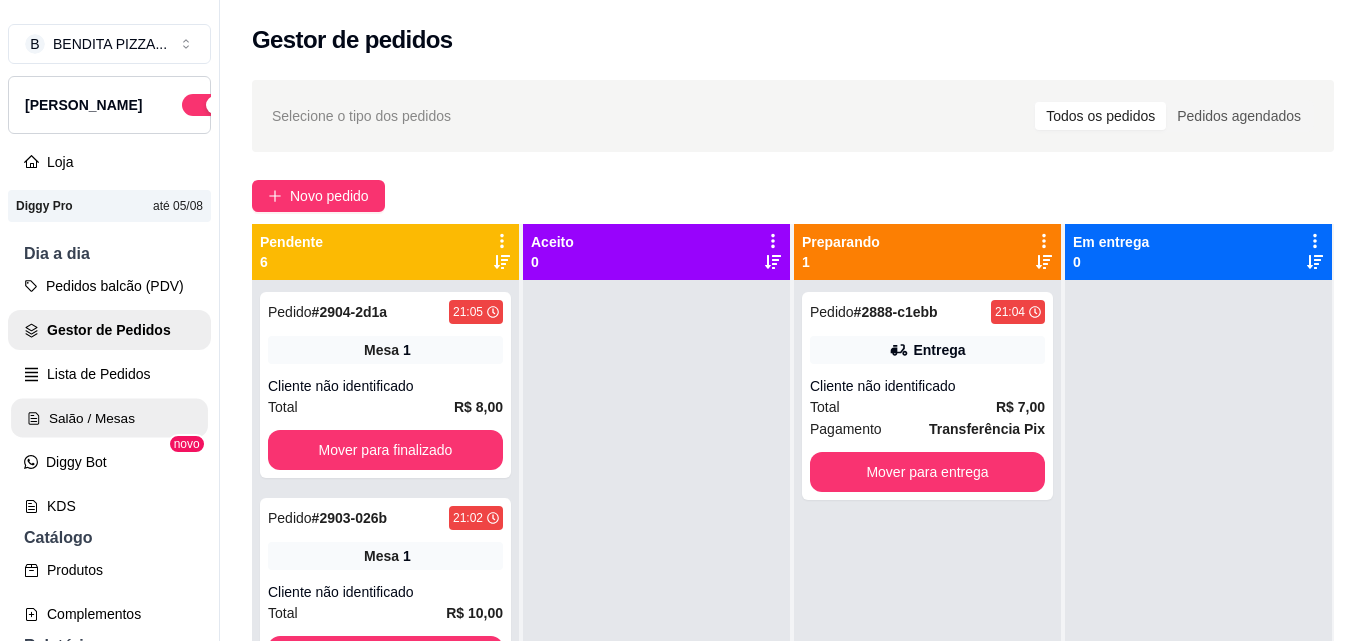 click on "Salão / Mesas" at bounding box center (109, 418) 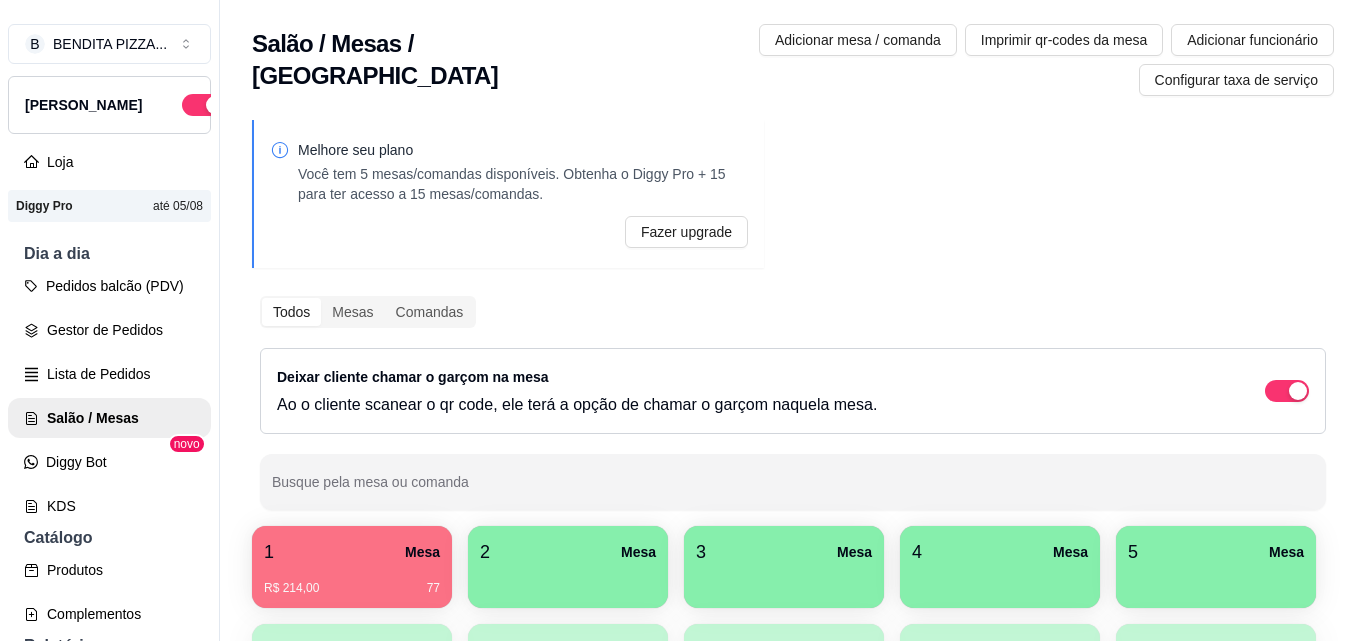 click on "R$ 214,00 77" at bounding box center [352, 581] 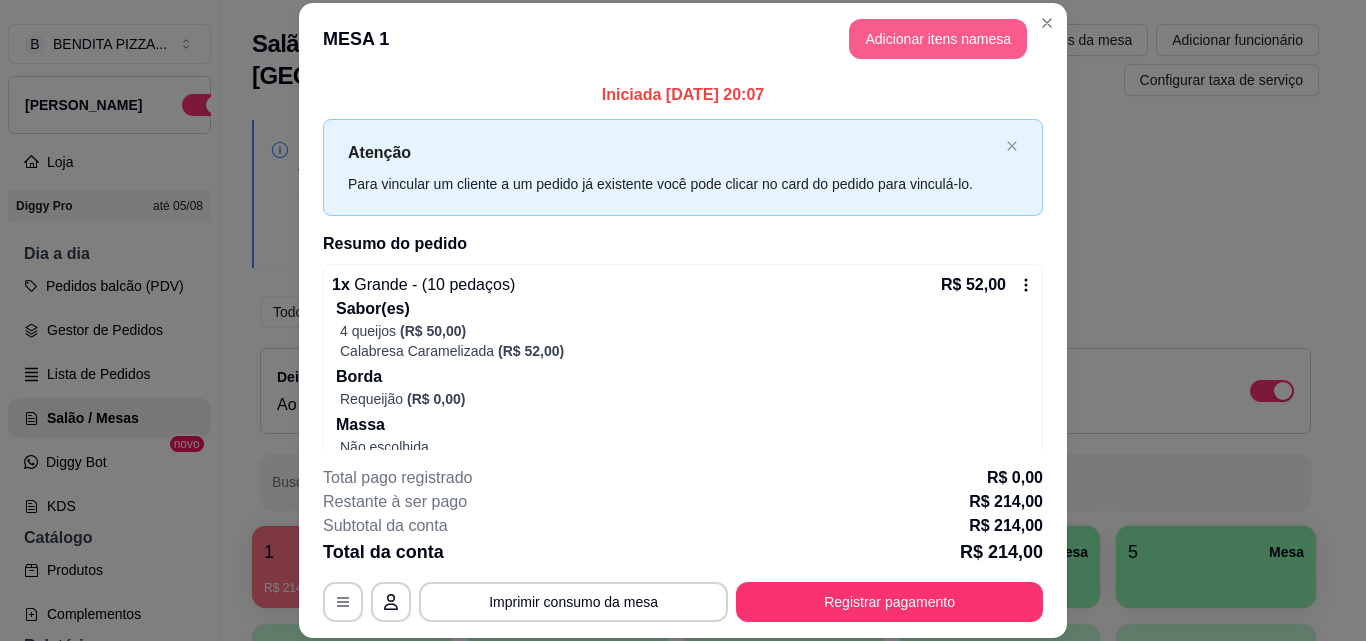 click on "Adicionar itens na  mesa" at bounding box center [938, 39] 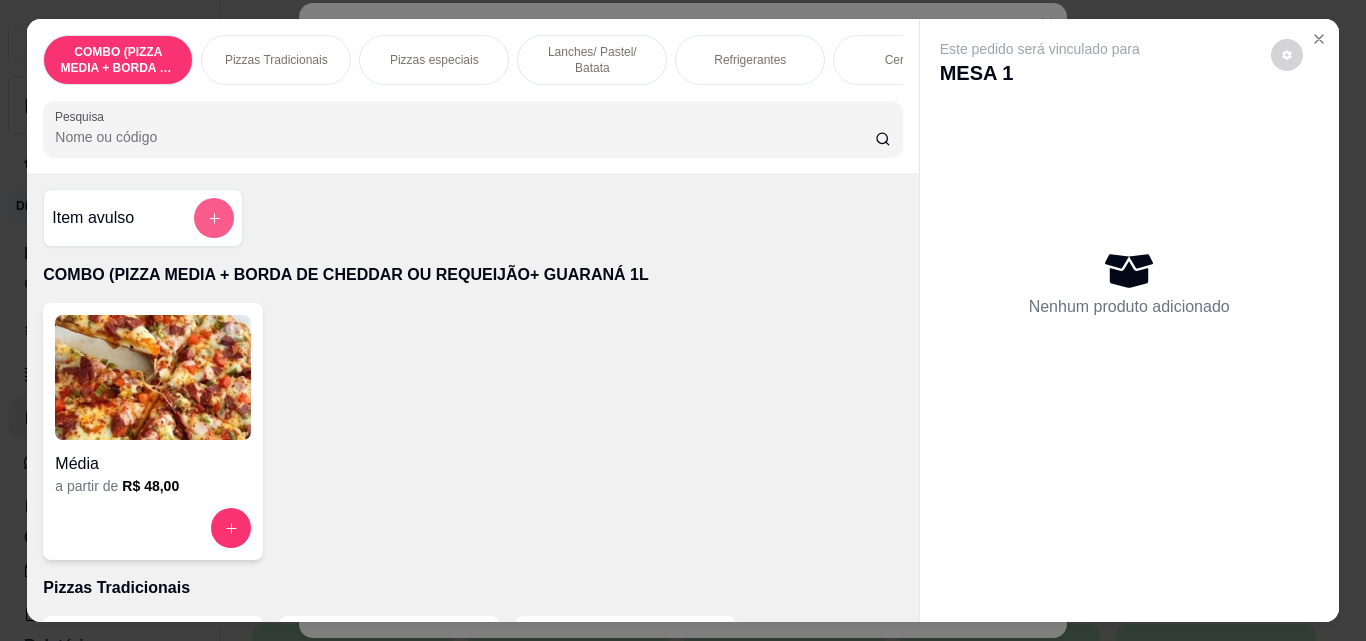 click at bounding box center (214, 218) 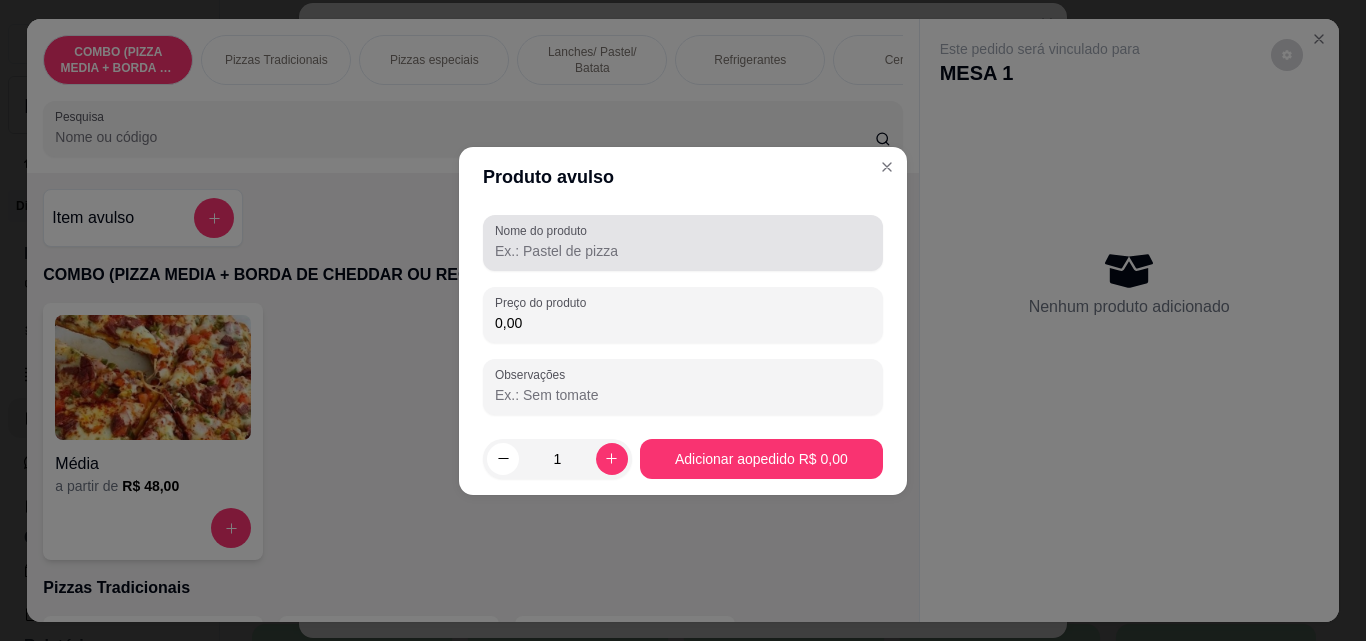 click on "Nome do produto" at bounding box center [683, 251] 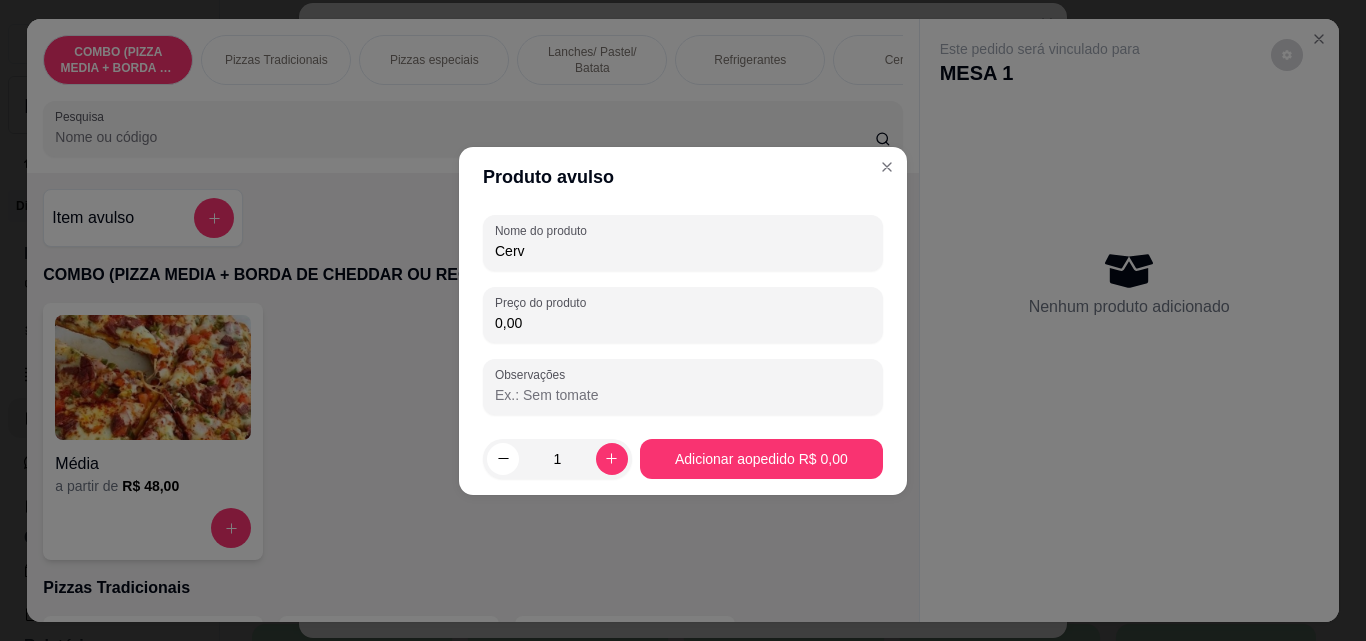 type on "Cerve" 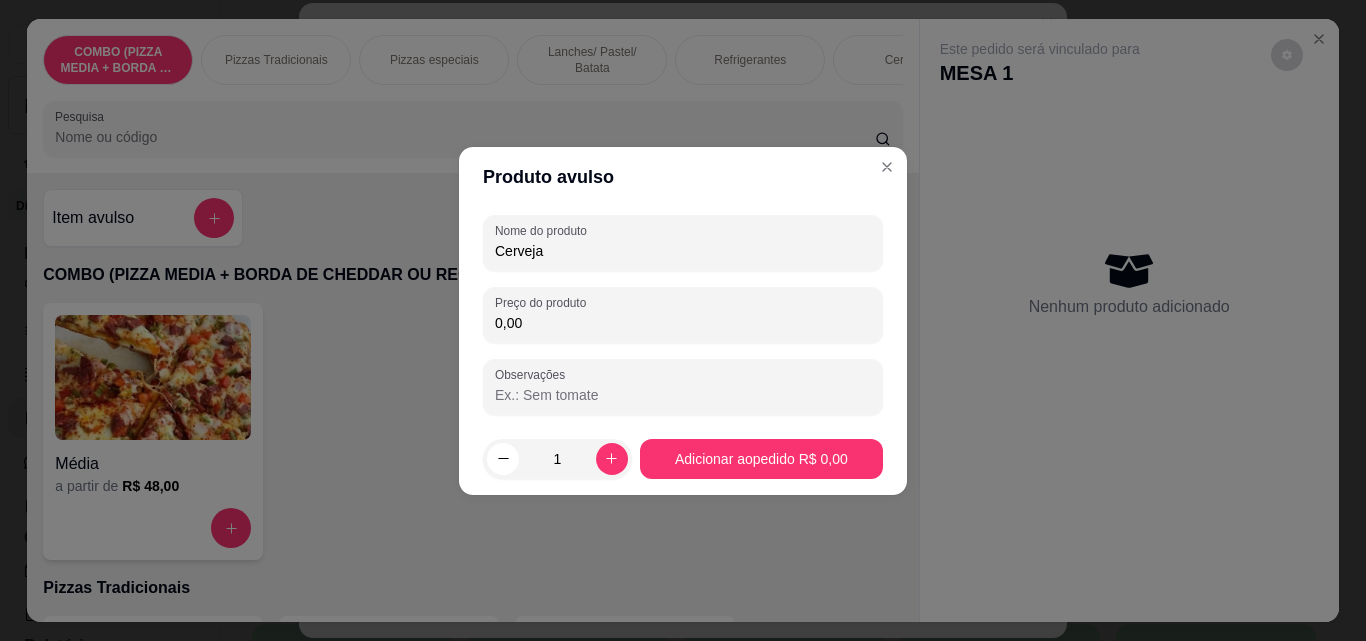 click on "0,00" at bounding box center (683, 323) 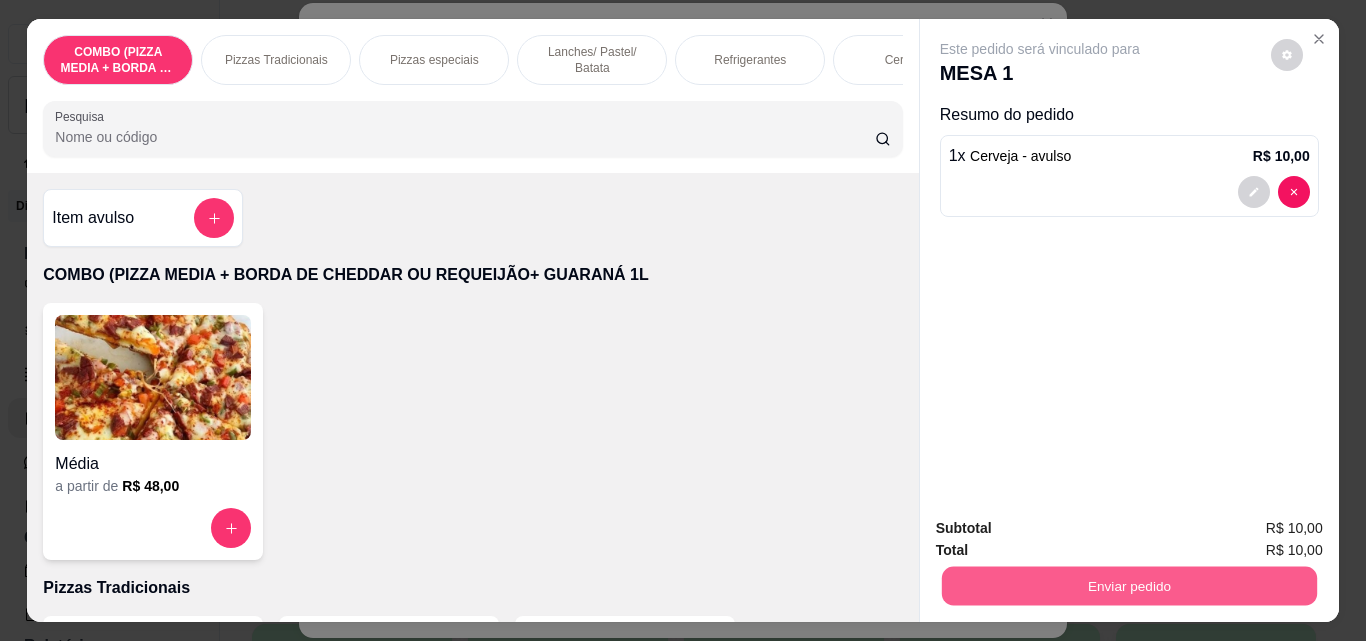 click on "Enviar pedido" at bounding box center [1128, 585] 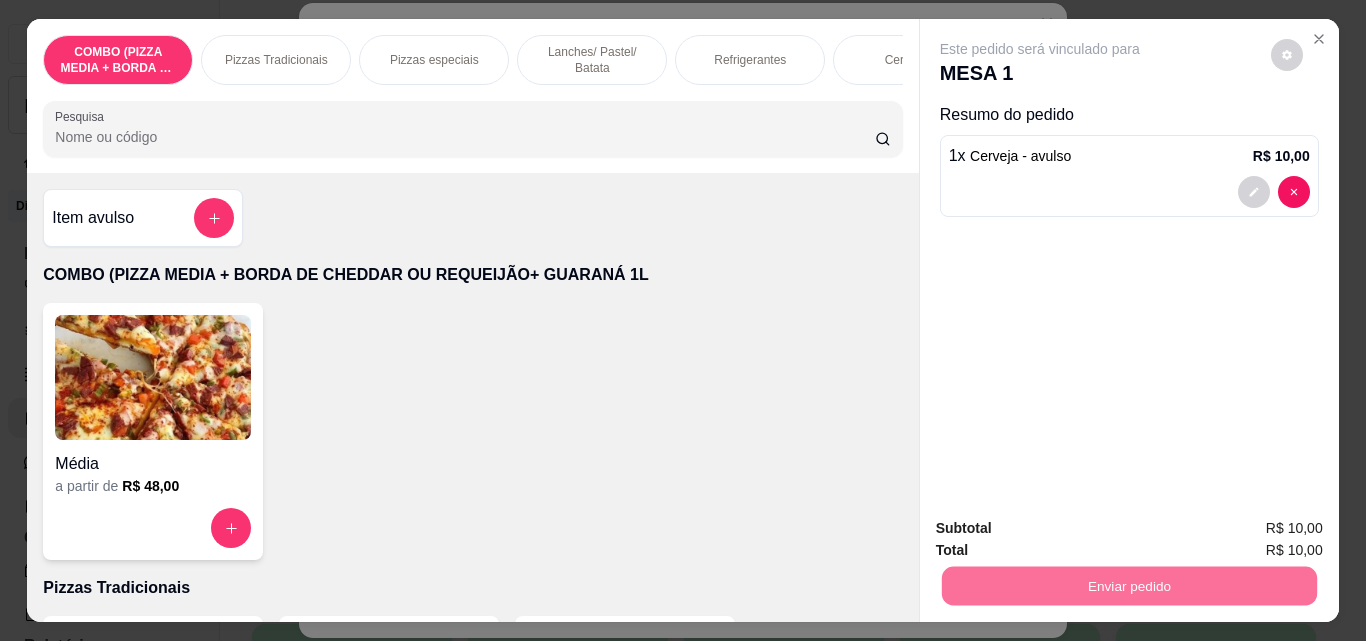 click on "Não registrar e enviar pedido" at bounding box center [1063, 529] 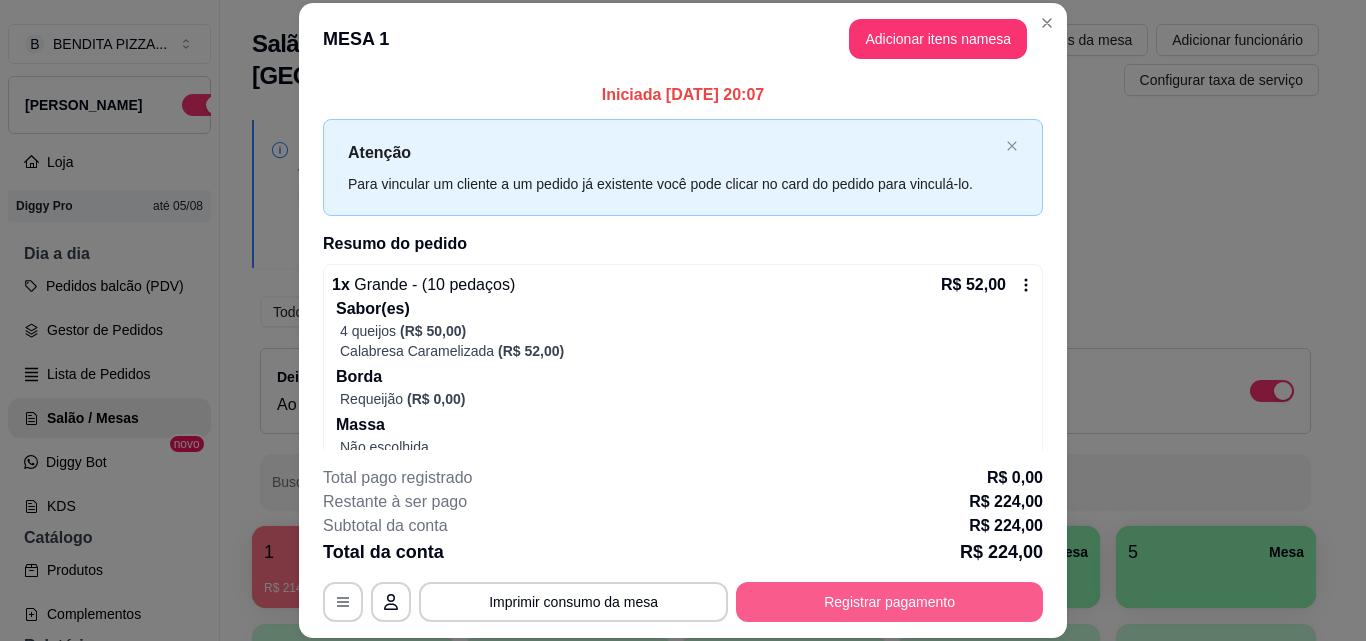 click on "Registrar pagamento" at bounding box center [889, 602] 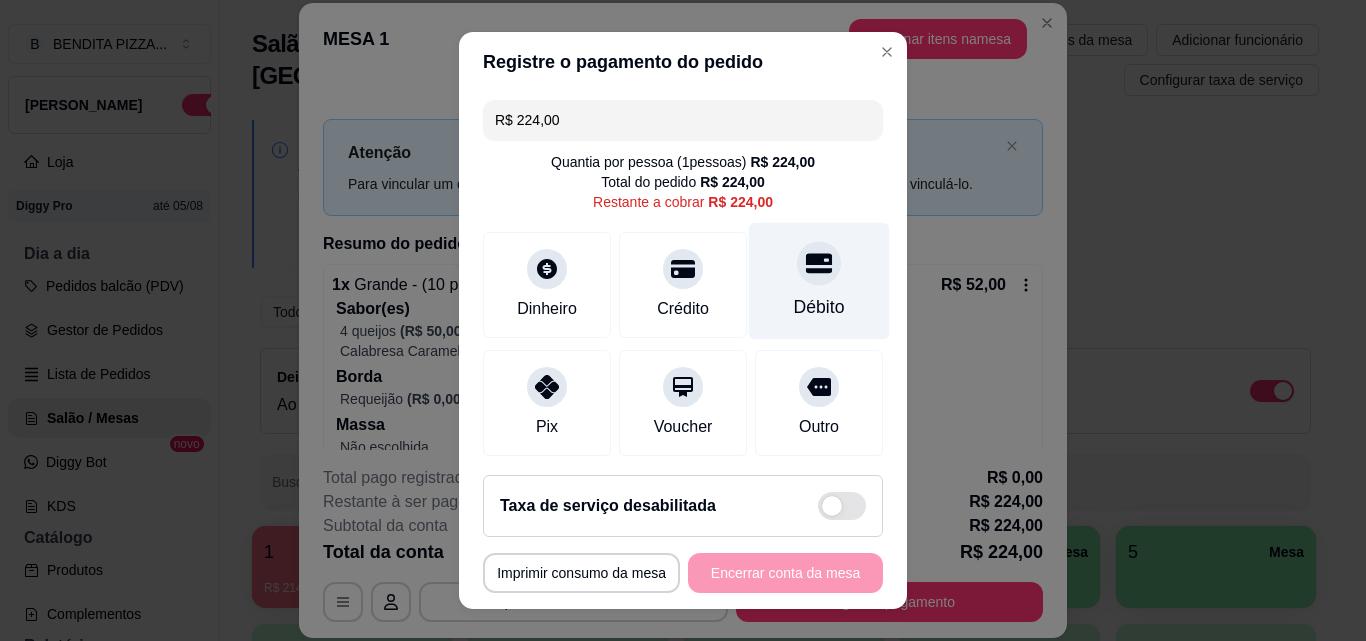 click 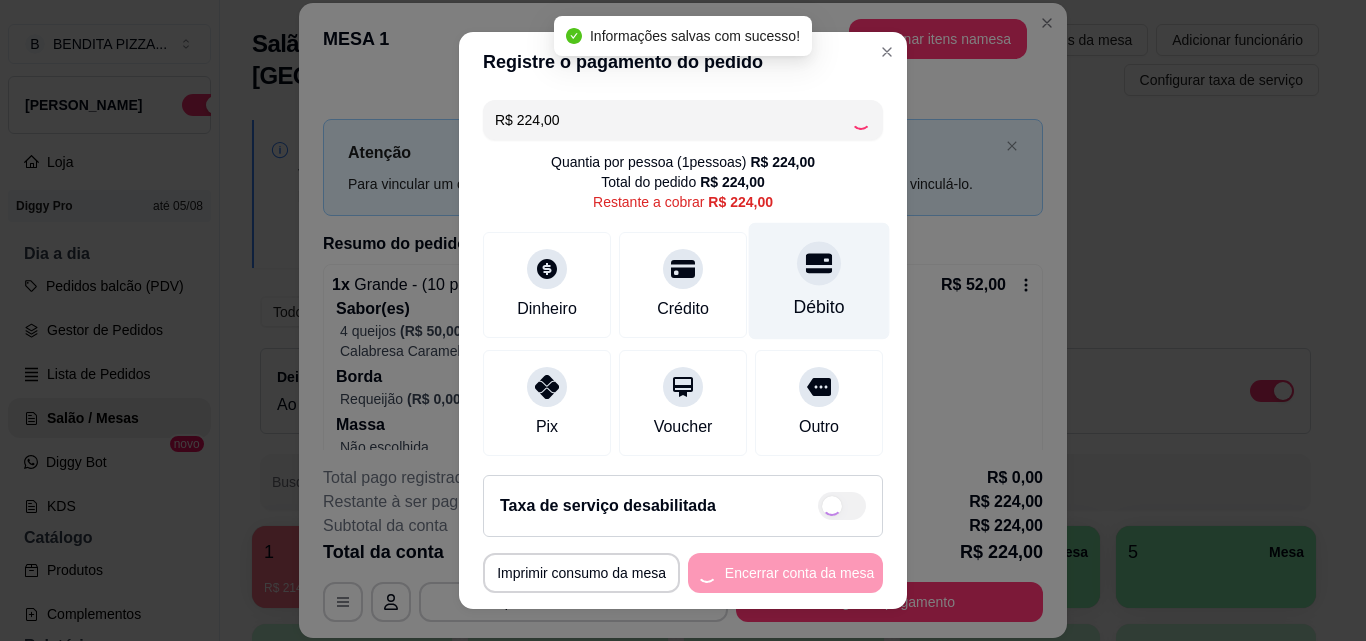 type on "R$ 0,00" 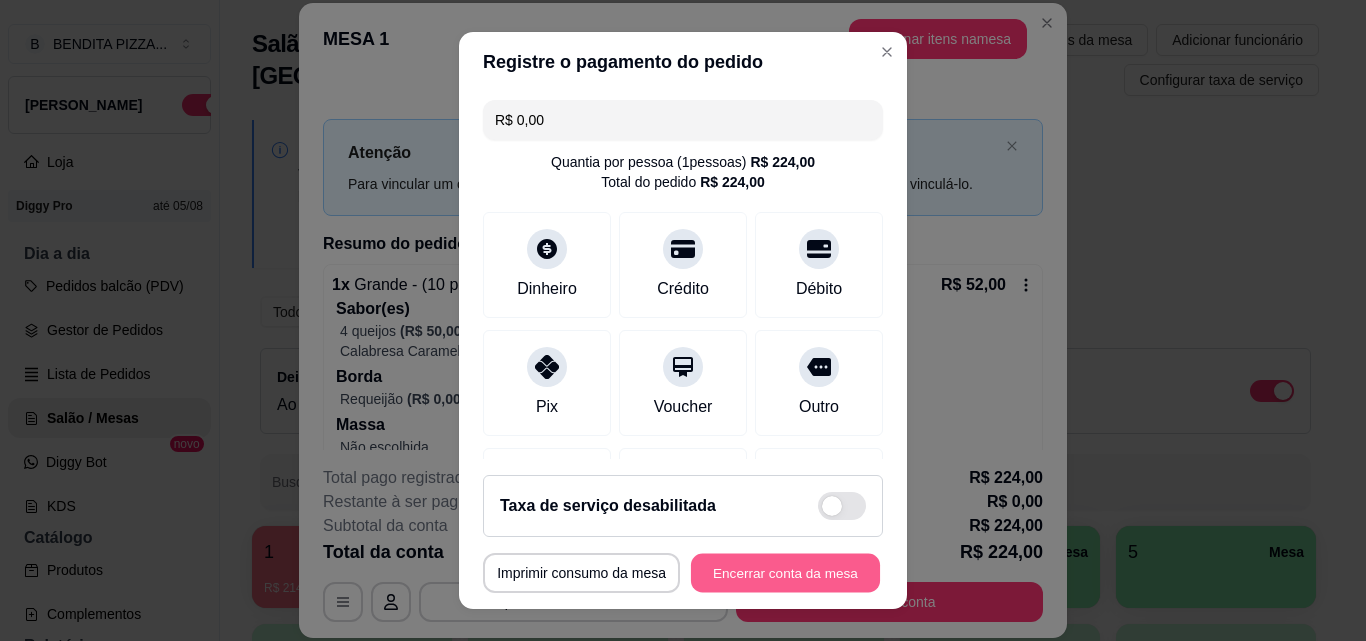 click on "Encerrar conta da mesa" at bounding box center (785, 573) 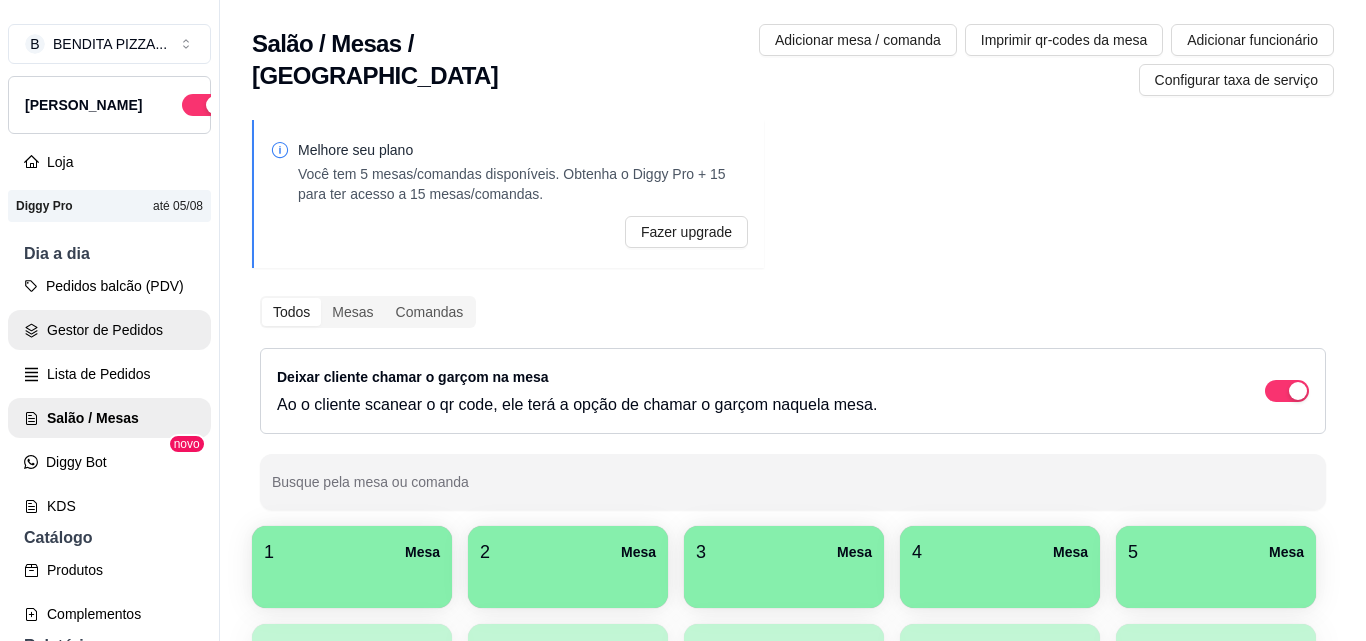 click on "Gestor de Pedidos" at bounding box center (109, 330) 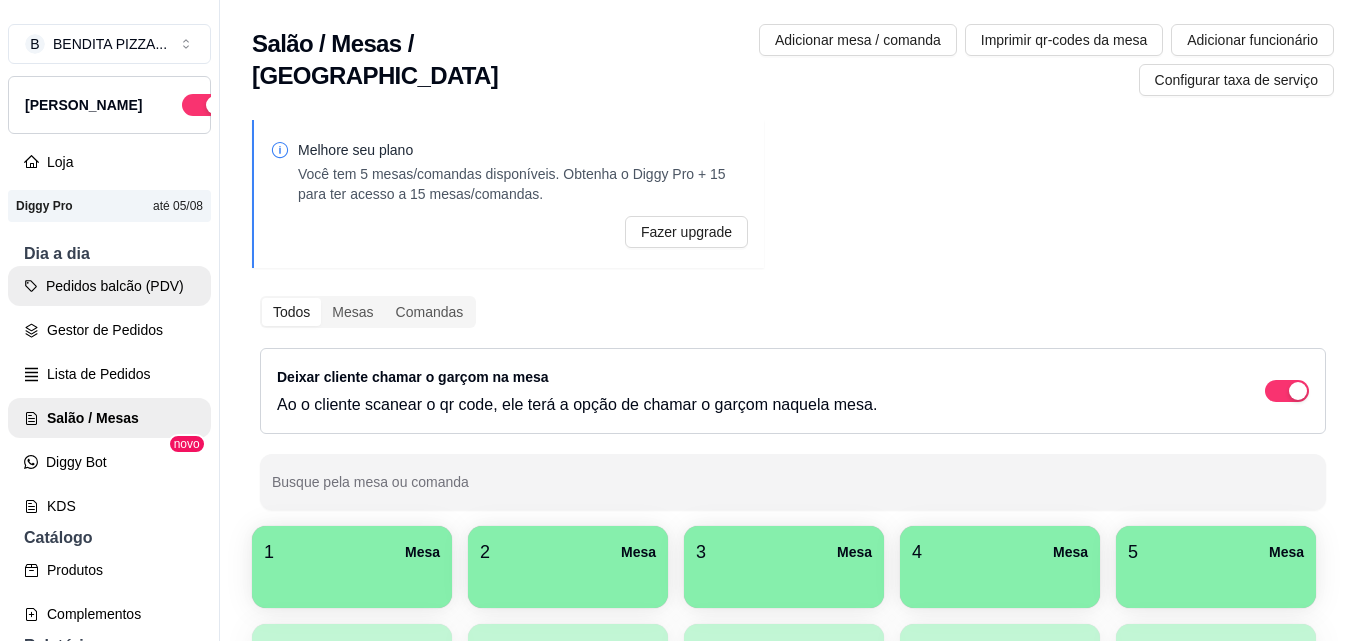 click on "Pedidos balcão (PDV)" at bounding box center (109, 286) 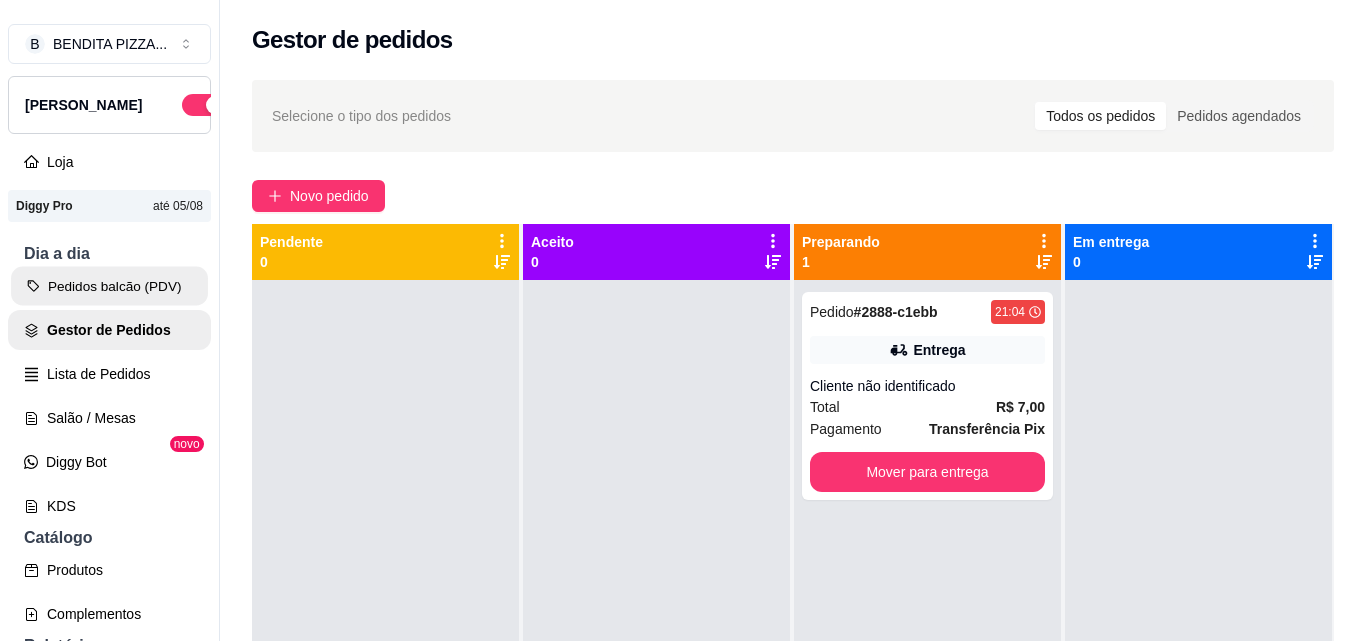 click on "Pedidos balcão (PDV)" at bounding box center [109, 286] 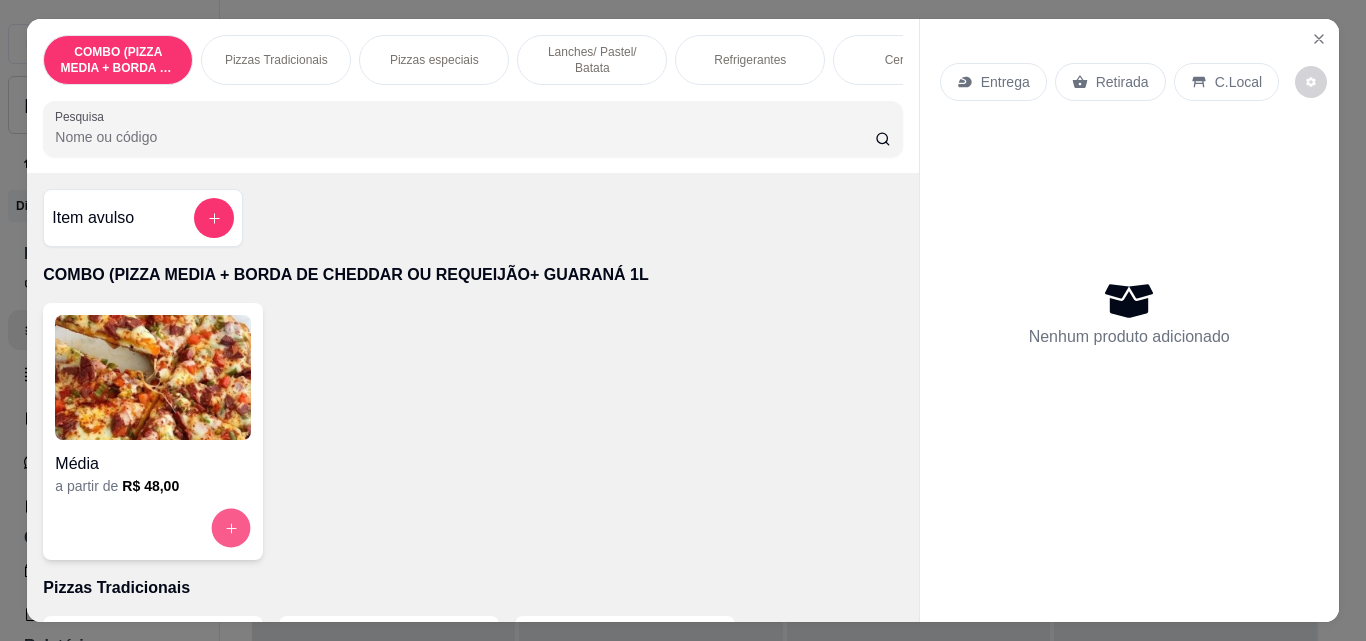 click 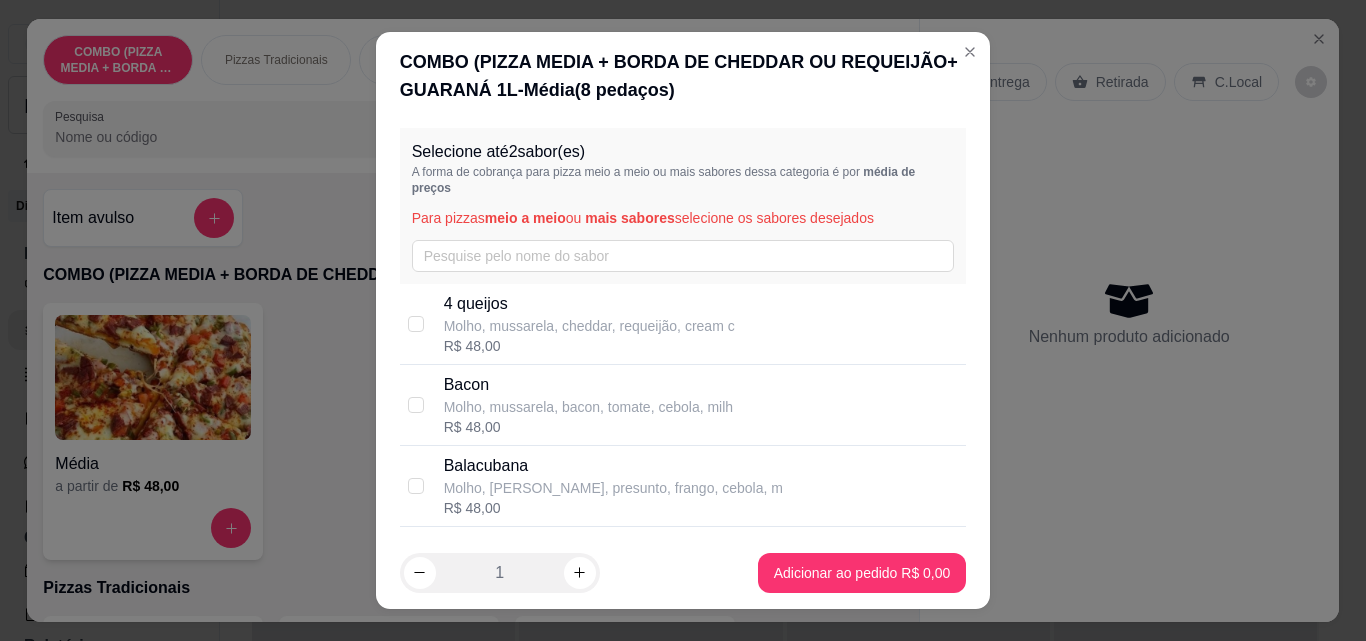 click on "Molho, mussarela, cheddar, requeijão, cream c" at bounding box center (589, 326) 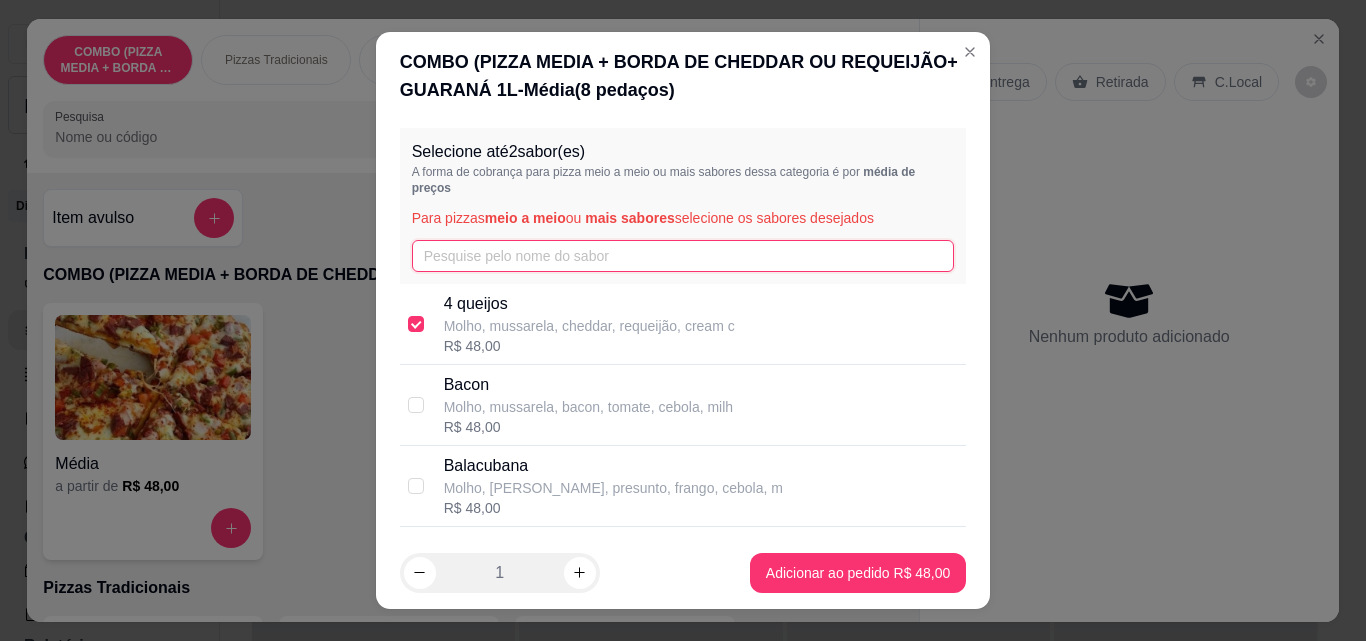 click at bounding box center [683, 256] 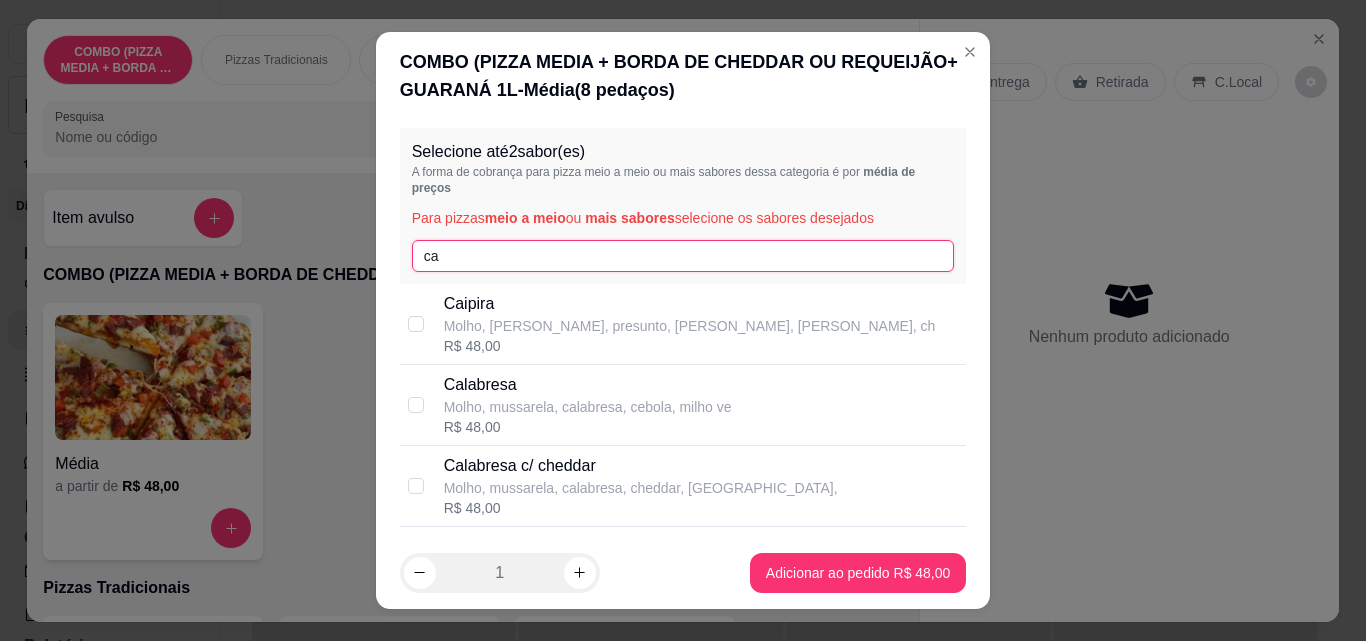 type on "ca" 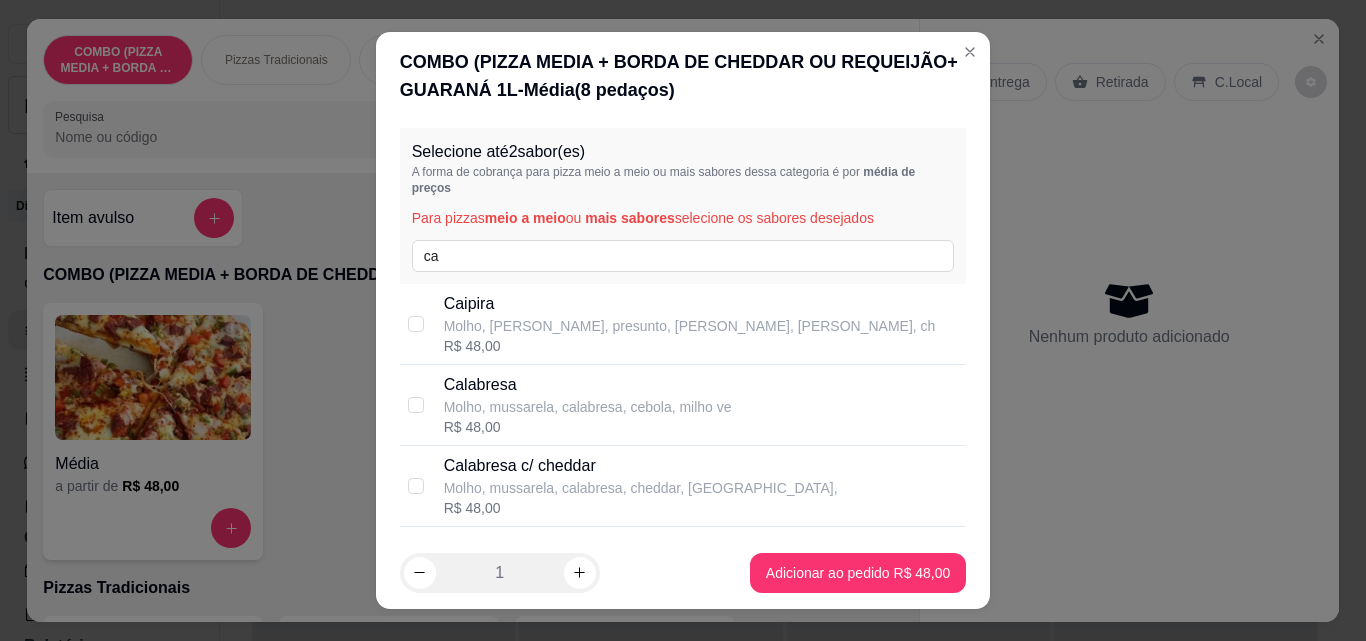 click on "COMBO (PIZZA MEDIA + BORDA DE CHEDDAR OU REQUEIJÃO+ GUARANÁ 1L   -  Média   ( 8   pedaços)" at bounding box center (683, 76) 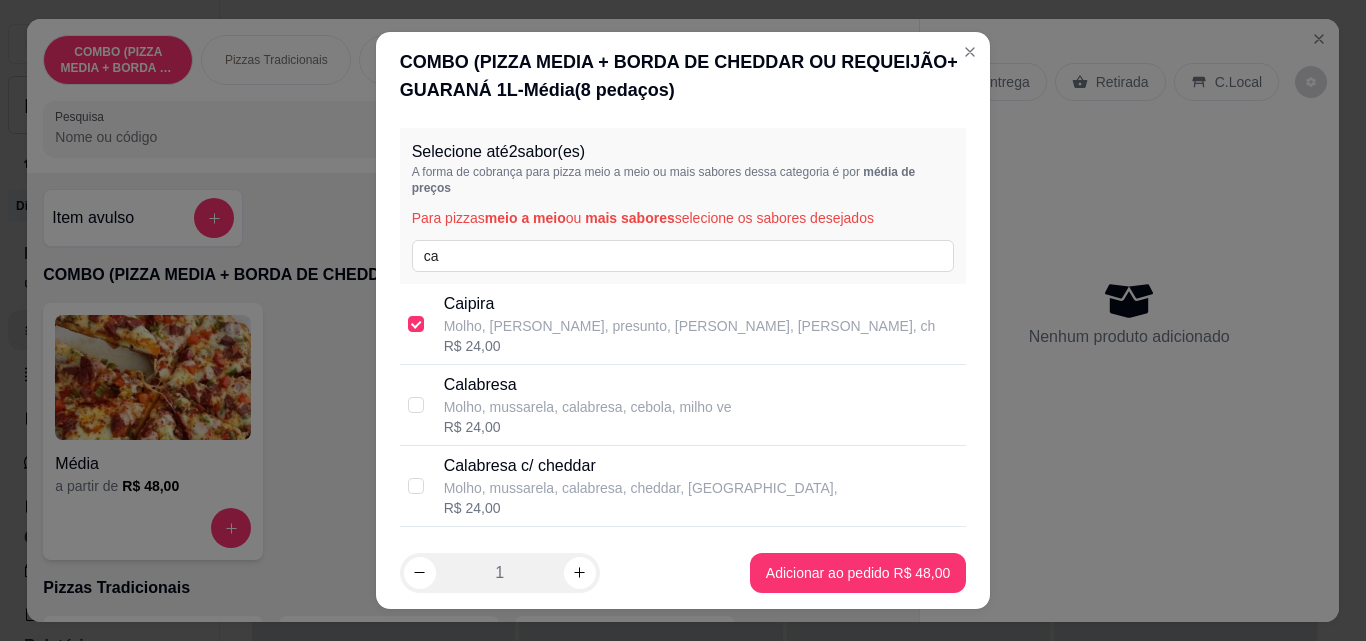 click on "Requeijão  R$ 0,00" at bounding box center (705, 2608) 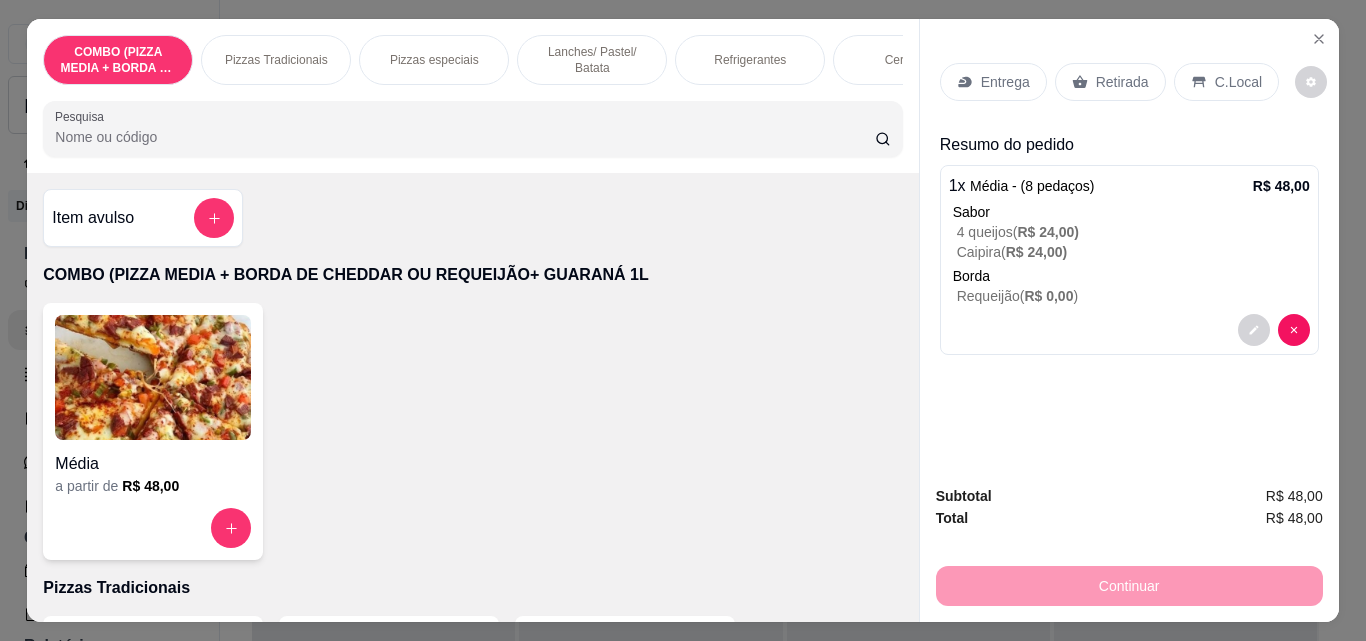 click 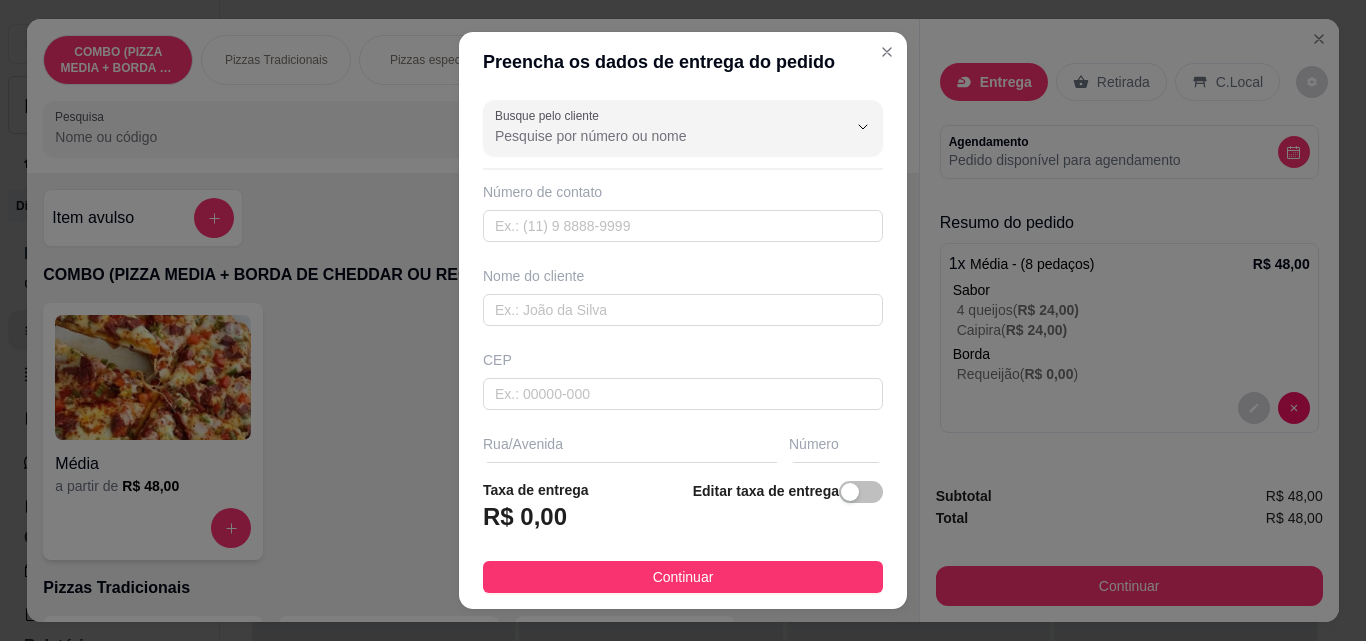 click at bounding box center [683, 562] 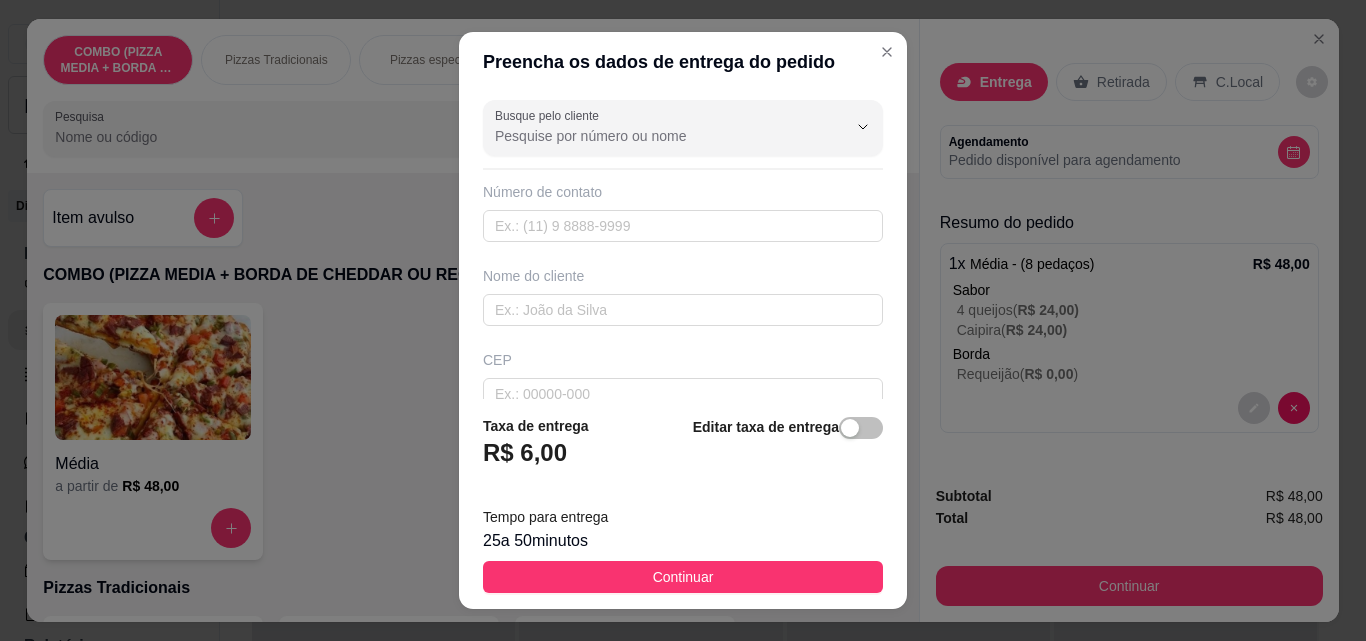 click on "Macambira  - [GEOGRAPHIC_DATA]  -  R$ 6,00" at bounding box center [683, 562] 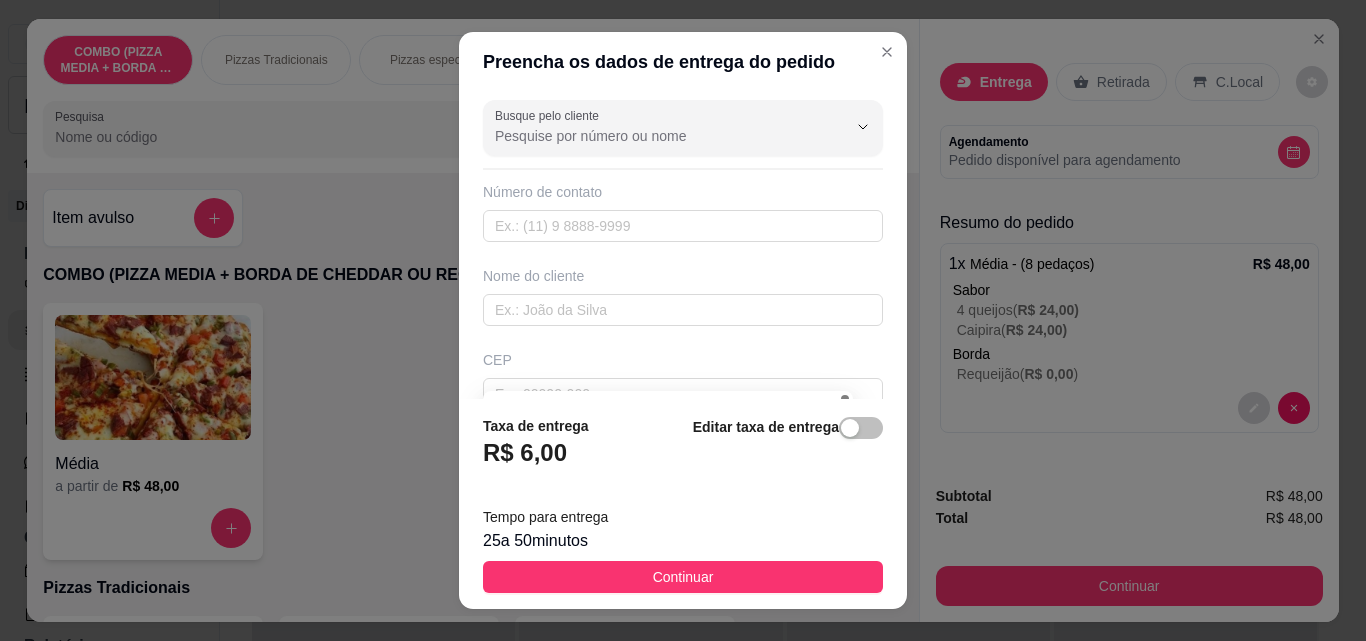 click at bounding box center [845, 473] 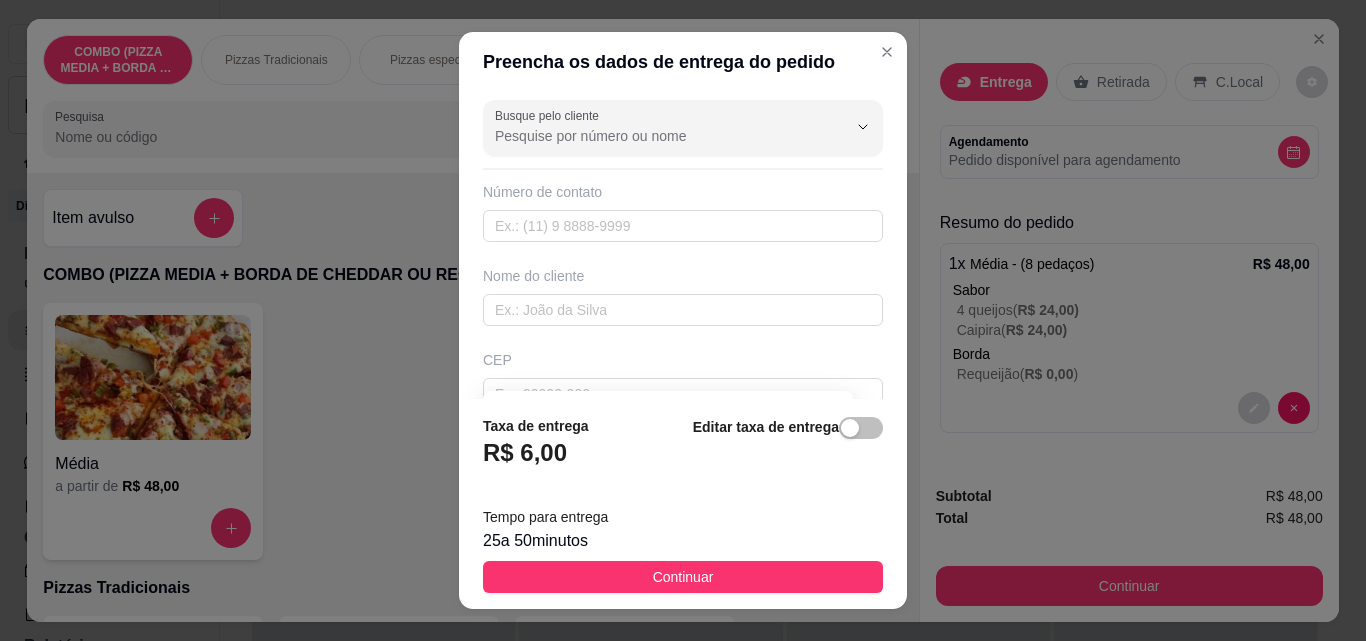 drag, startPoint x: 838, startPoint y: 225, endPoint x: 868, endPoint y: 340, distance: 118.84864 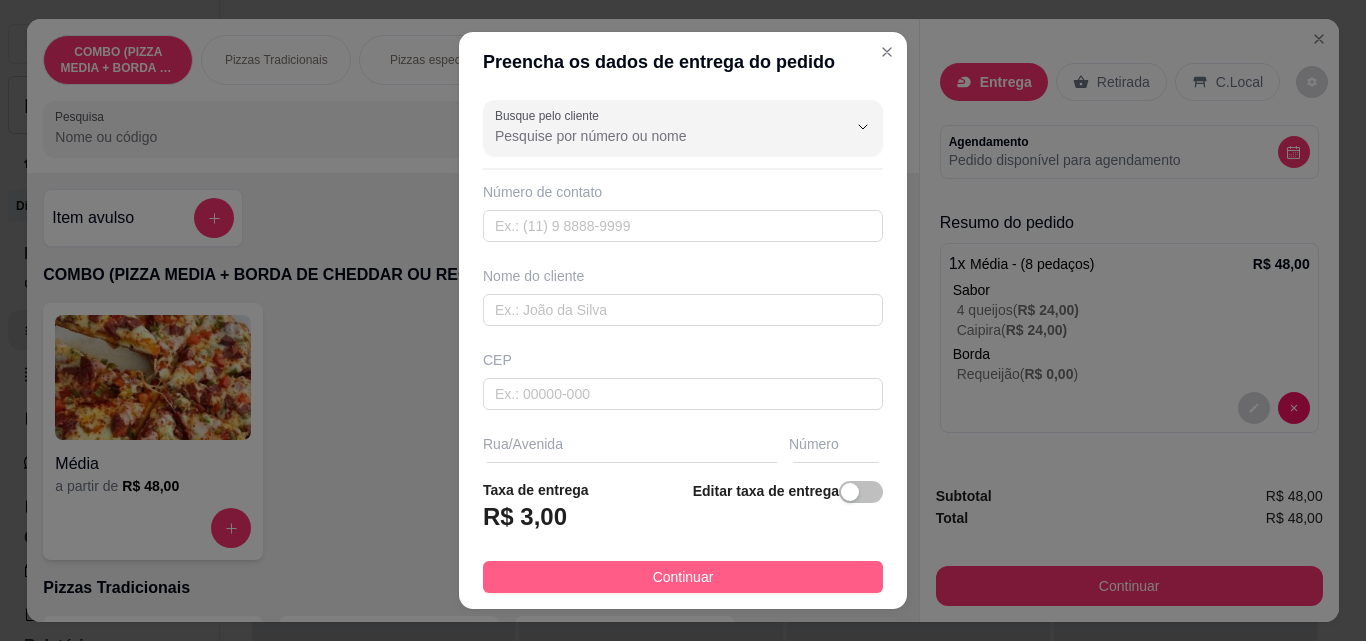 click on "Continuar" at bounding box center [683, 577] 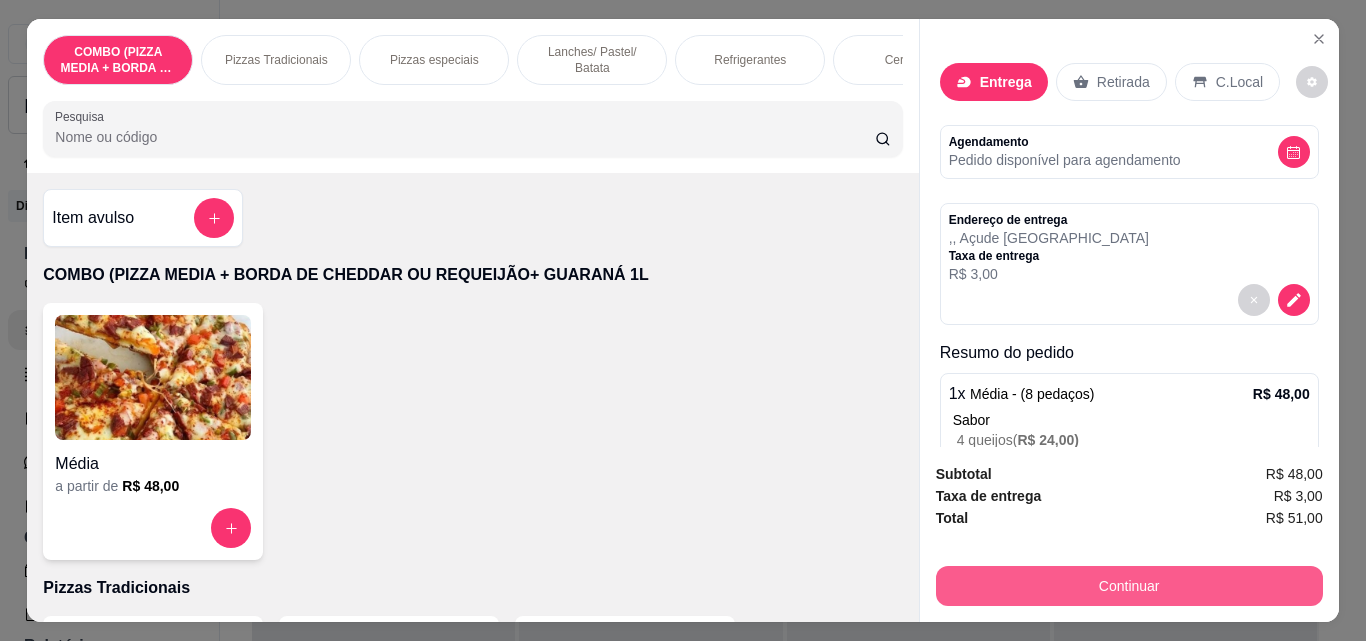 click on "Continuar" at bounding box center [1129, 586] 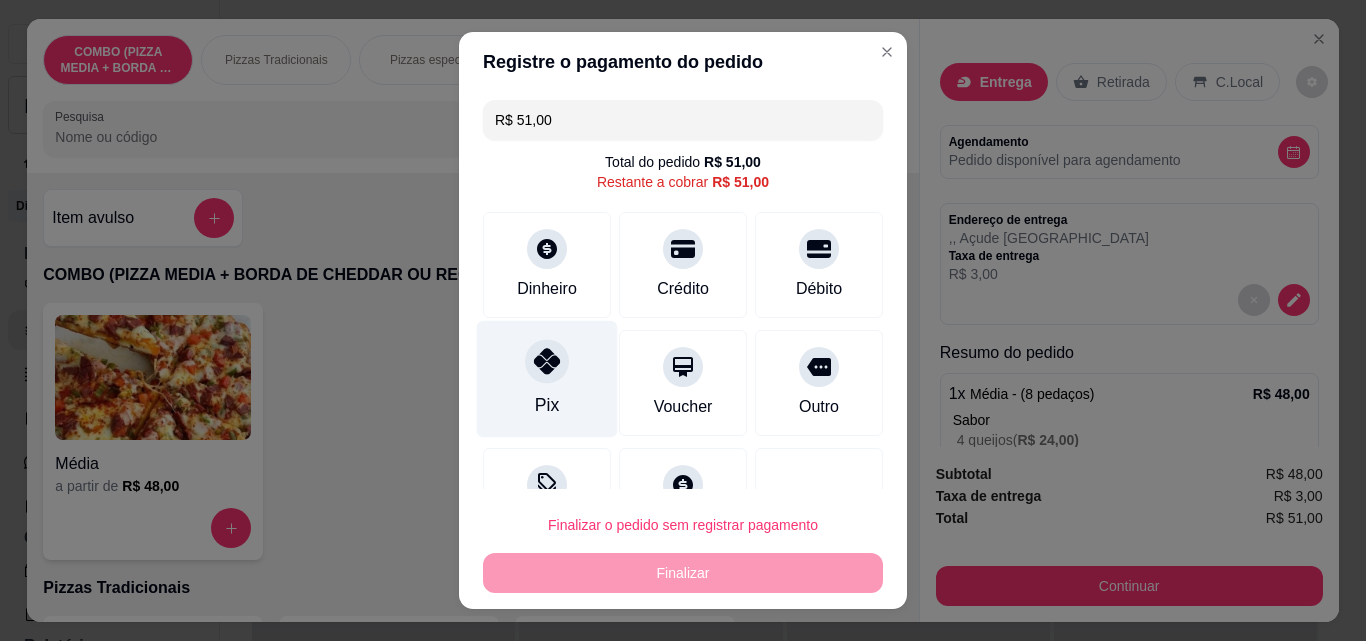 click on "Pix" at bounding box center (547, 379) 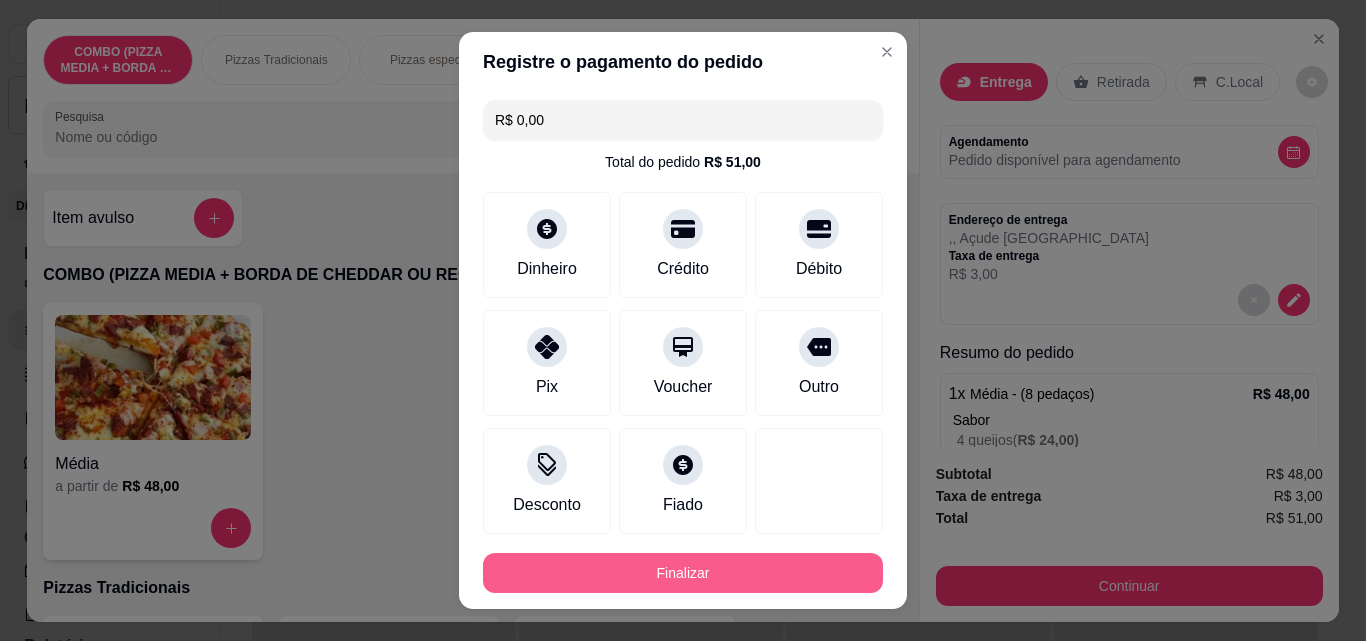 click on "Finalizar" at bounding box center (683, 573) 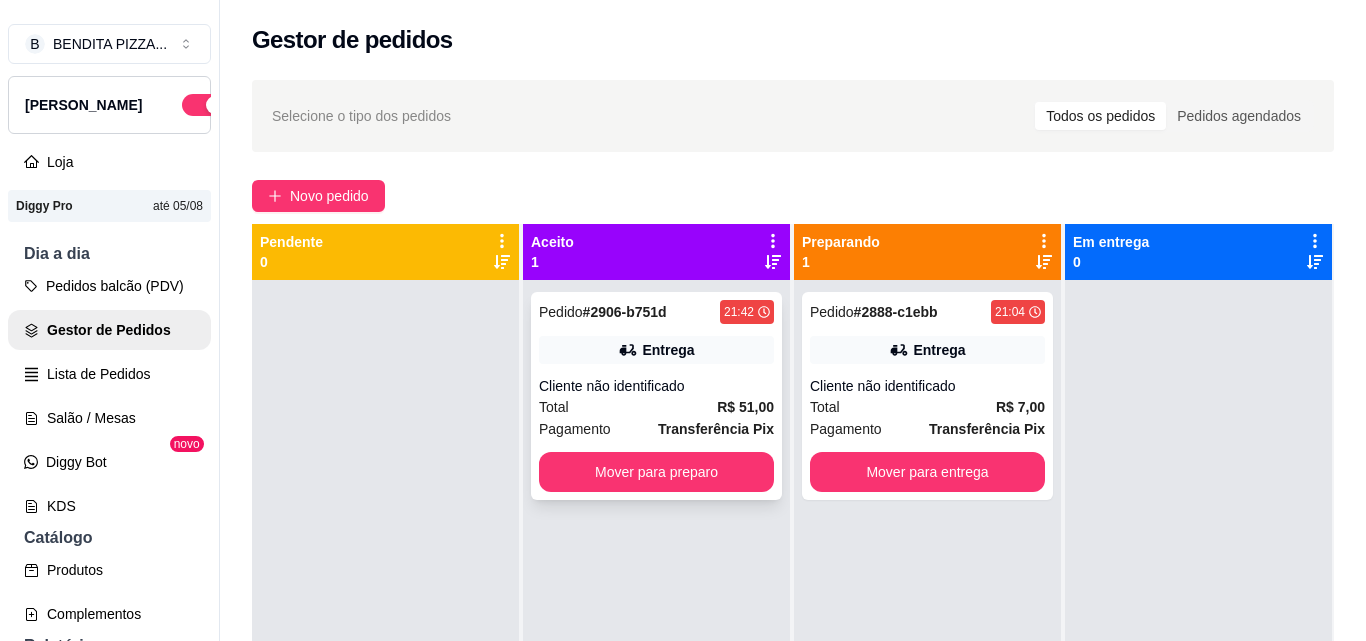 click on "Entrega" at bounding box center [668, 350] 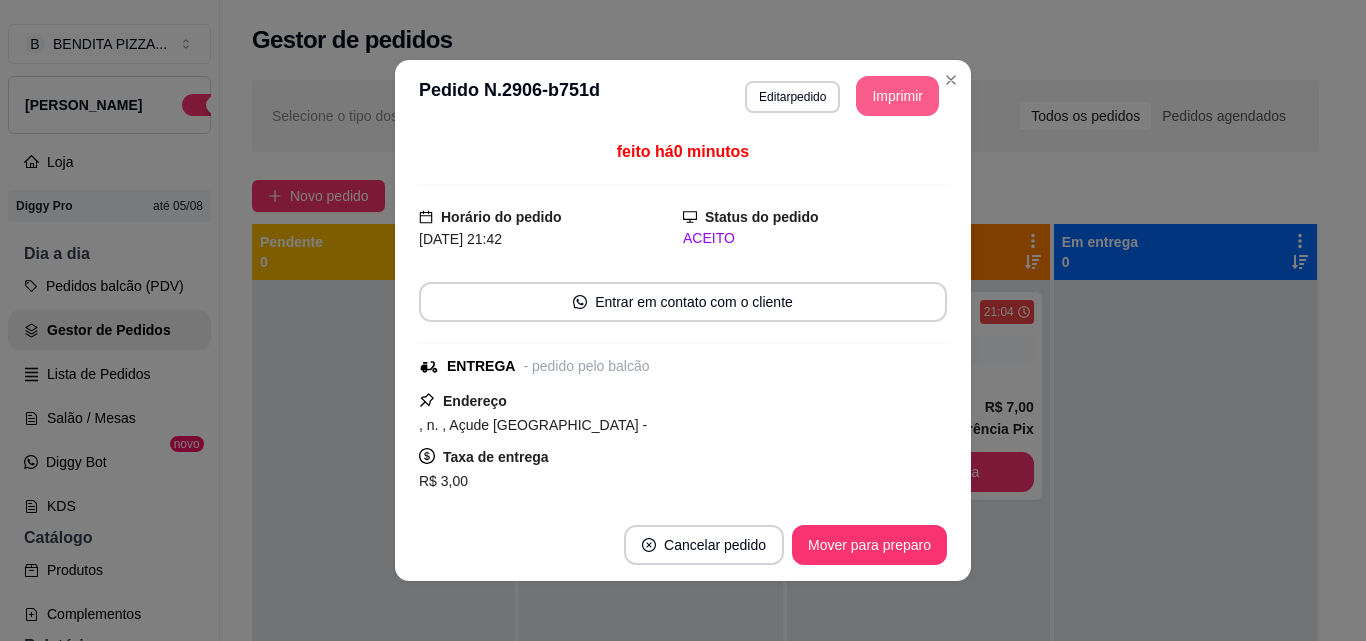 click on "Imprimir" at bounding box center [897, 96] 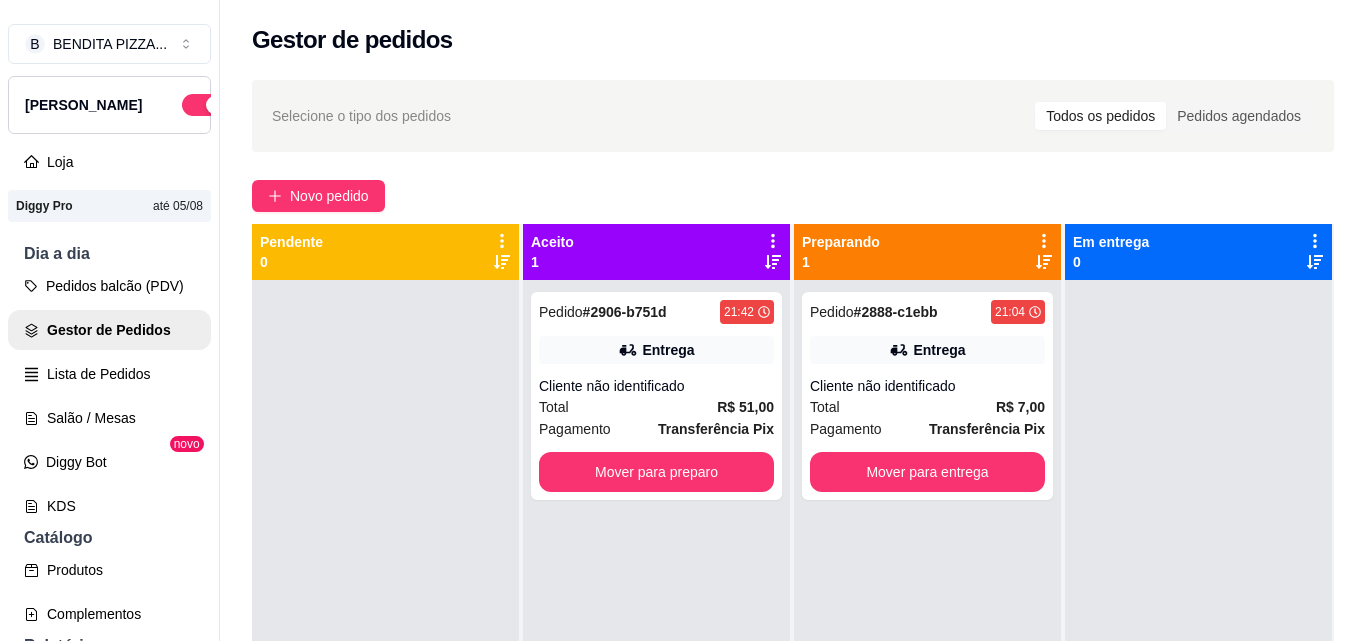 click at bounding box center [385, 600] 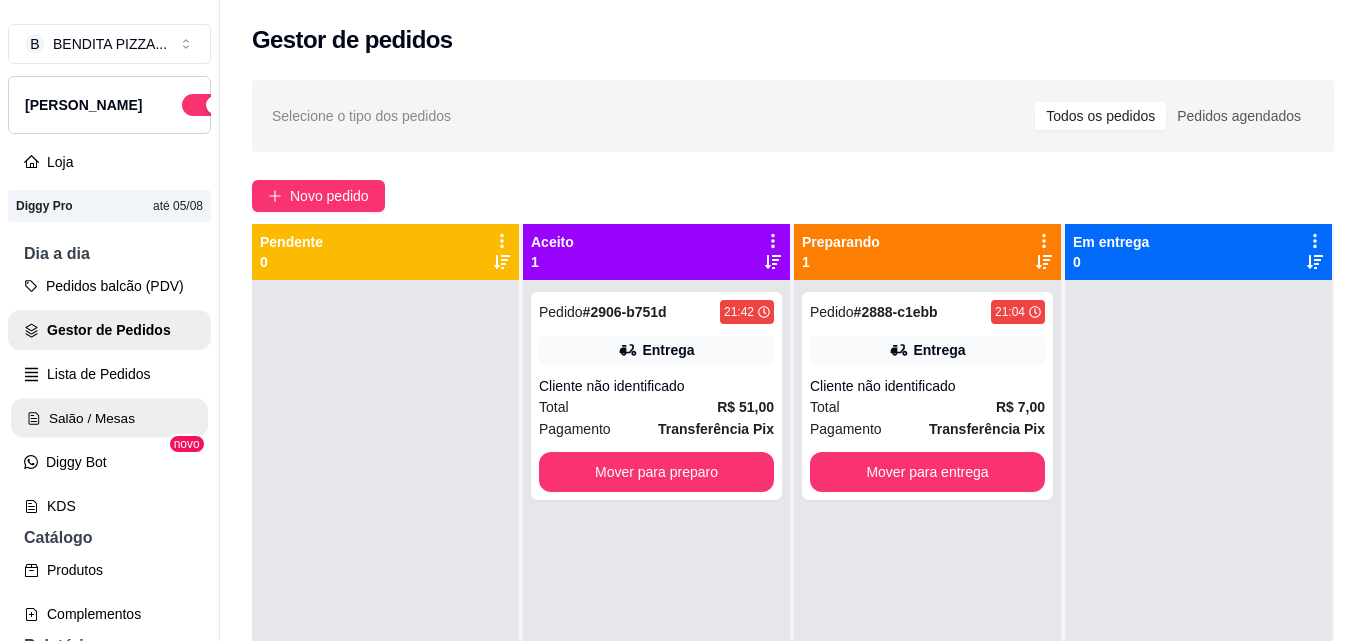 click on "Salão / Mesas" at bounding box center [109, 418] 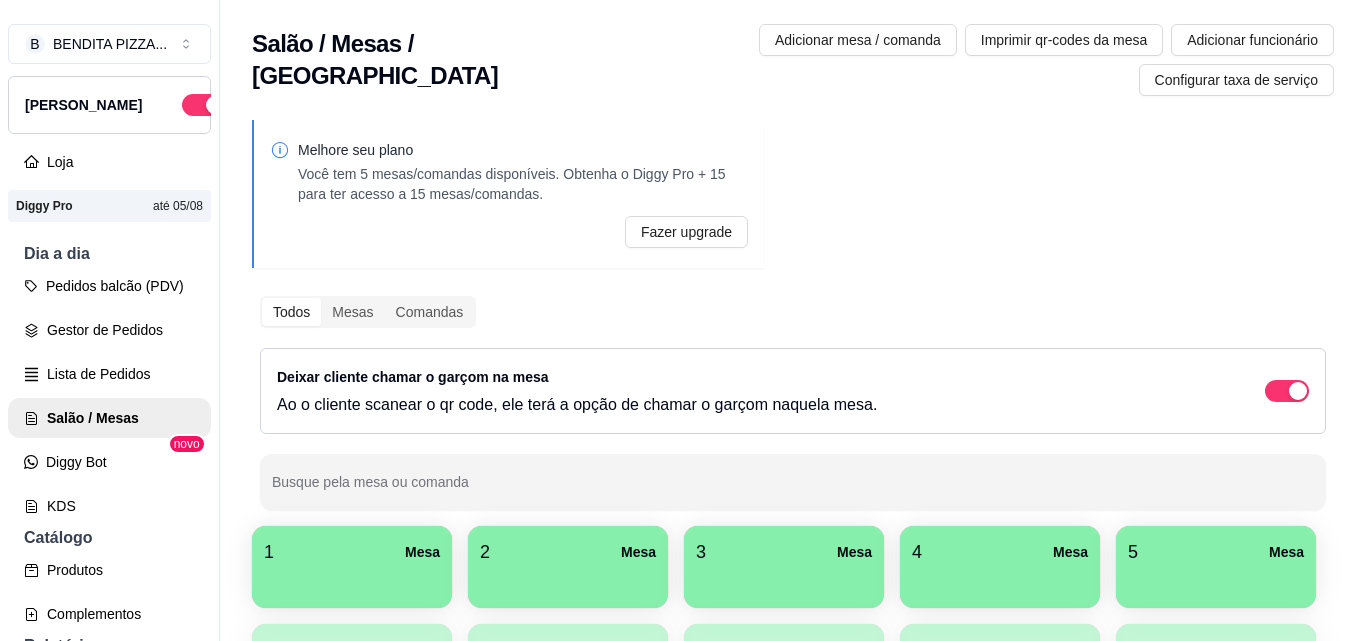 click at bounding box center (784, 581) 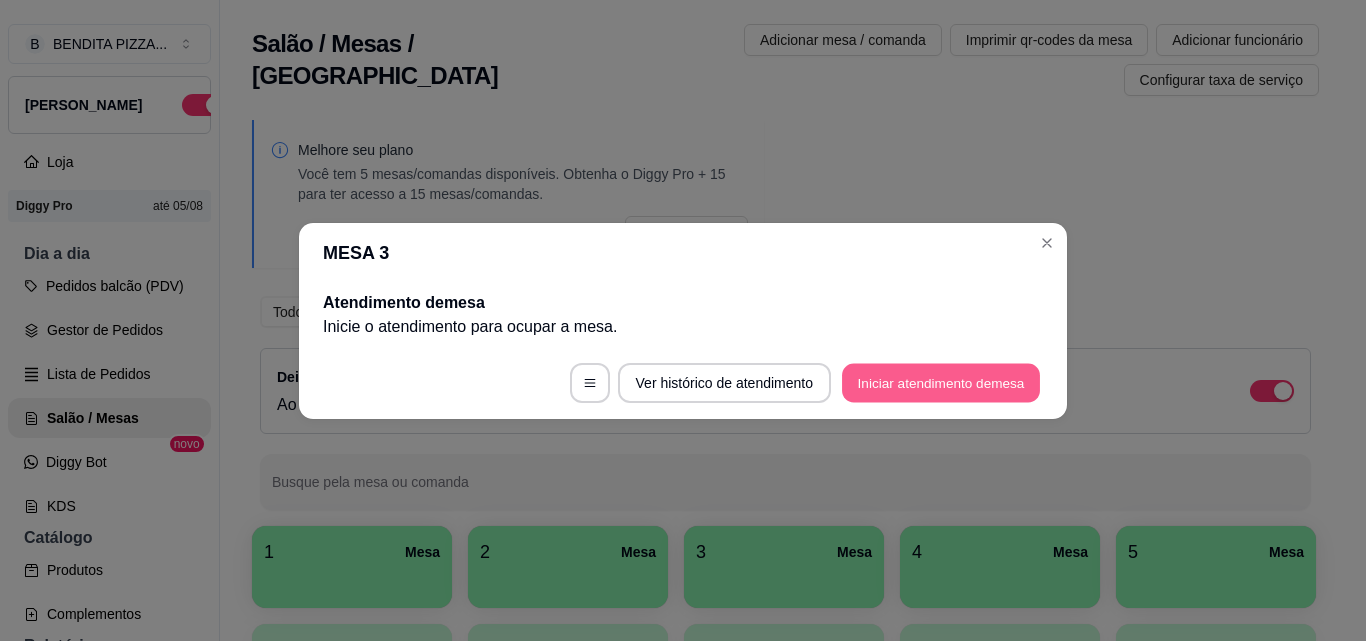 click on "Iniciar atendimento de  mesa" at bounding box center (941, 382) 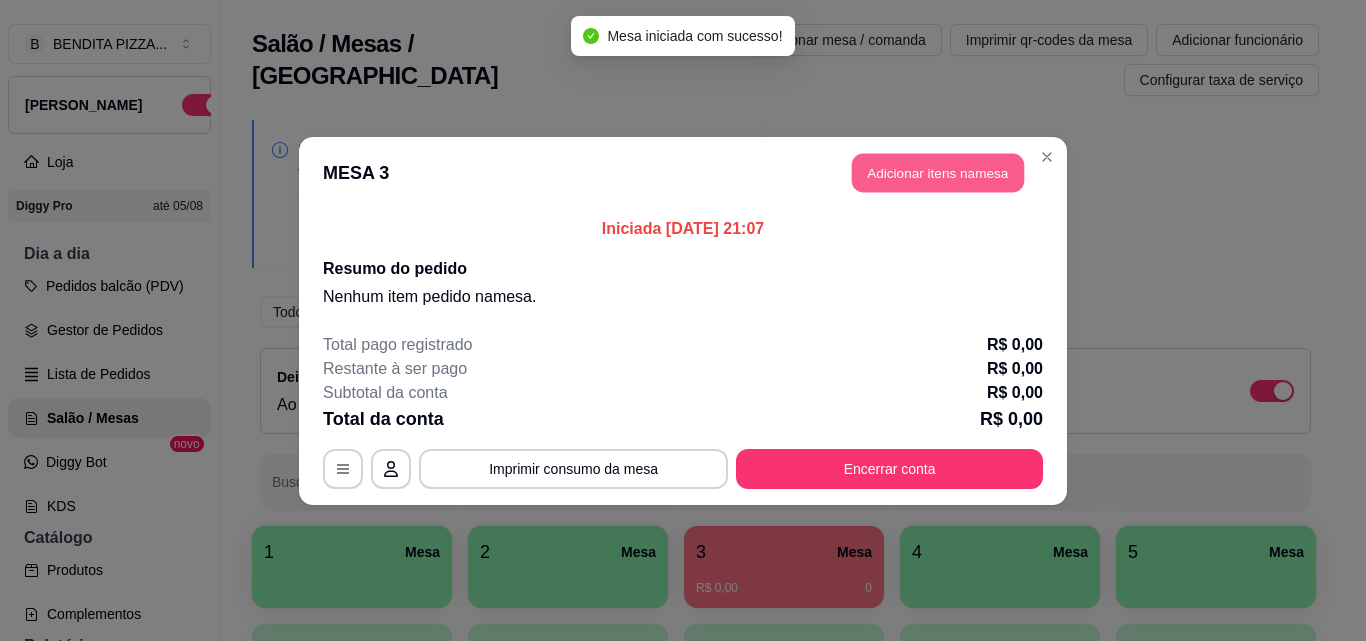 click on "Adicionar itens na  mesa" at bounding box center [938, 172] 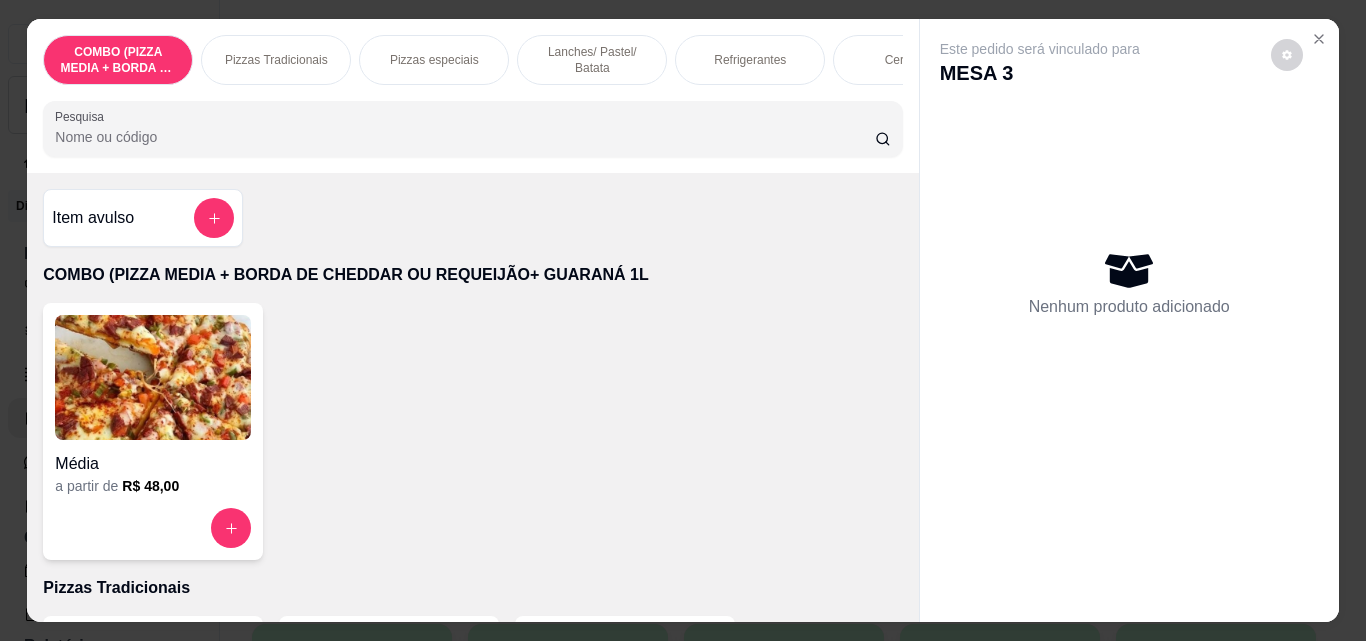 click on "Pizzas Tradicionais" at bounding box center (276, 60) 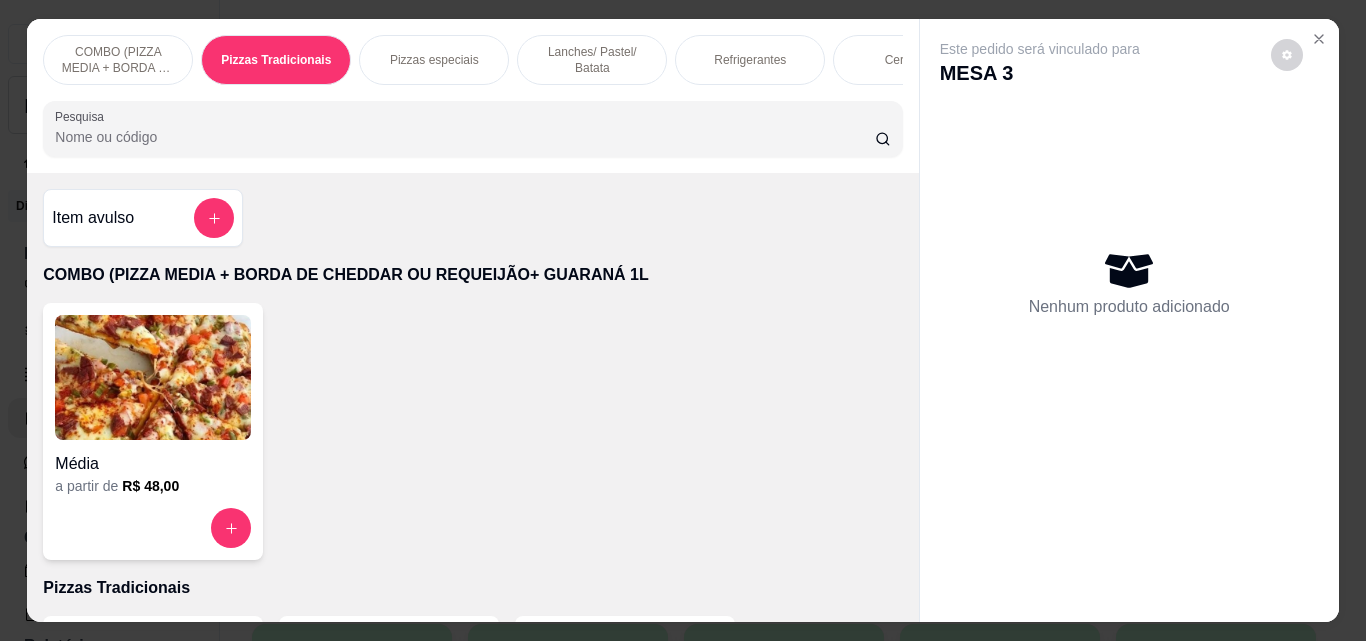 click at bounding box center [389, 963] 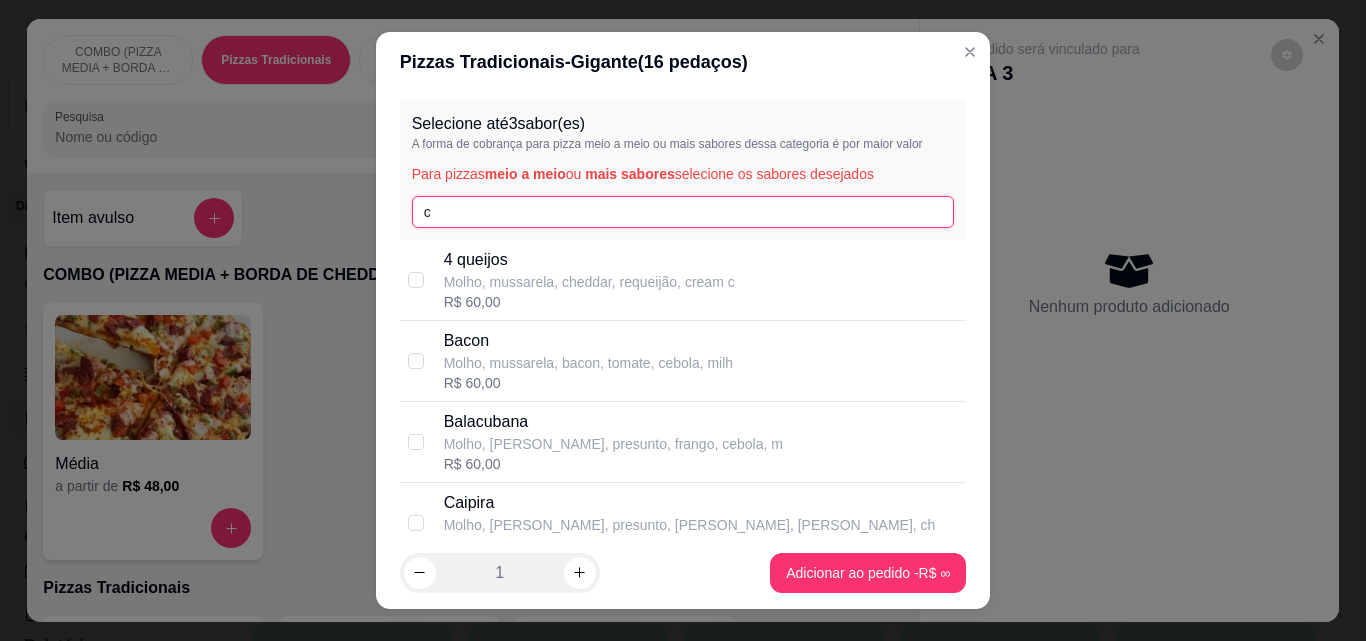 click on "c" at bounding box center [683, 212] 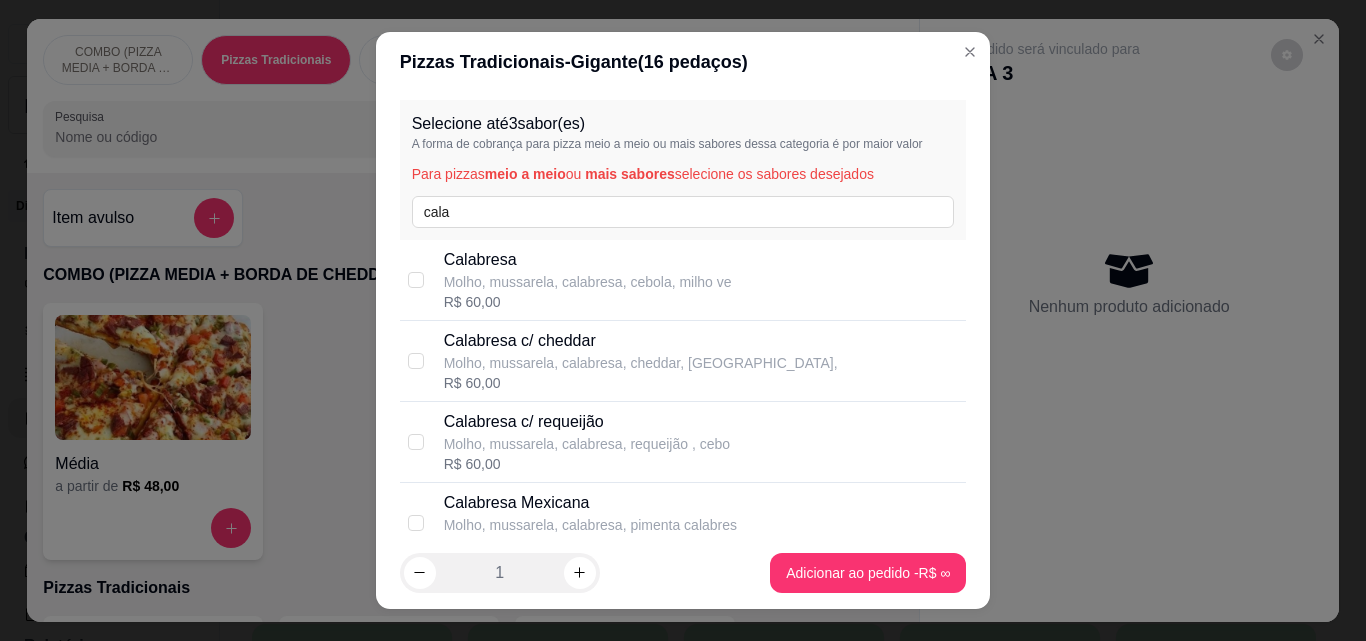 click on "R$ 60,00" at bounding box center (588, 302) 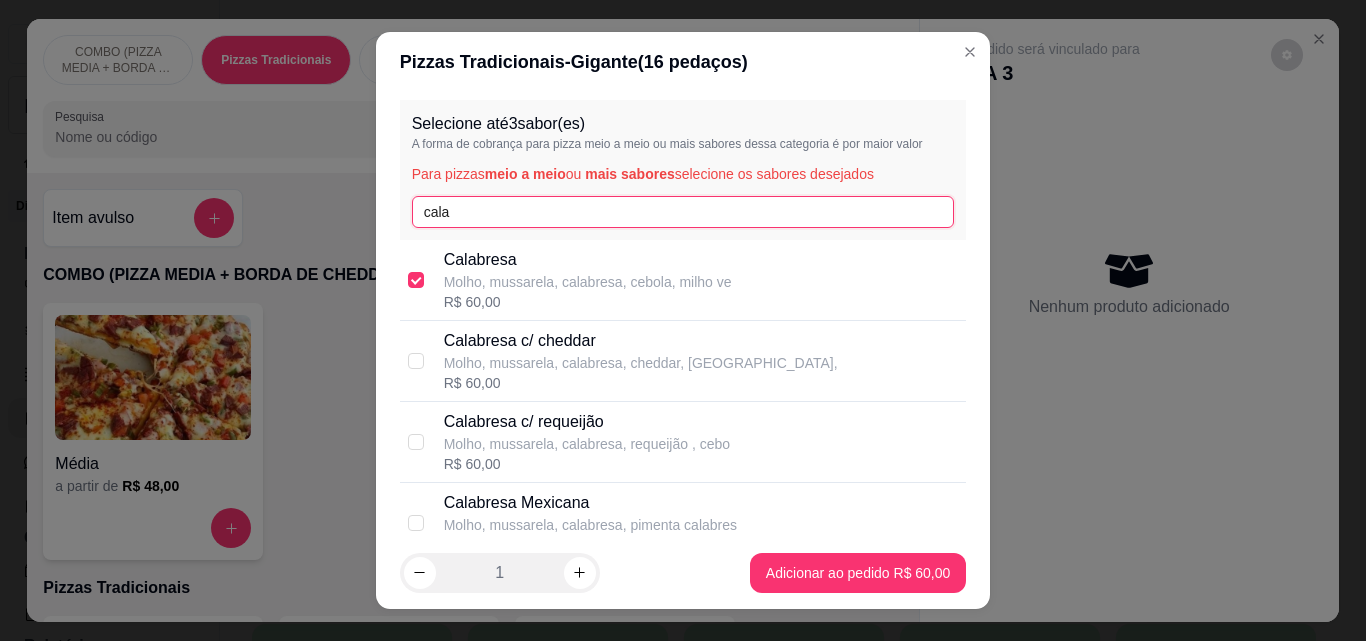 click on "cala" at bounding box center [683, 212] 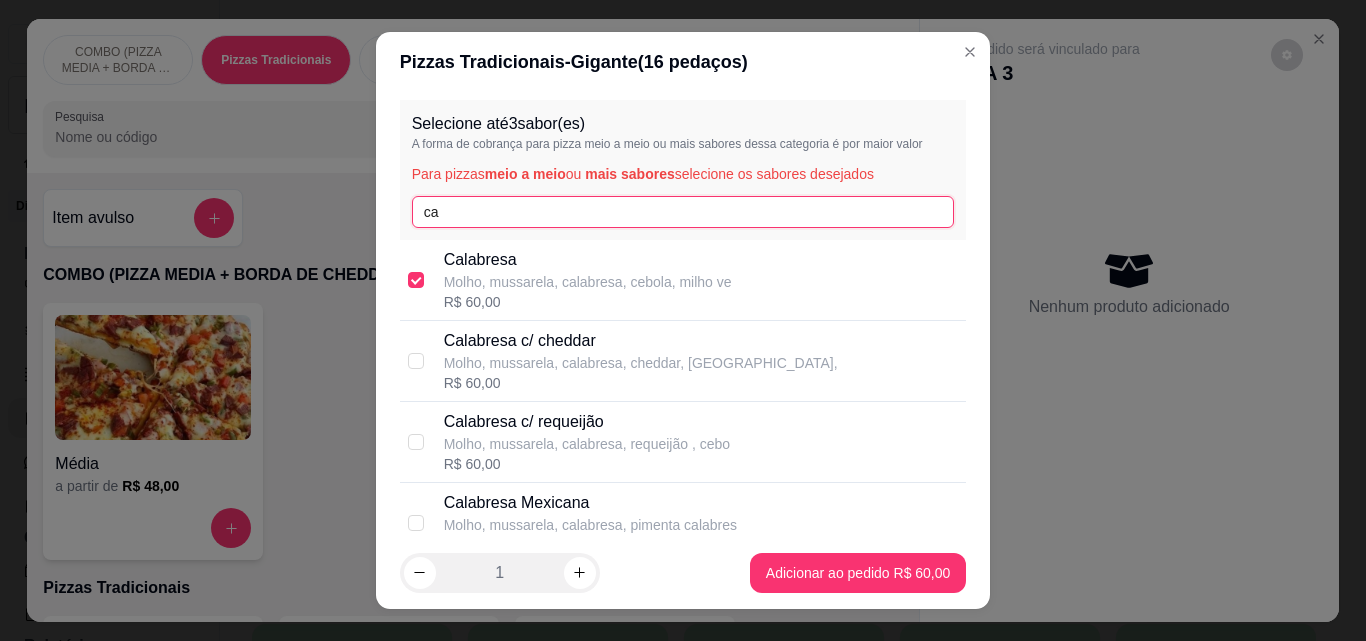 type on "c" 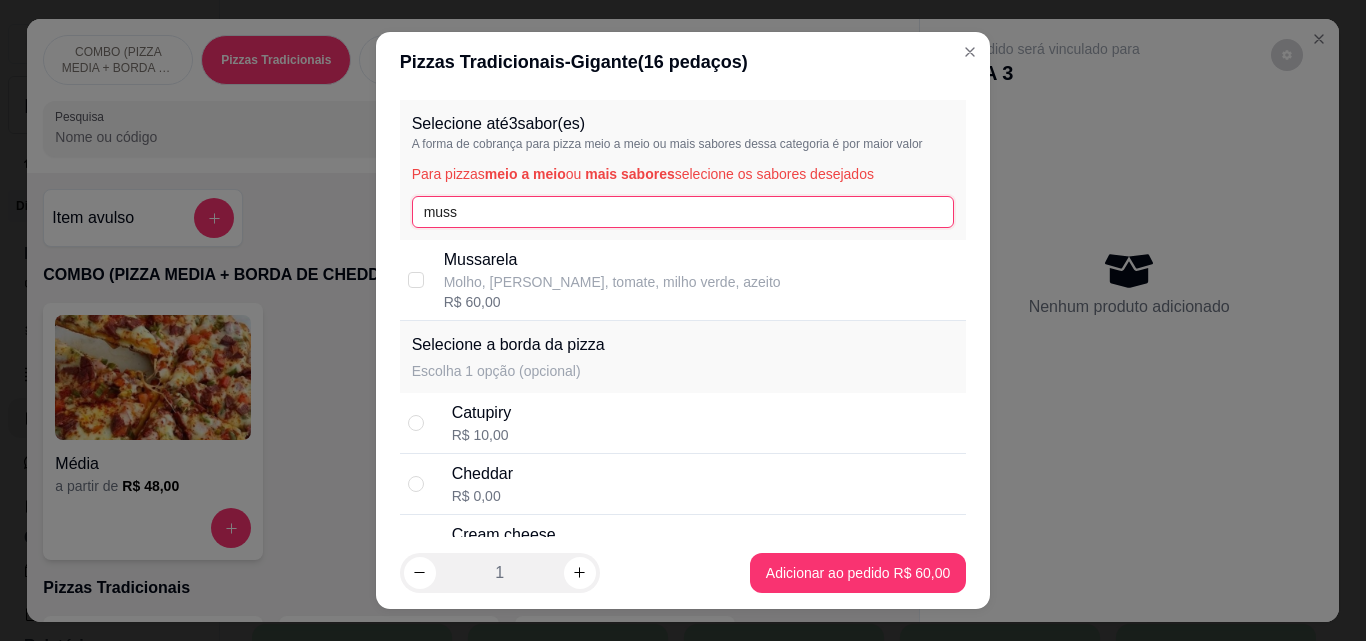 type on "muss" 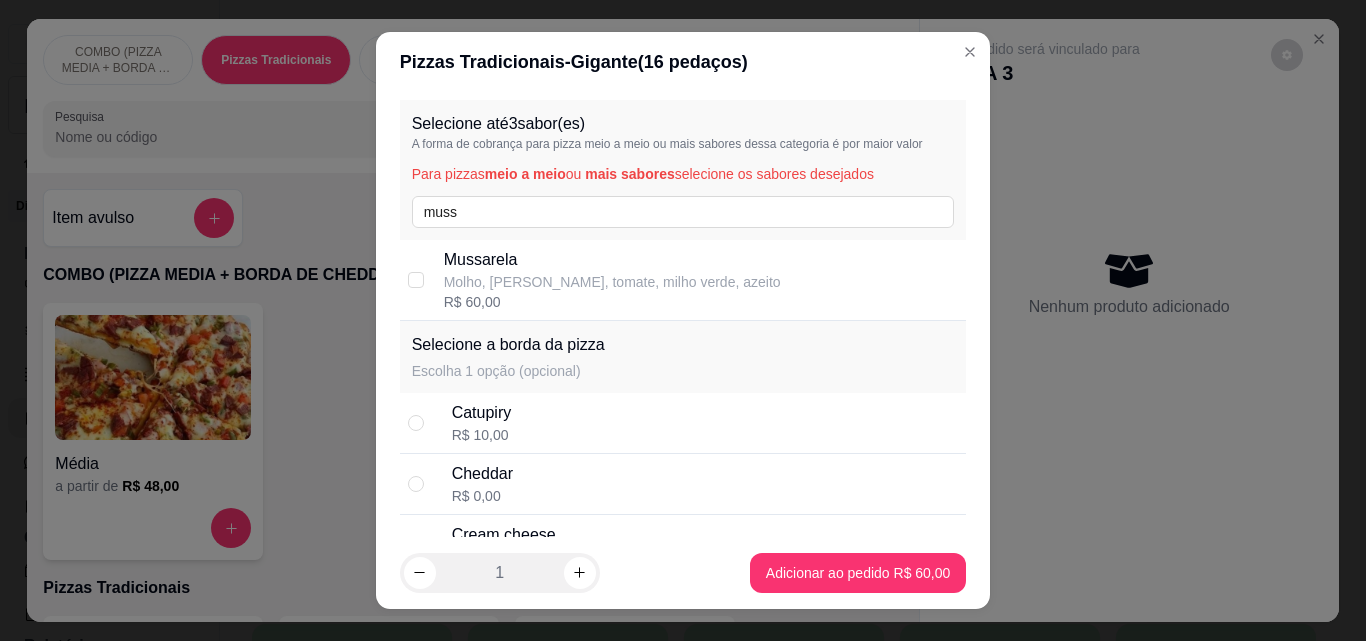 click on "Mussarela" at bounding box center [612, 260] 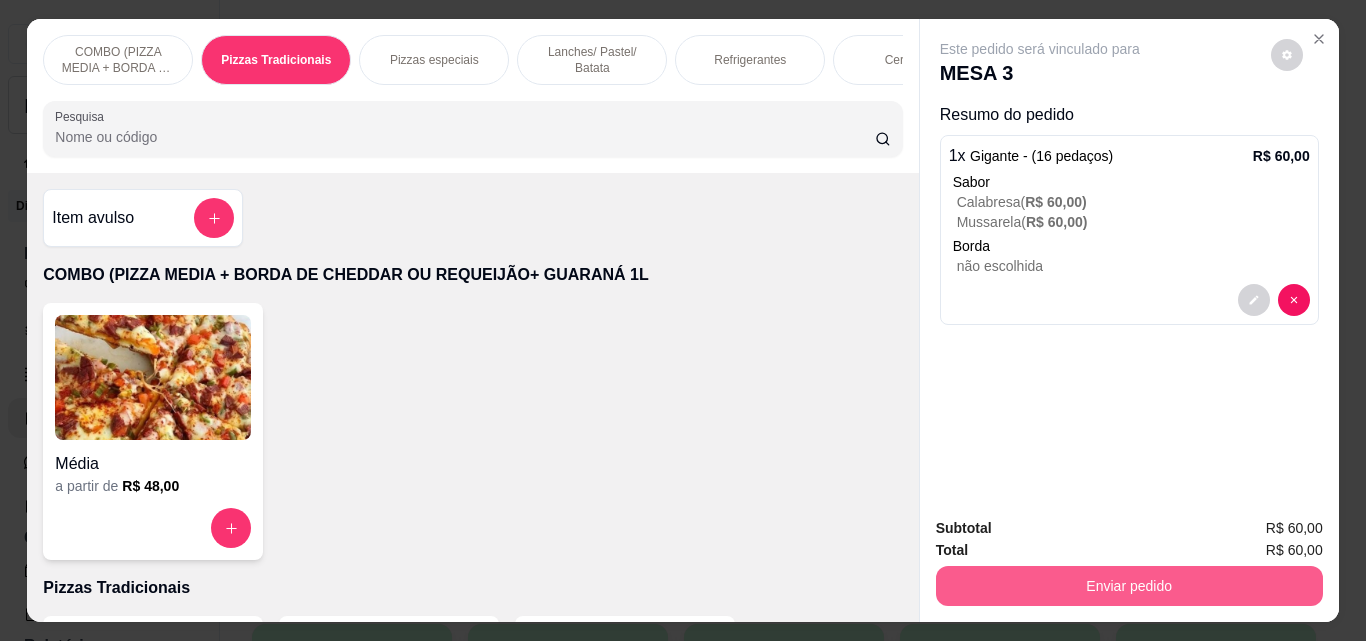 click on "Enviar pedido" at bounding box center (1129, 586) 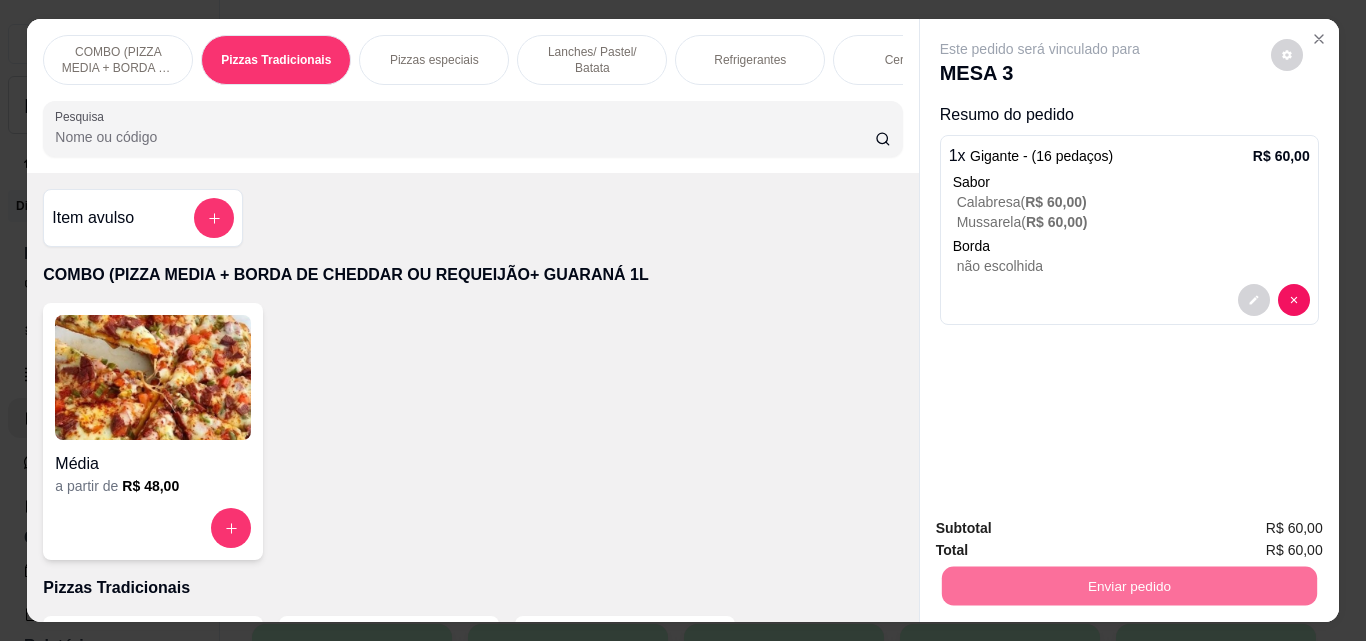click on "Não registrar e enviar pedido" at bounding box center (1063, 476) 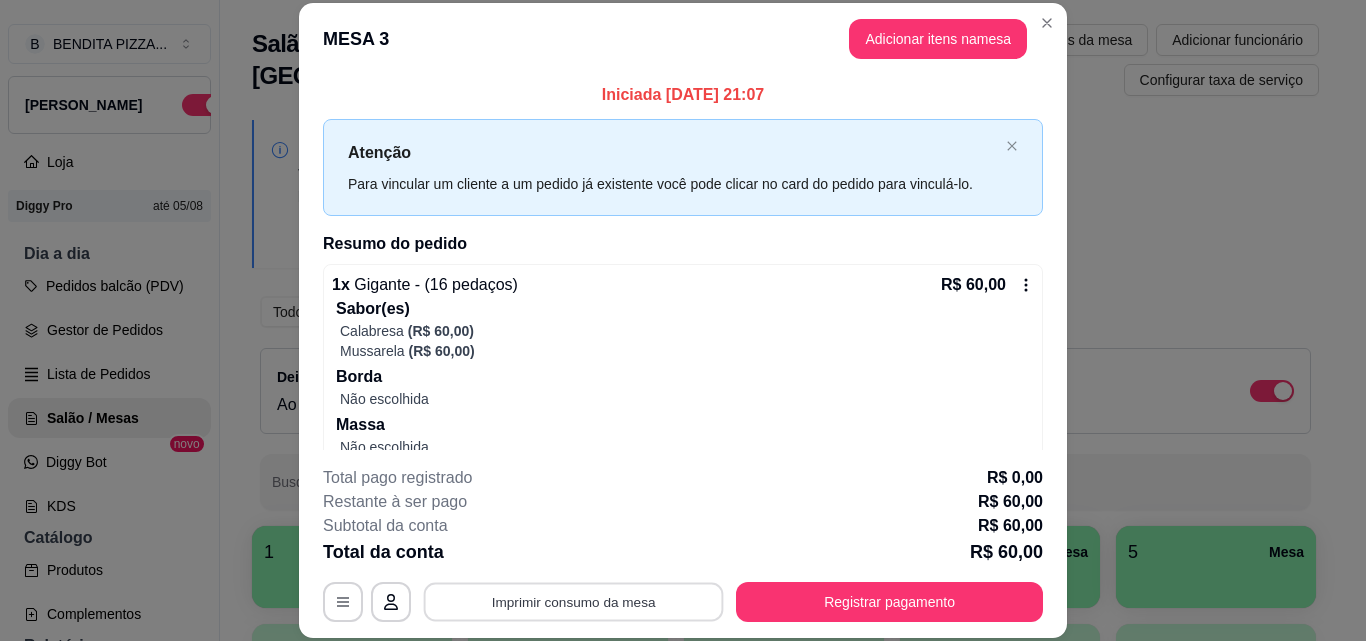 click on "Imprimir consumo da mesa" at bounding box center [574, 601] 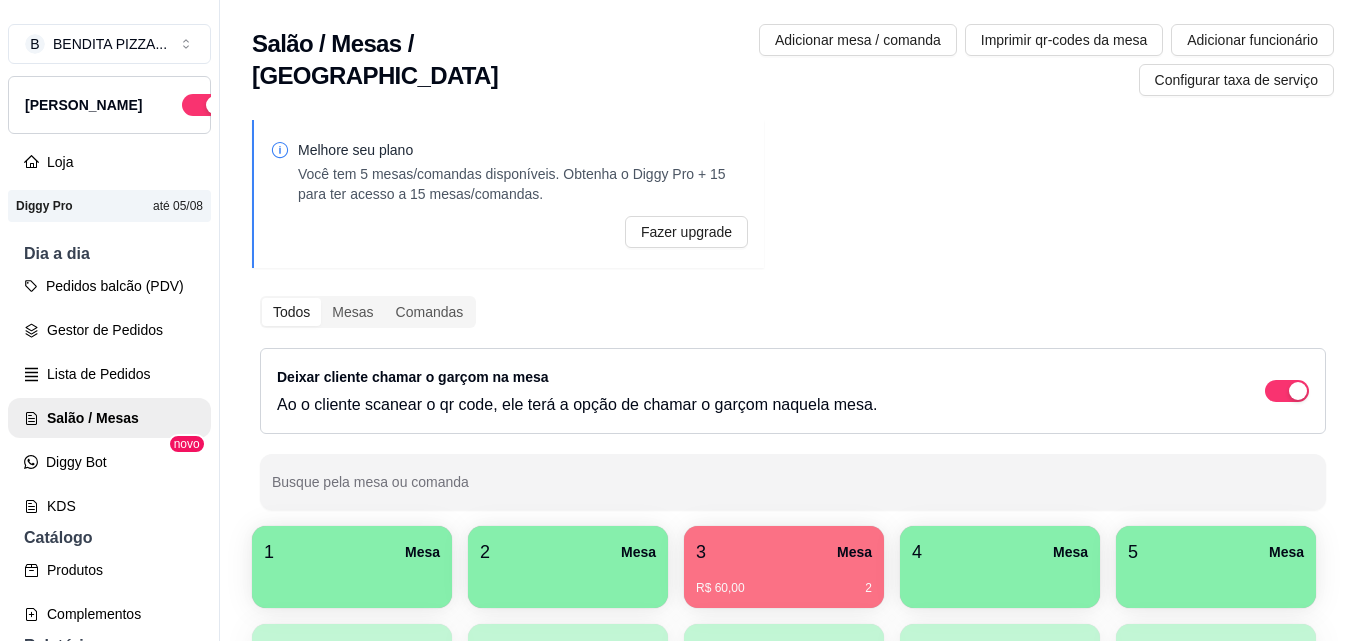 click on "Pedidos balcão (PDV) Gestor de Pedidos Lista de Pedidos Salão / Mesas Diggy Bot novo KDS" at bounding box center (109, 396) 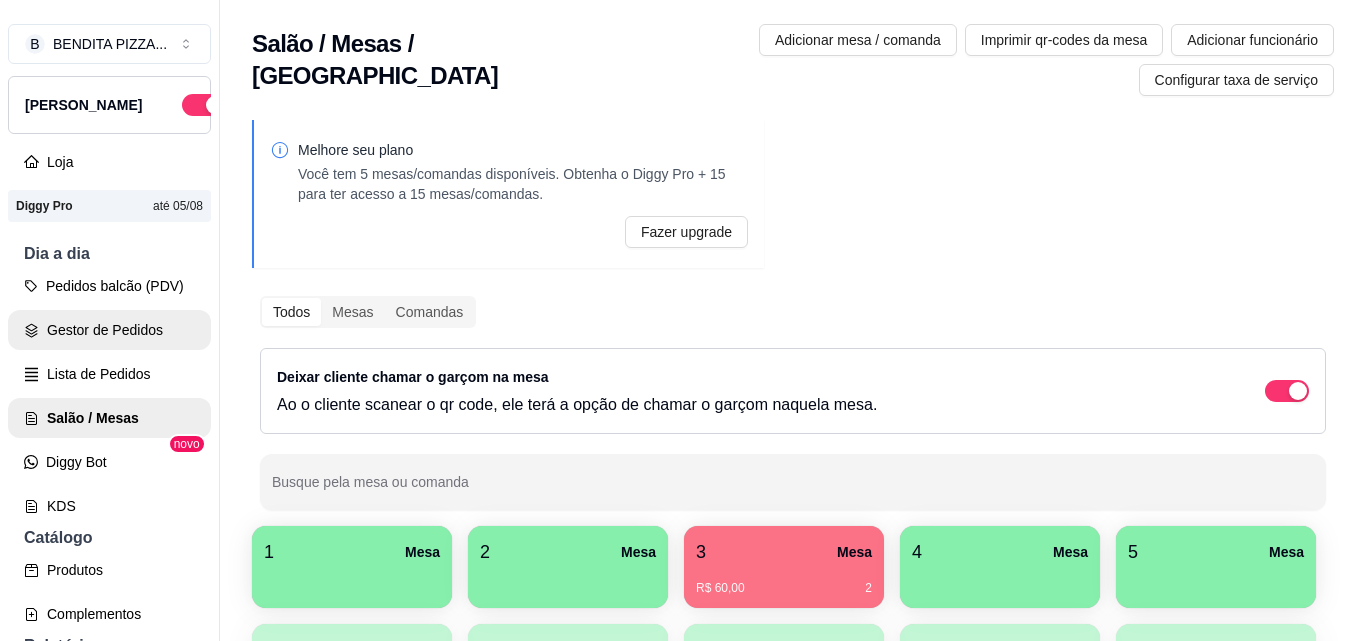 click on "Gestor de Pedidos" at bounding box center [109, 330] 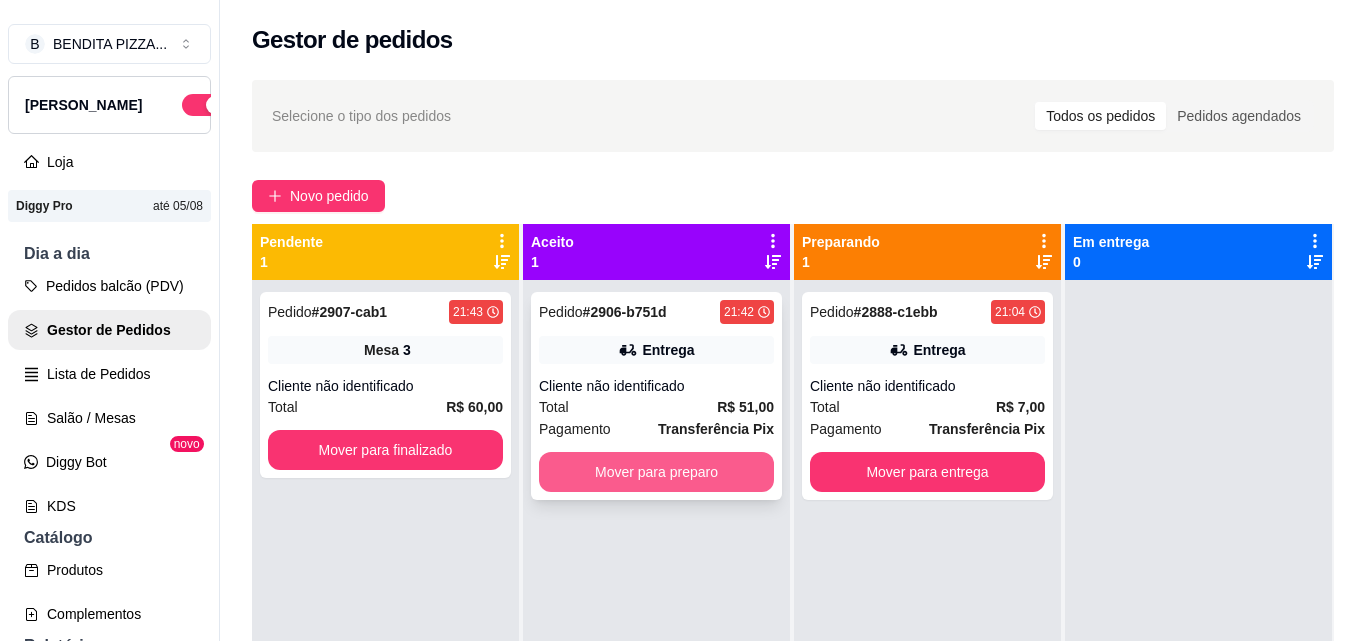 click on "Mover para preparo" at bounding box center [656, 472] 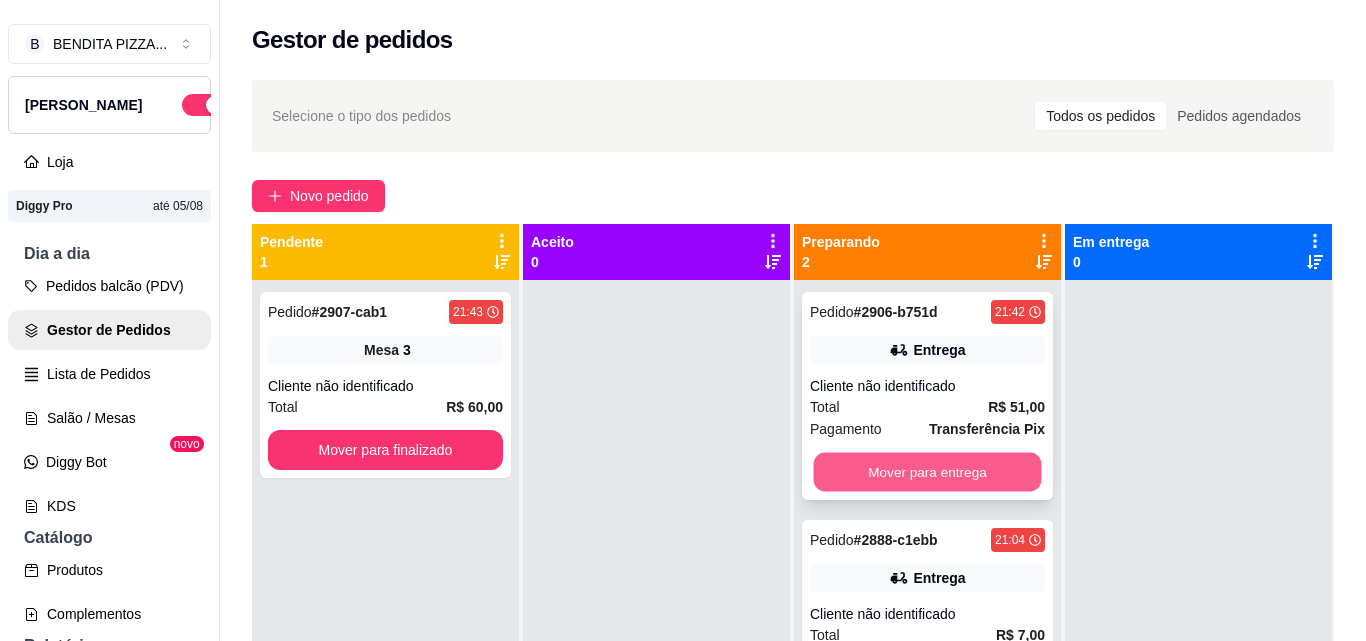 click on "Mover para entrega" at bounding box center (928, 472) 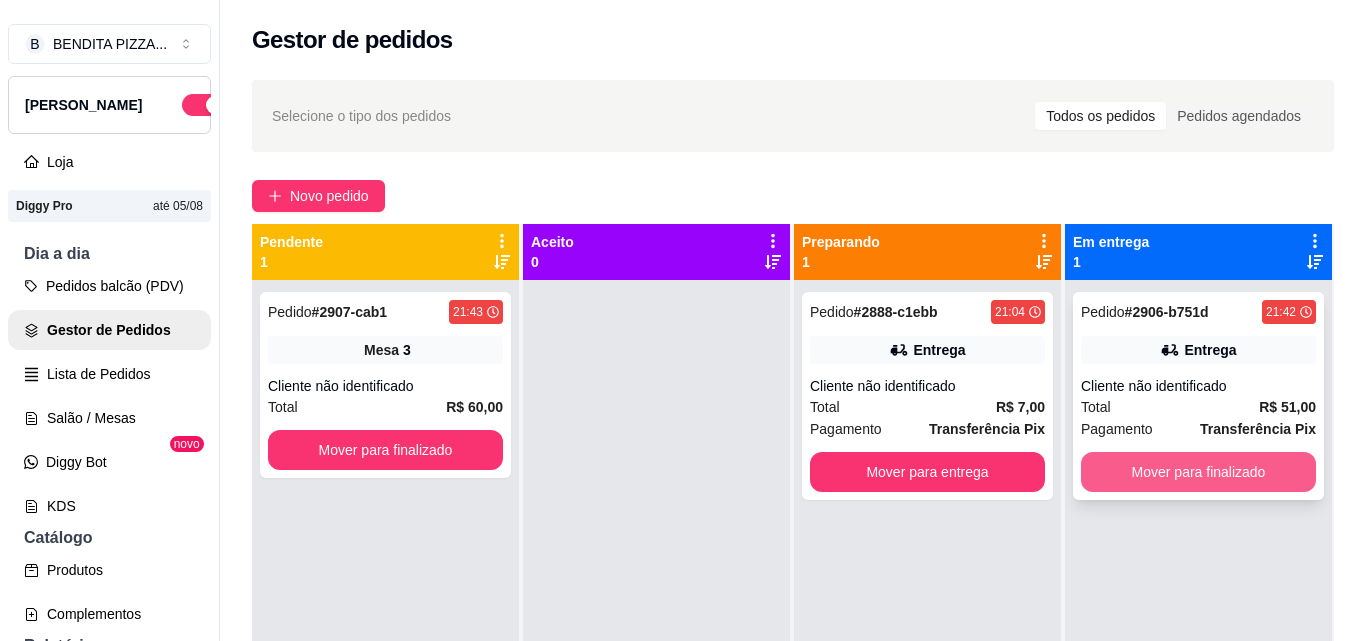click on "Mover para finalizado" at bounding box center (1198, 472) 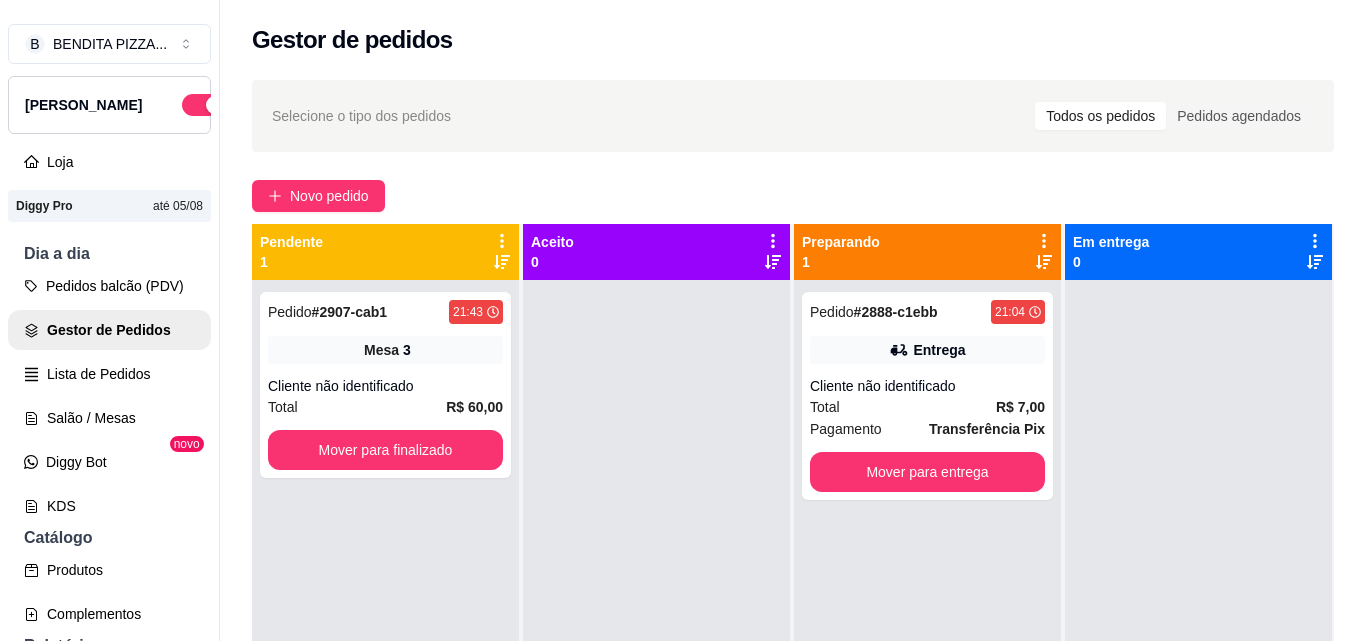 click on "B BENDITA PIZZA ... Loja Aberta Loja Diggy Pro até 05/08   Dia a dia Pedidos balcão (PDV) Gestor de Pedidos Lista de Pedidos Salão / Mesas Diggy Bot novo KDS Catálogo Produtos Complementos Relatórios Relatórios de vendas Relatório de clientes Relatório de fidelidade novo Gerenciar Entregadores novo Nota Fiscal (NFC-e) Controle de caixa Controle de fiado Cupons Clientes Estoque Configurações Diggy Planos Precisa de ajuda? Sair" at bounding box center (110, 336) 